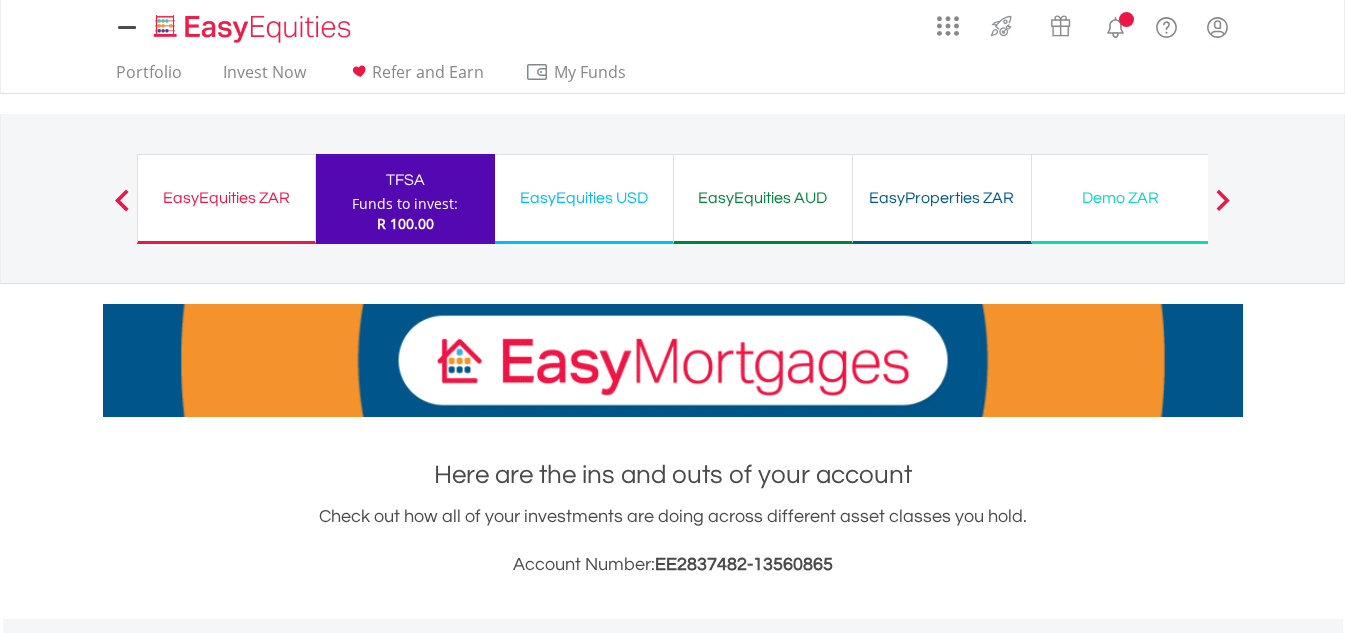 scroll, scrollTop: 0, scrollLeft: 0, axis: both 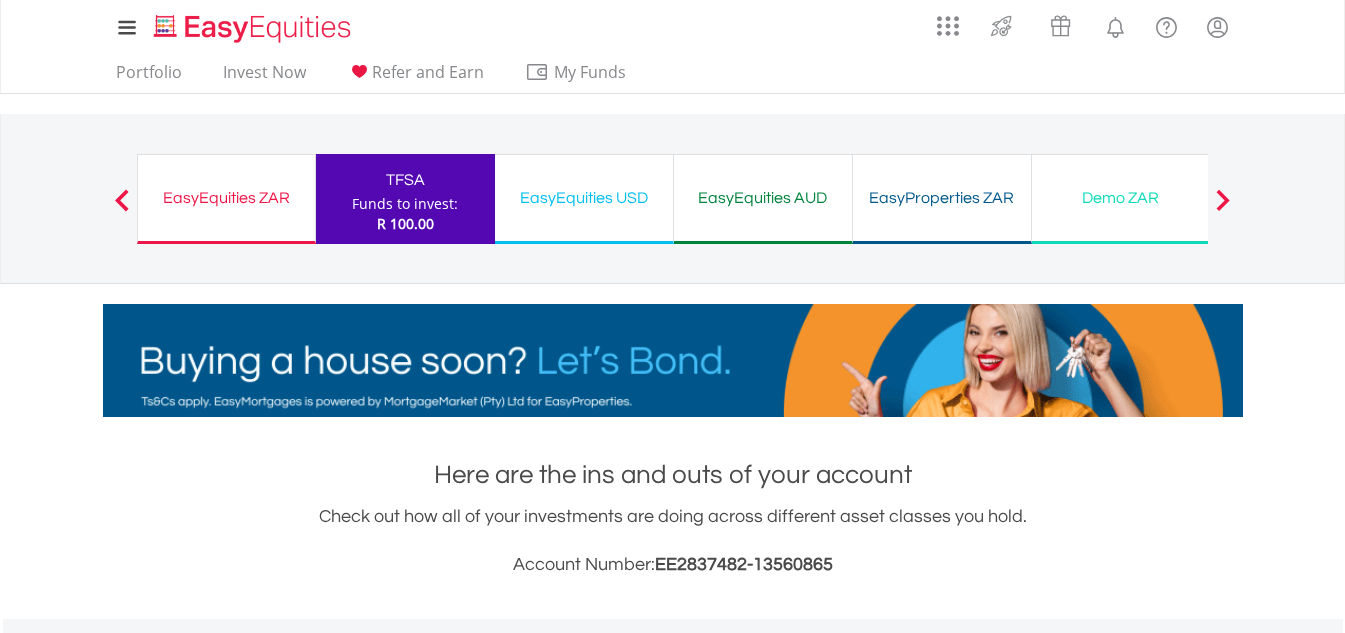 click on "Funds to invest:" at bounding box center (405, 204) 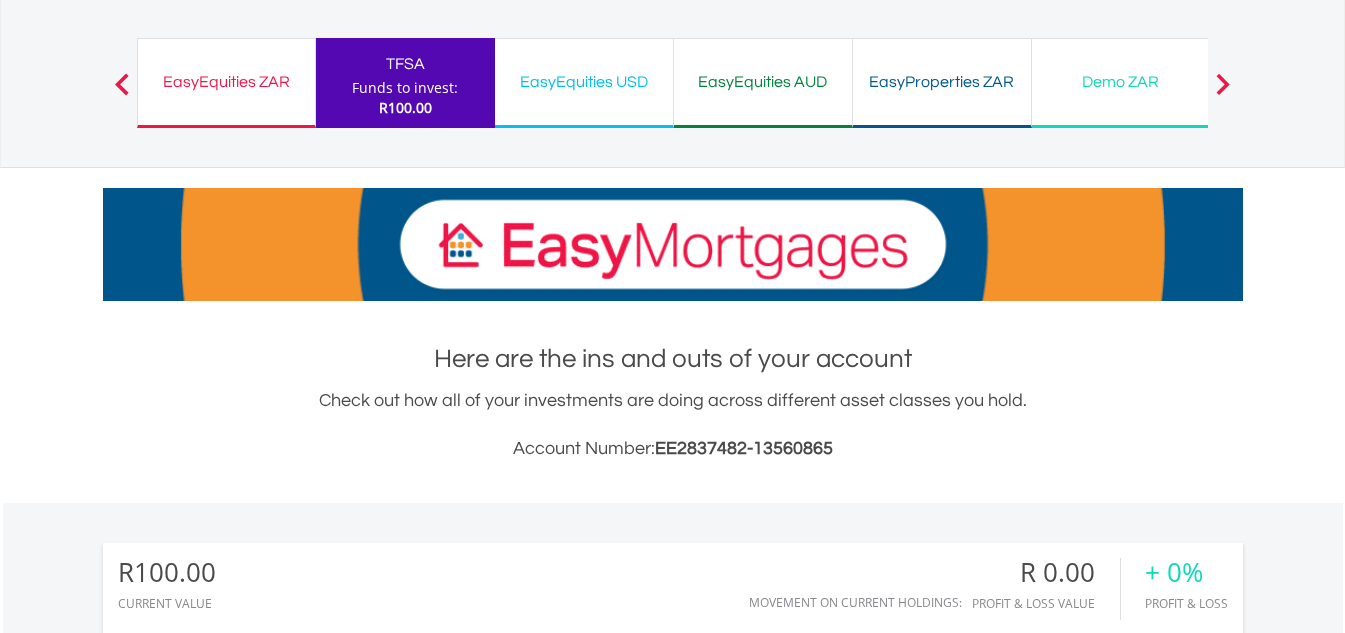 scroll, scrollTop: 200, scrollLeft: 0, axis: vertical 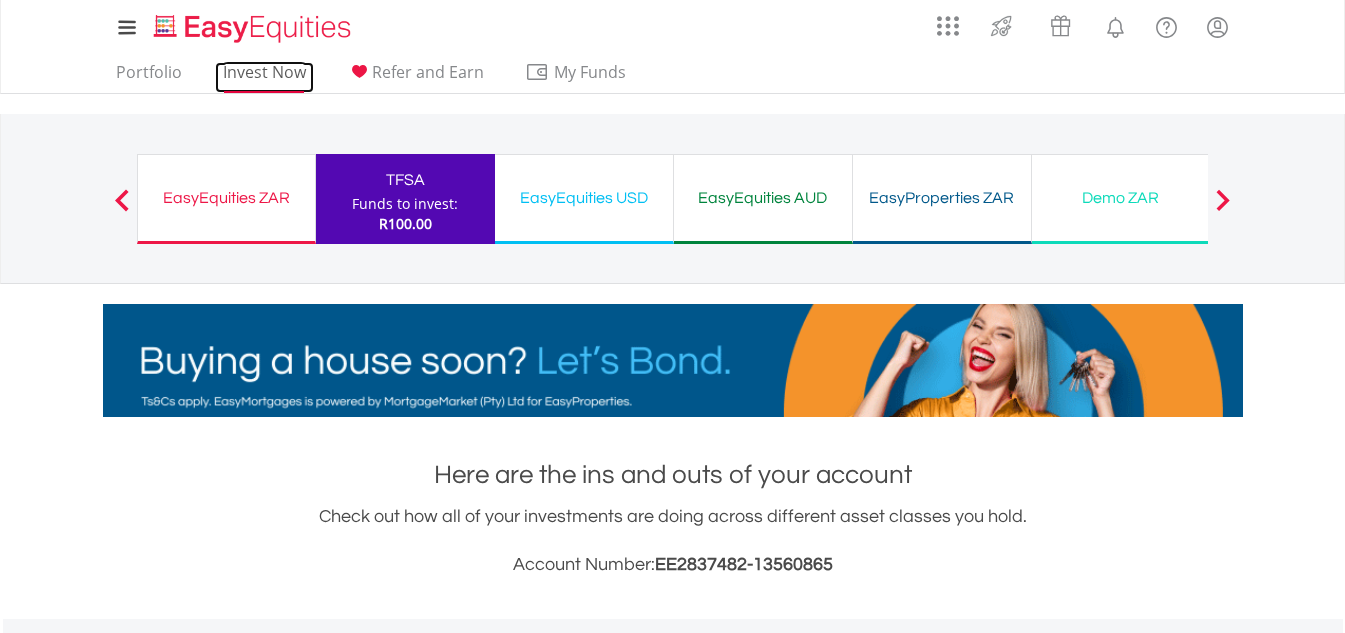 click on "Invest Now" at bounding box center (264, 77) 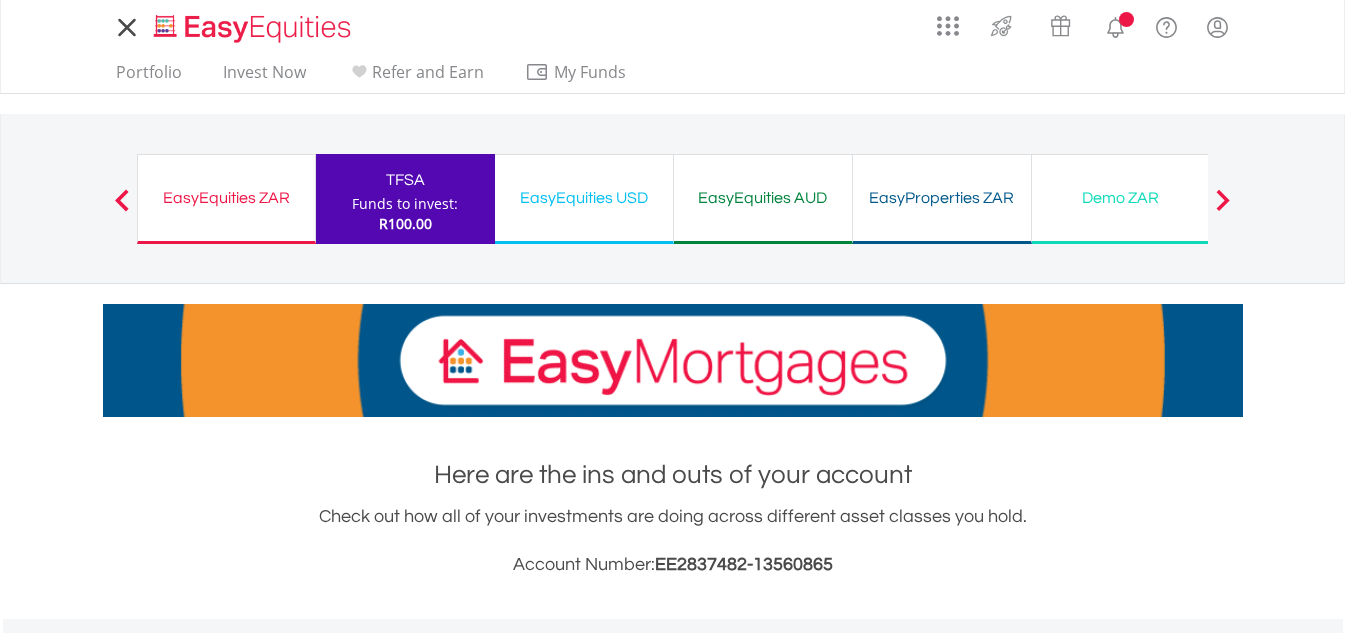scroll, scrollTop: 0, scrollLeft: 0, axis: both 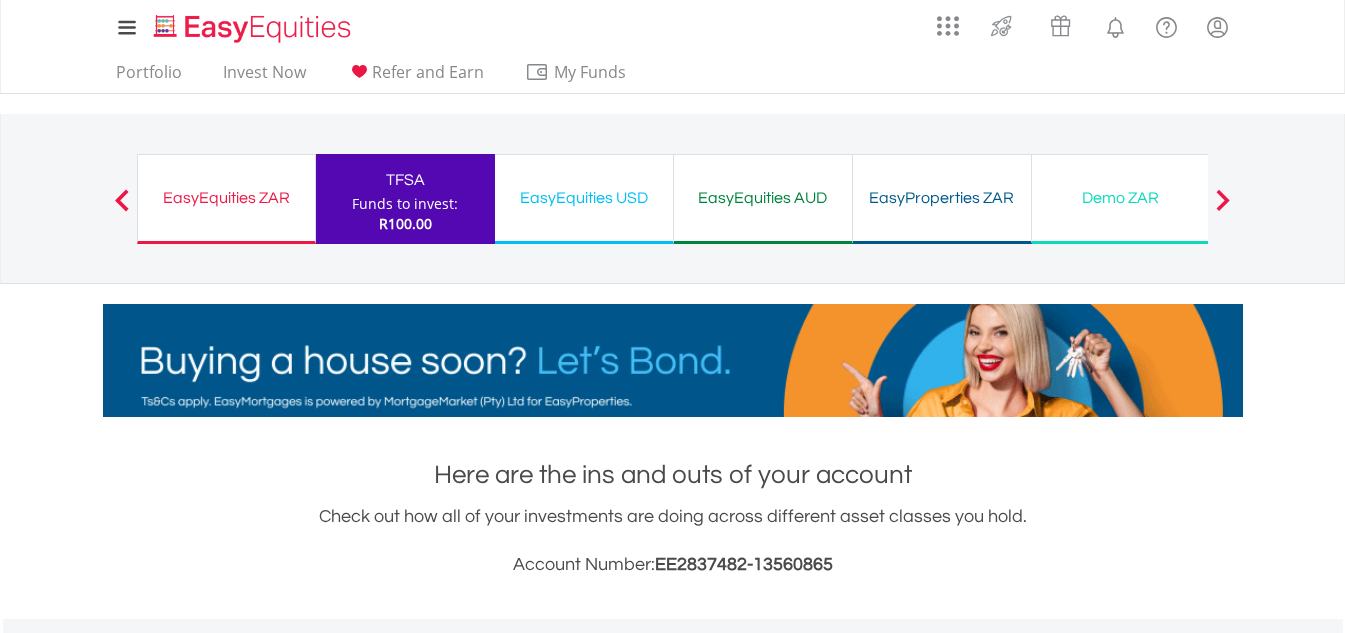 click at bounding box center (1223, 200) 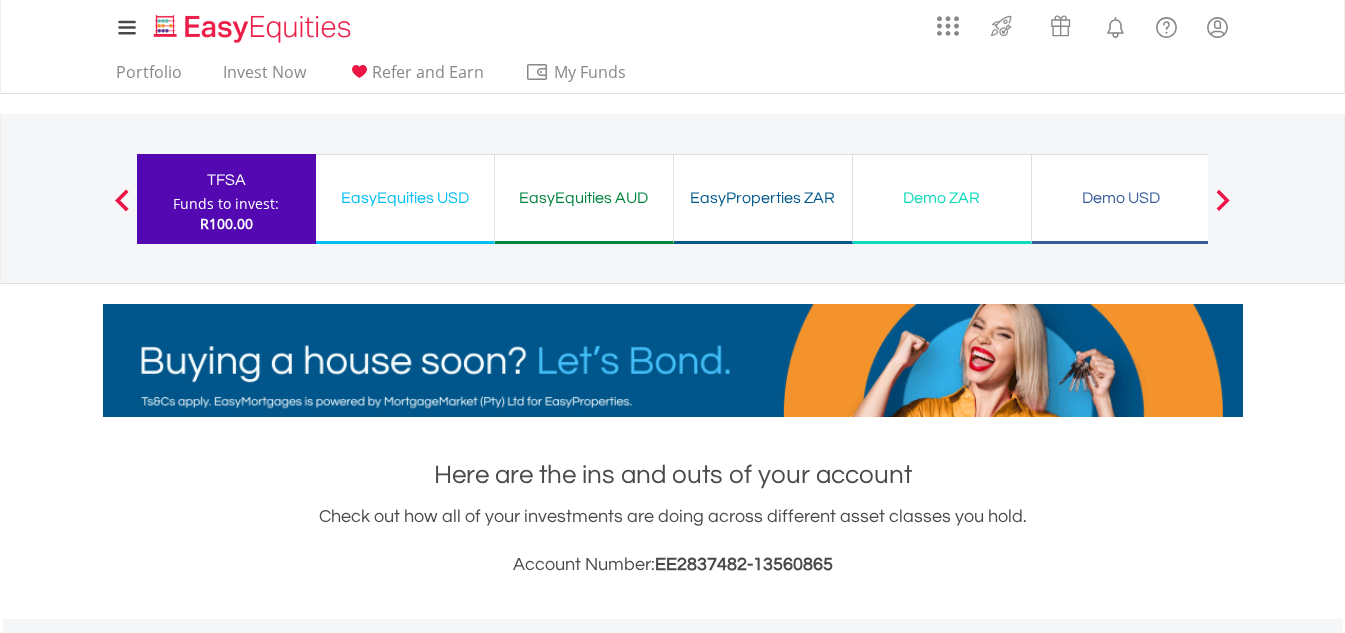 click at bounding box center (1223, 200) 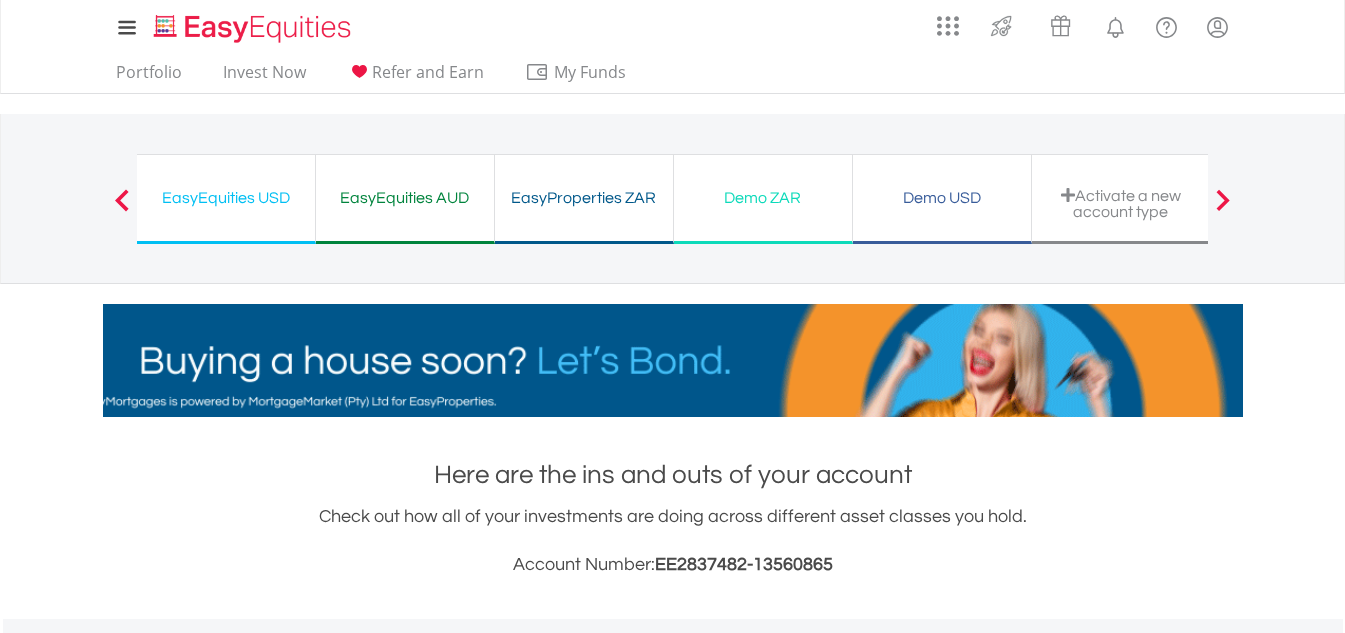 click on "Demo USD" at bounding box center (942, 198) 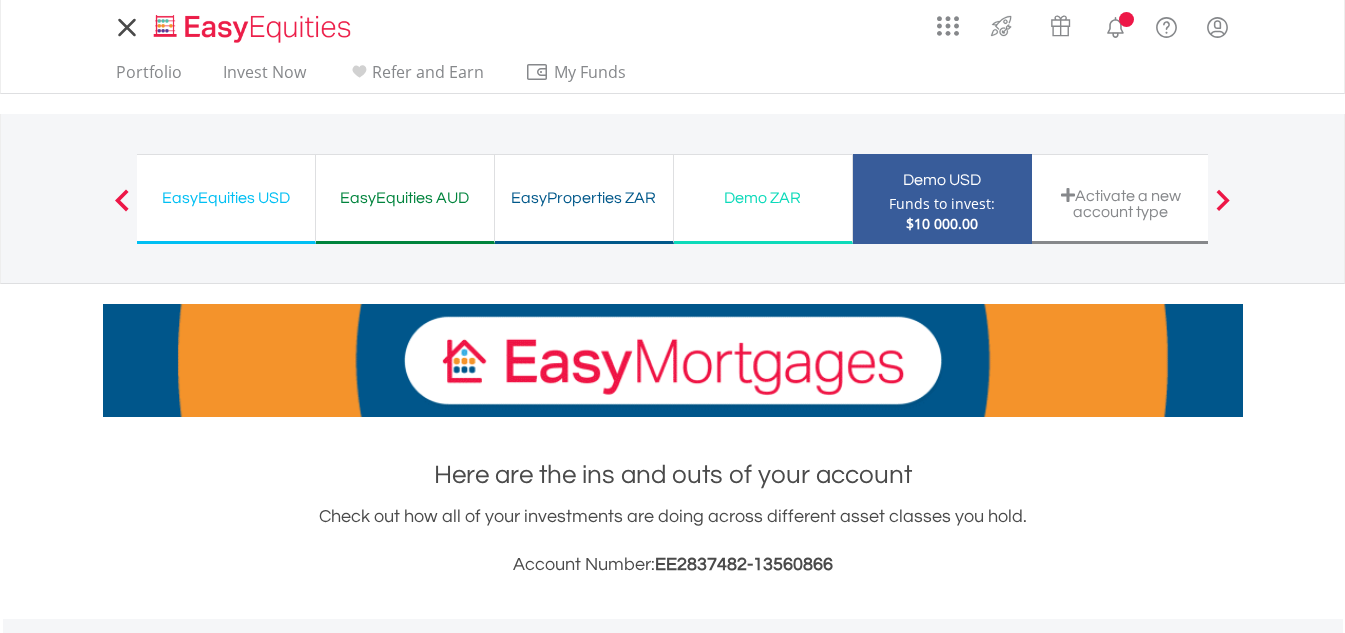 scroll, scrollTop: 0, scrollLeft: 0, axis: both 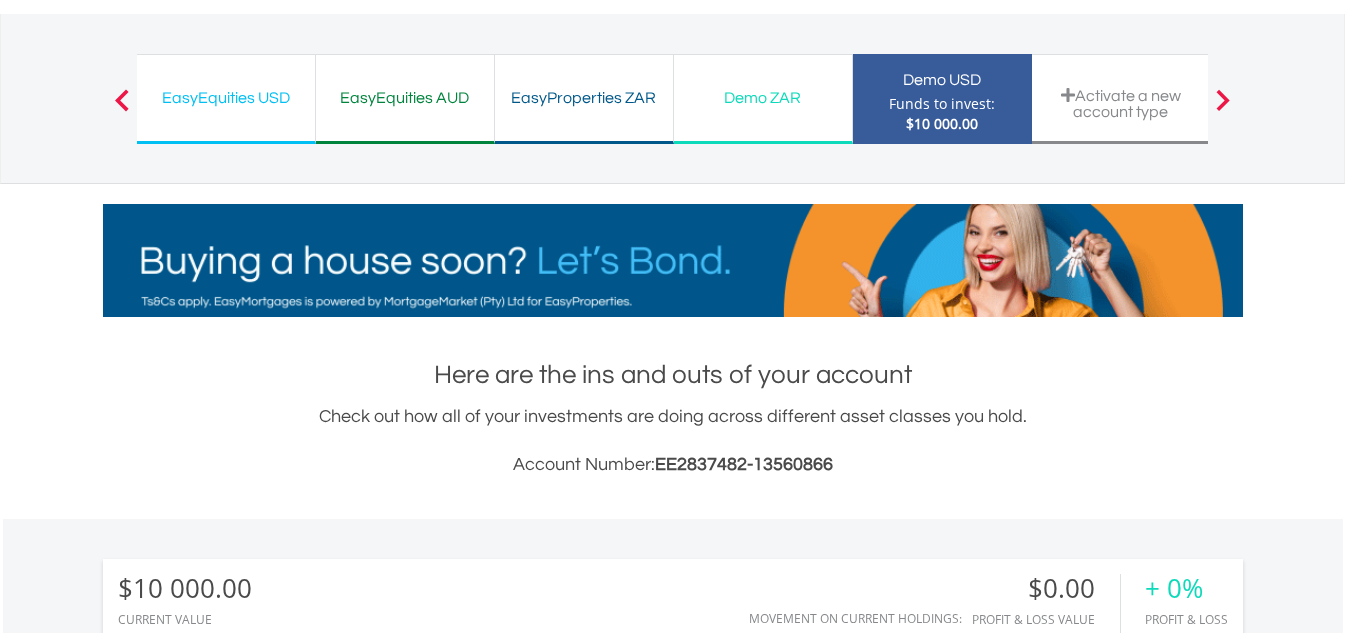 click on "Demo ZAR" at bounding box center (763, 98) 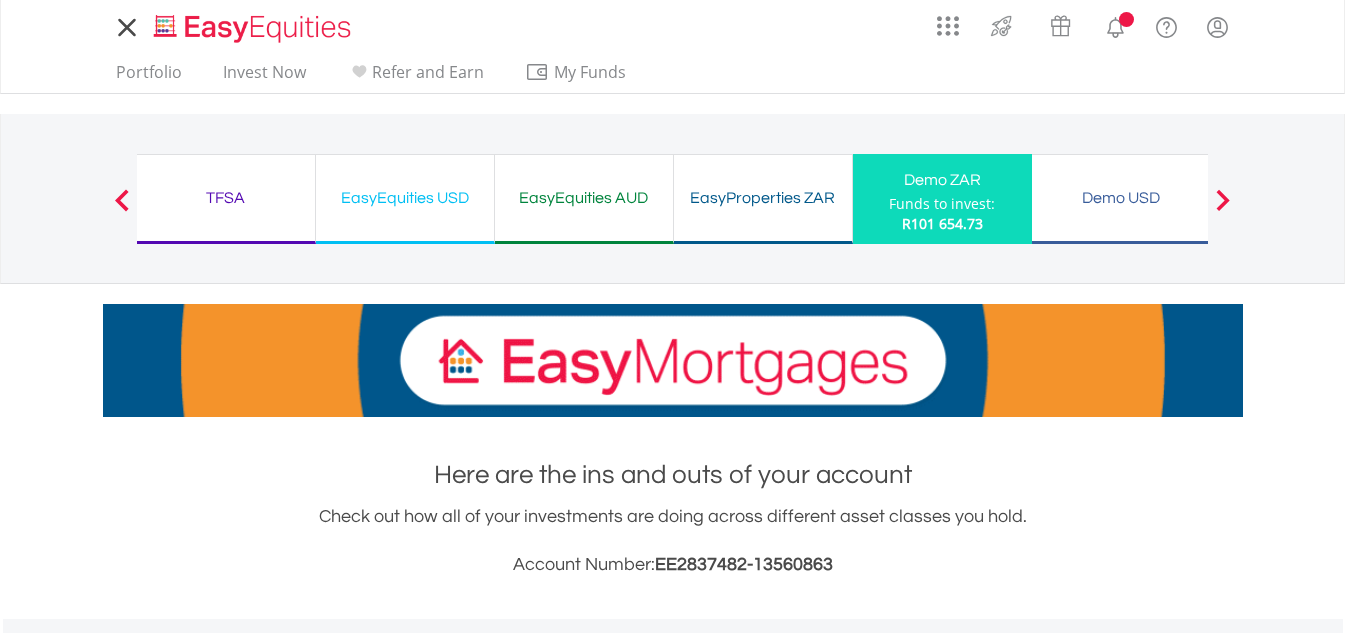 scroll, scrollTop: 0, scrollLeft: 0, axis: both 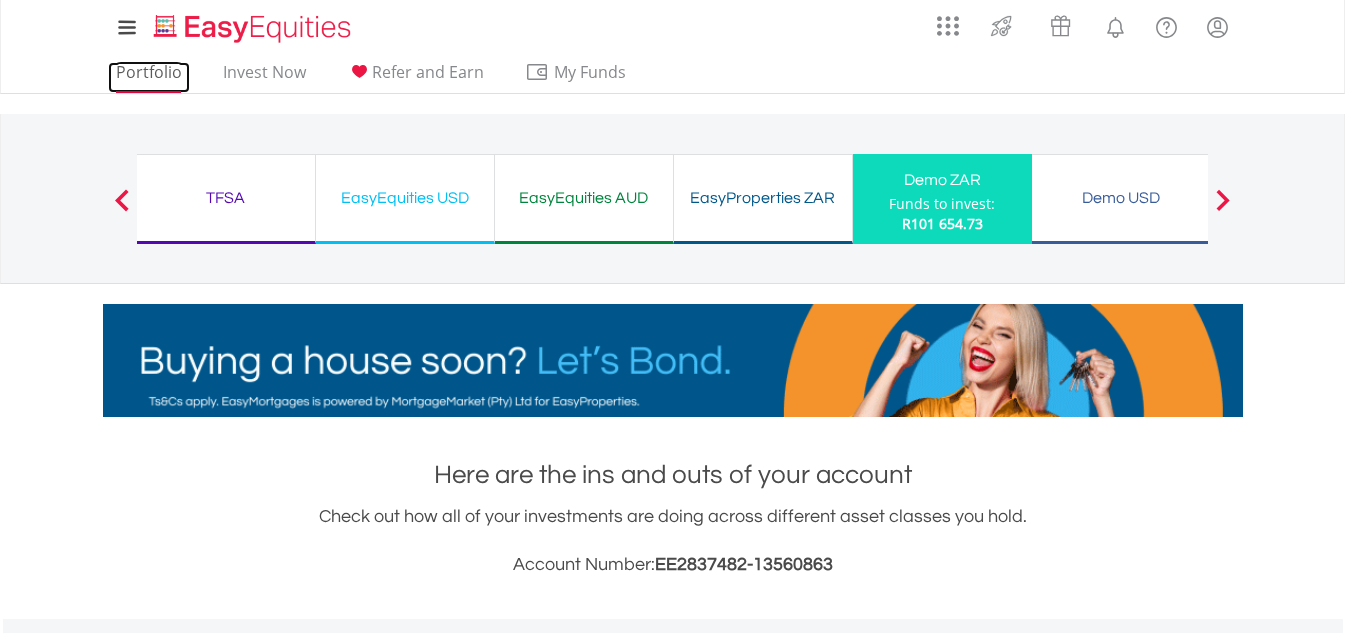 click on "Portfolio" at bounding box center (149, 77) 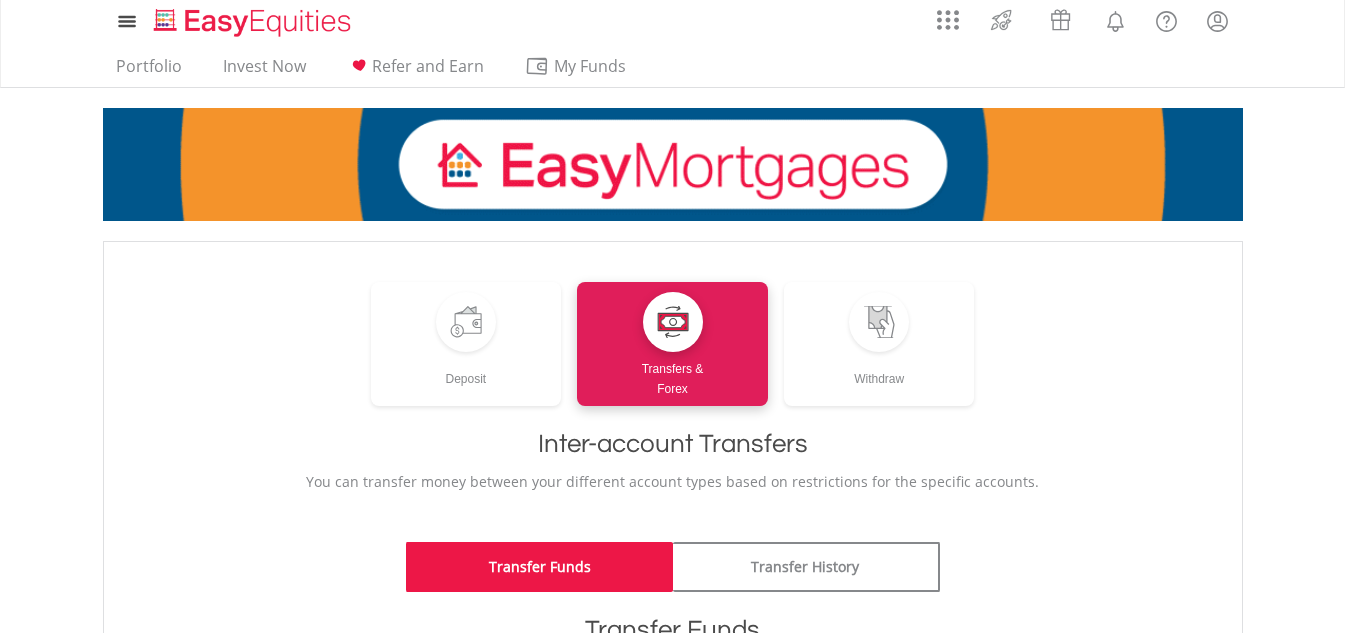scroll, scrollTop: 400, scrollLeft: 0, axis: vertical 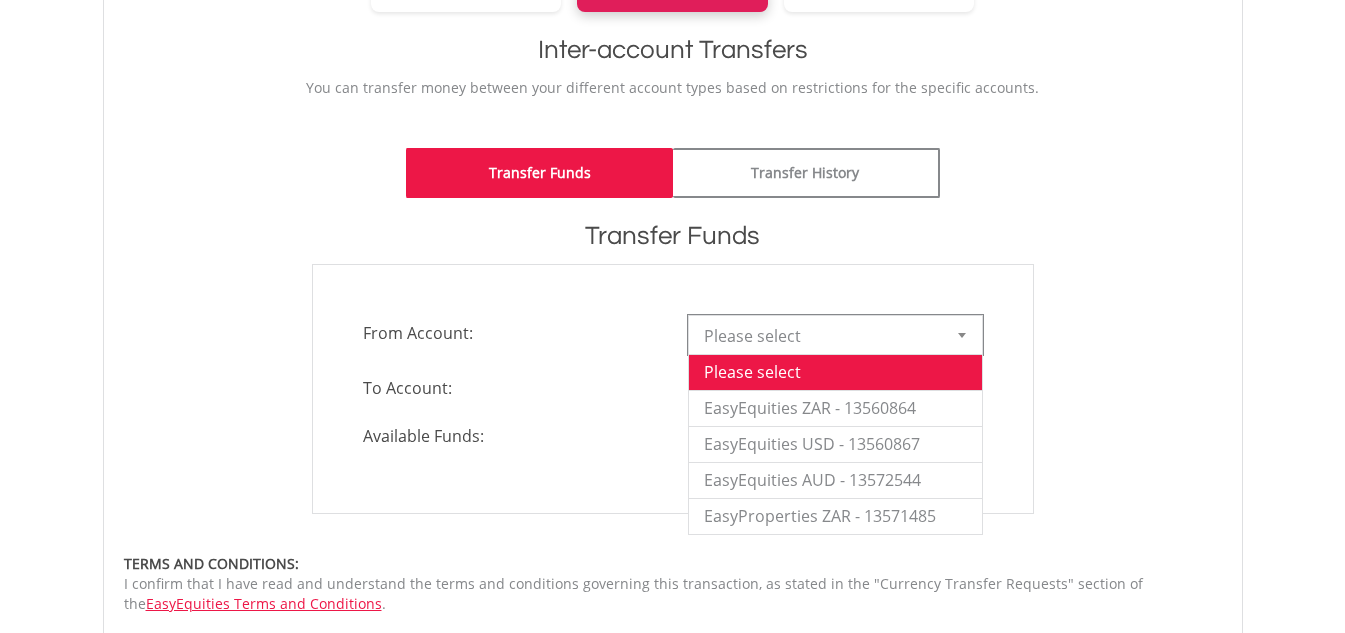 click on "Please select" at bounding box center (820, 336) 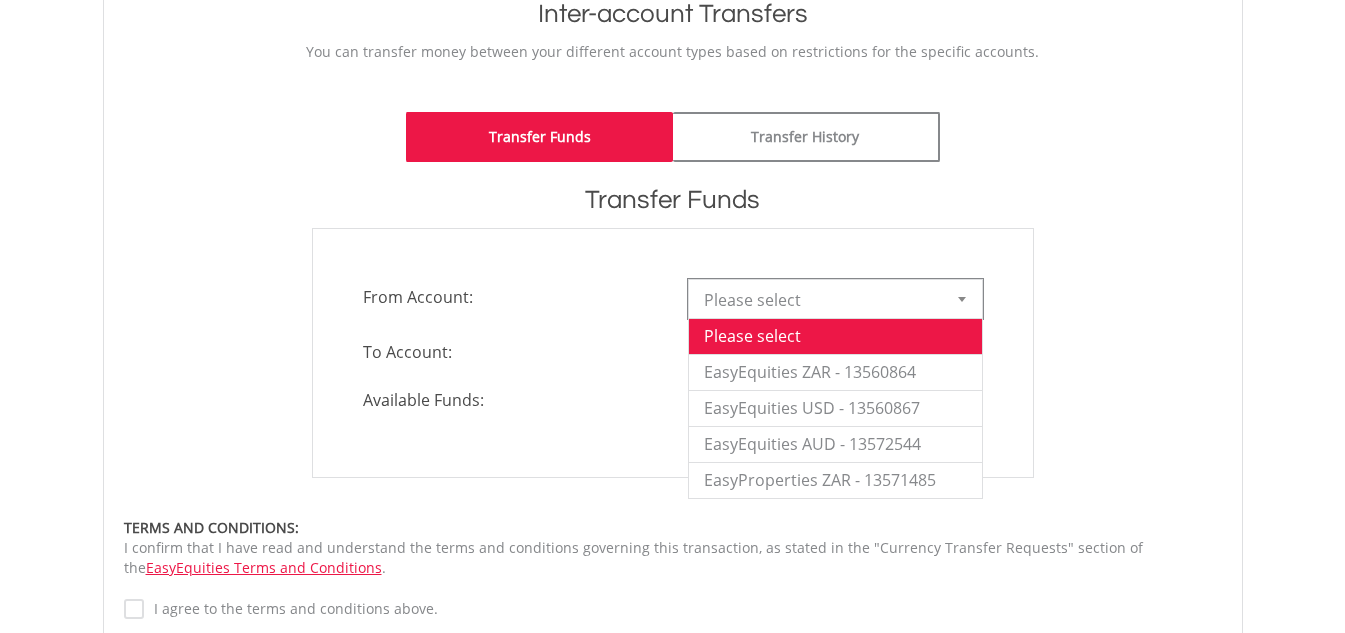 scroll, scrollTop: 500, scrollLeft: 0, axis: vertical 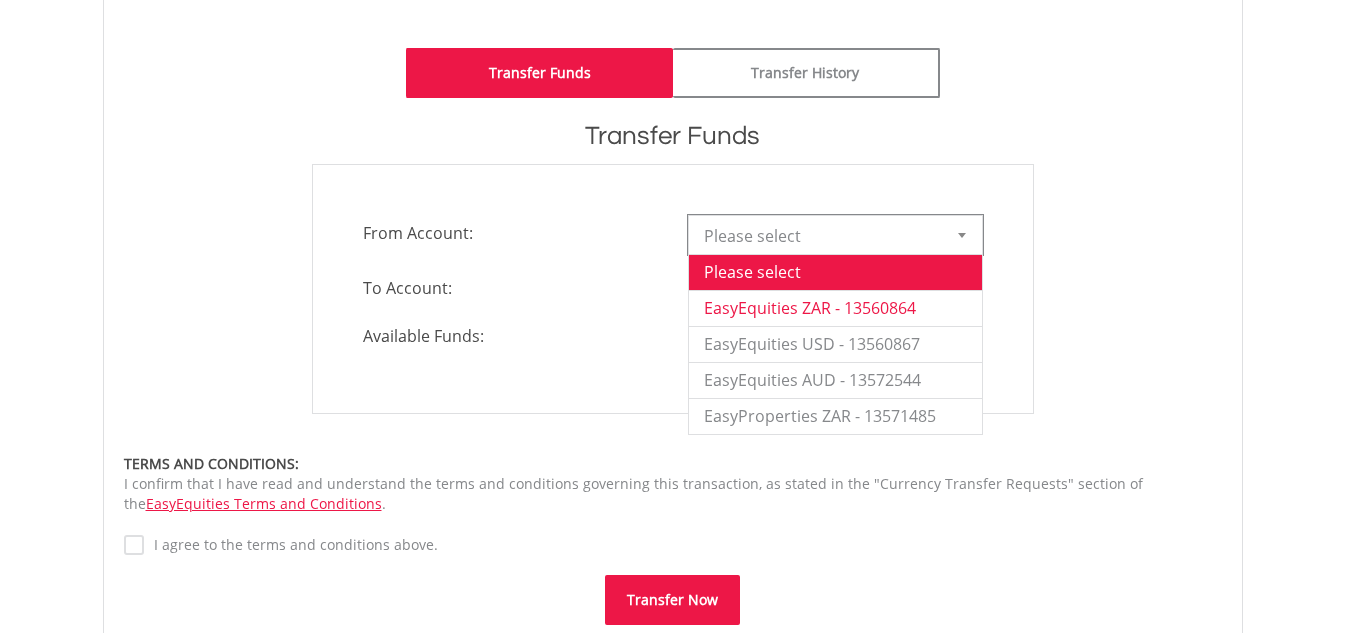 click on "EasyEquities ZAR - 13560864" at bounding box center (835, 308) 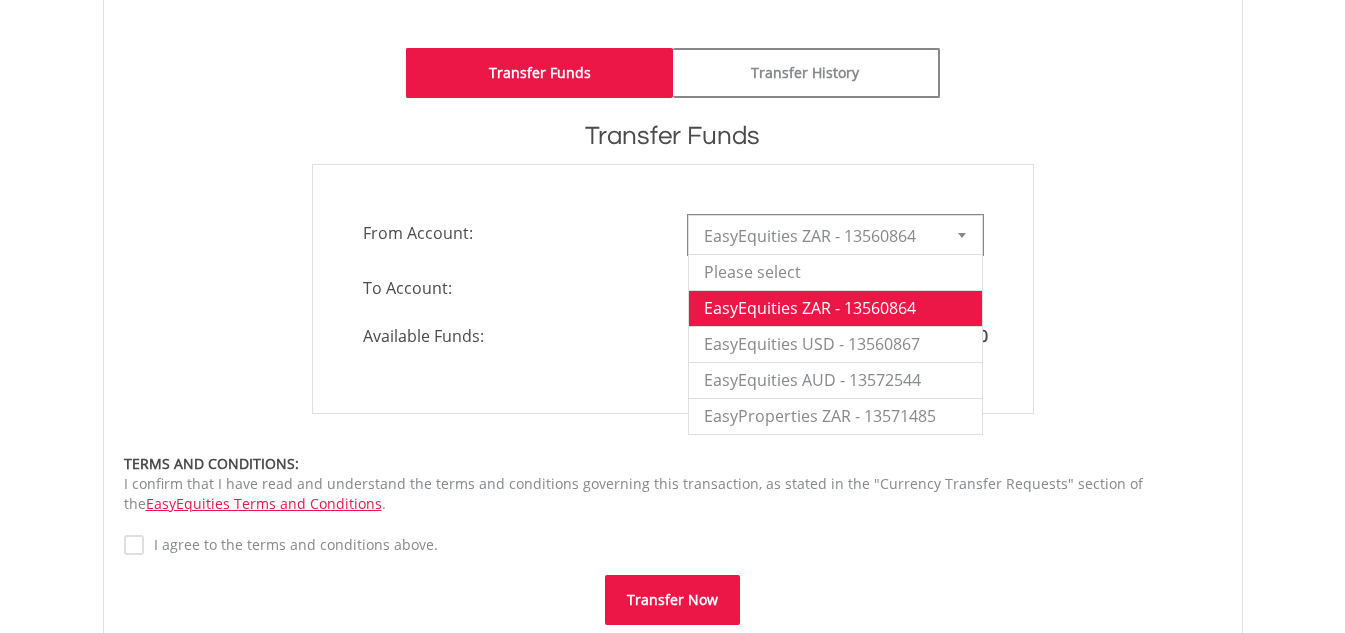 click at bounding box center [962, 235] 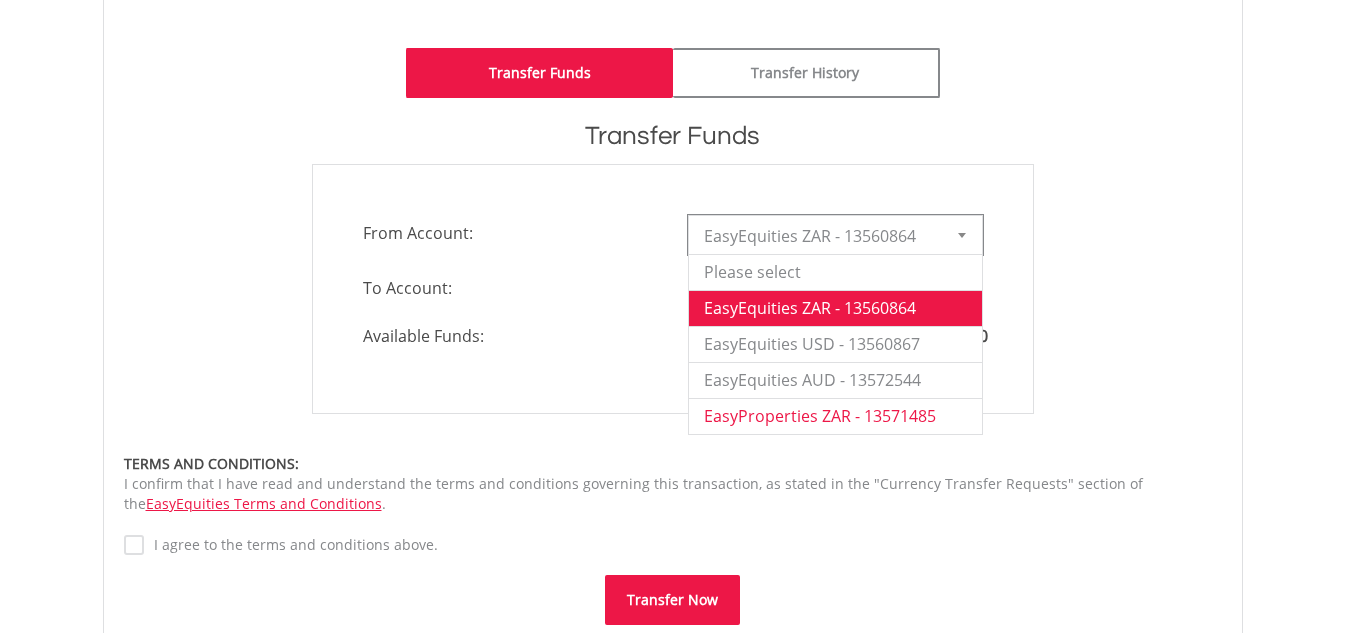 click on "EasyProperties ZAR - 13571485" at bounding box center (835, 416) 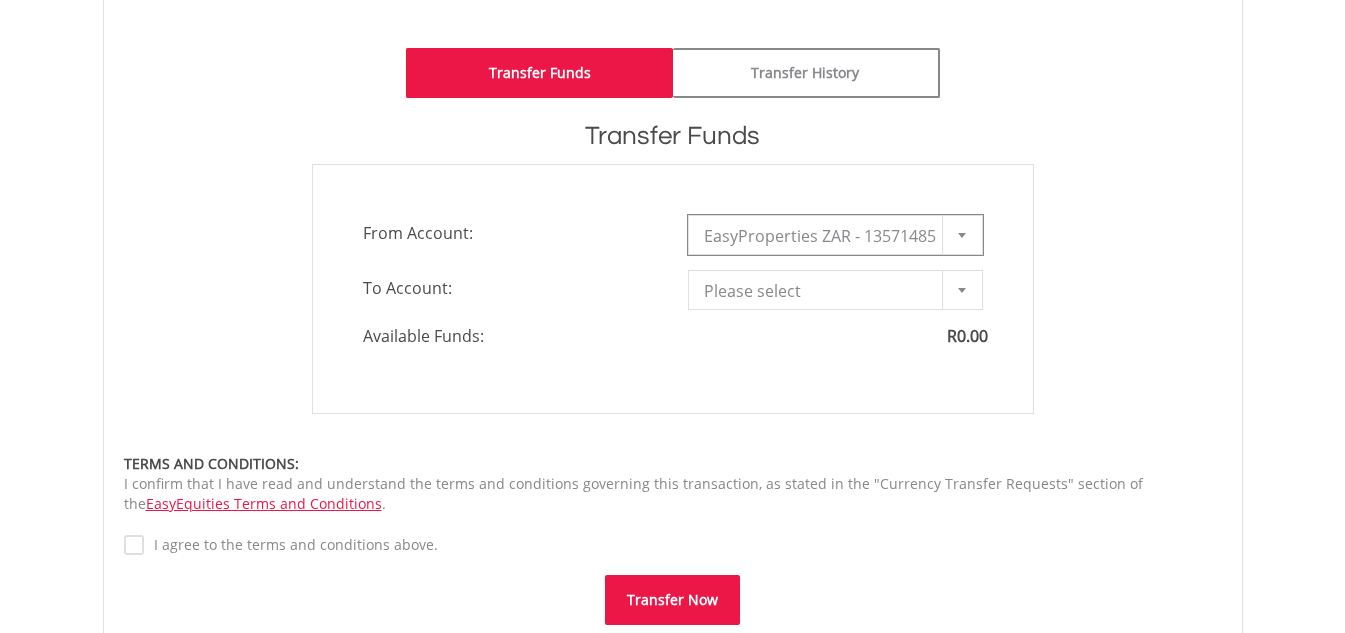 click on "EasyProperties ZAR - 13571485" at bounding box center (820, 236) 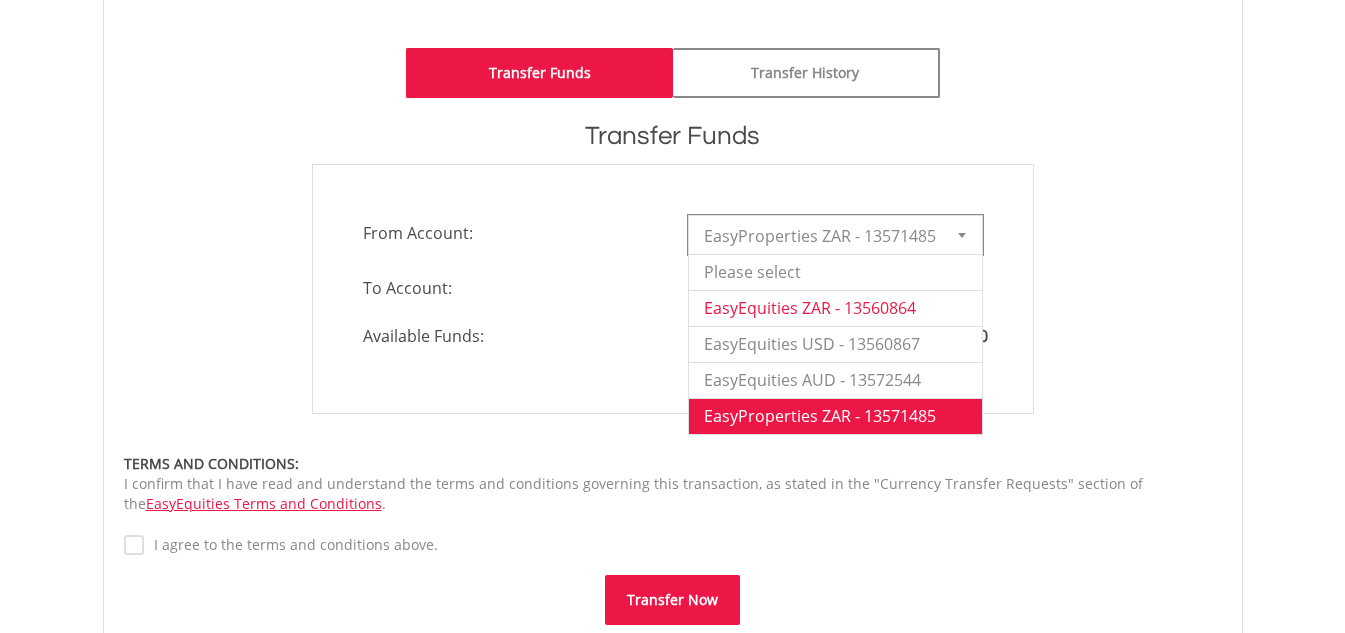 click on "EasyEquities ZAR - 13560864" at bounding box center [835, 308] 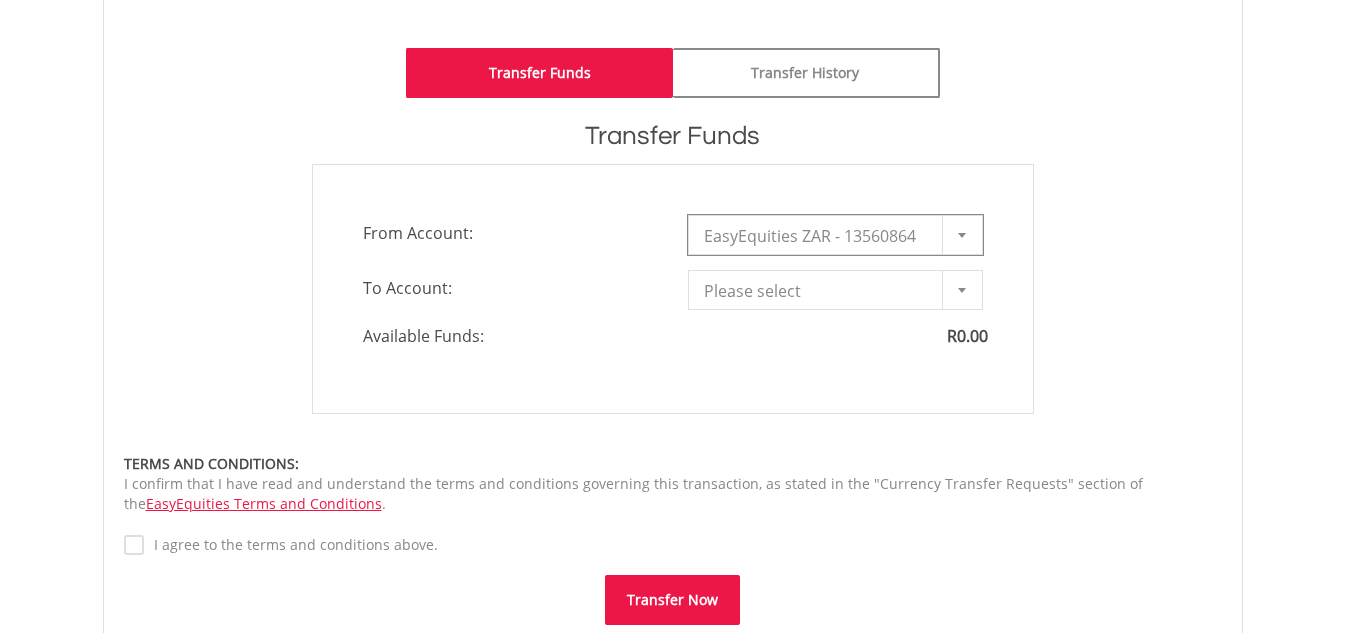 click on "Please select" at bounding box center [820, 291] 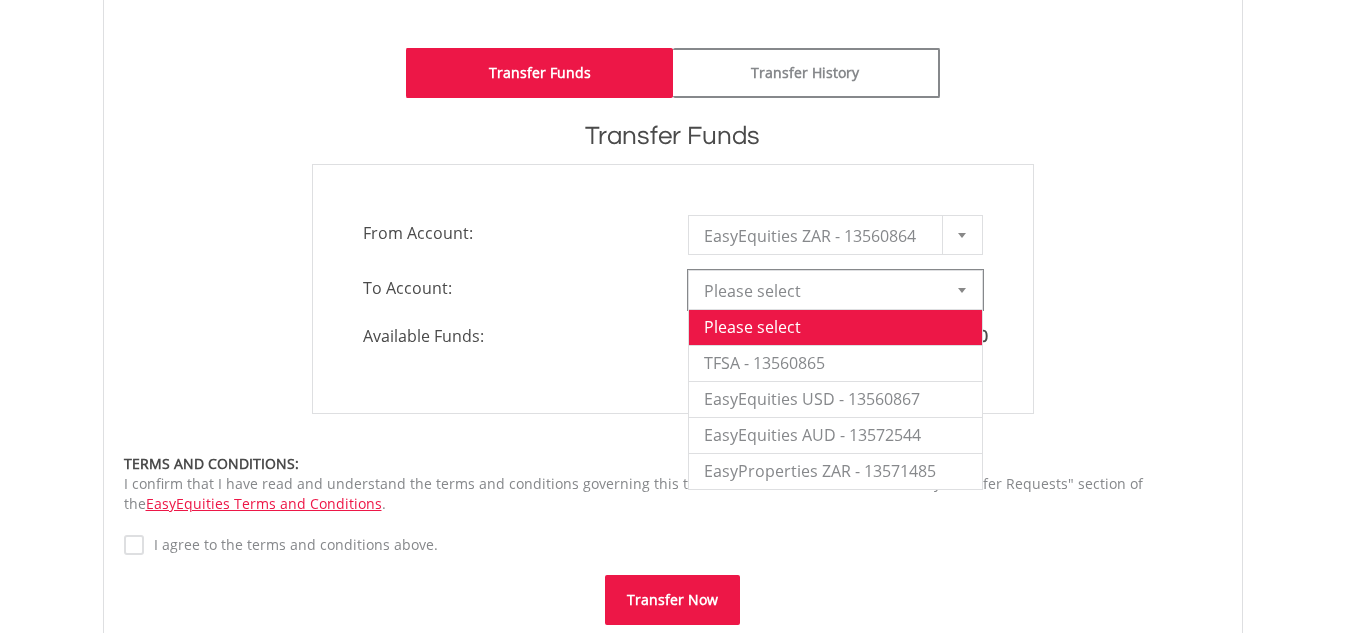 click on "EasyEquities ZAR - 13560864" at bounding box center [820, 236] 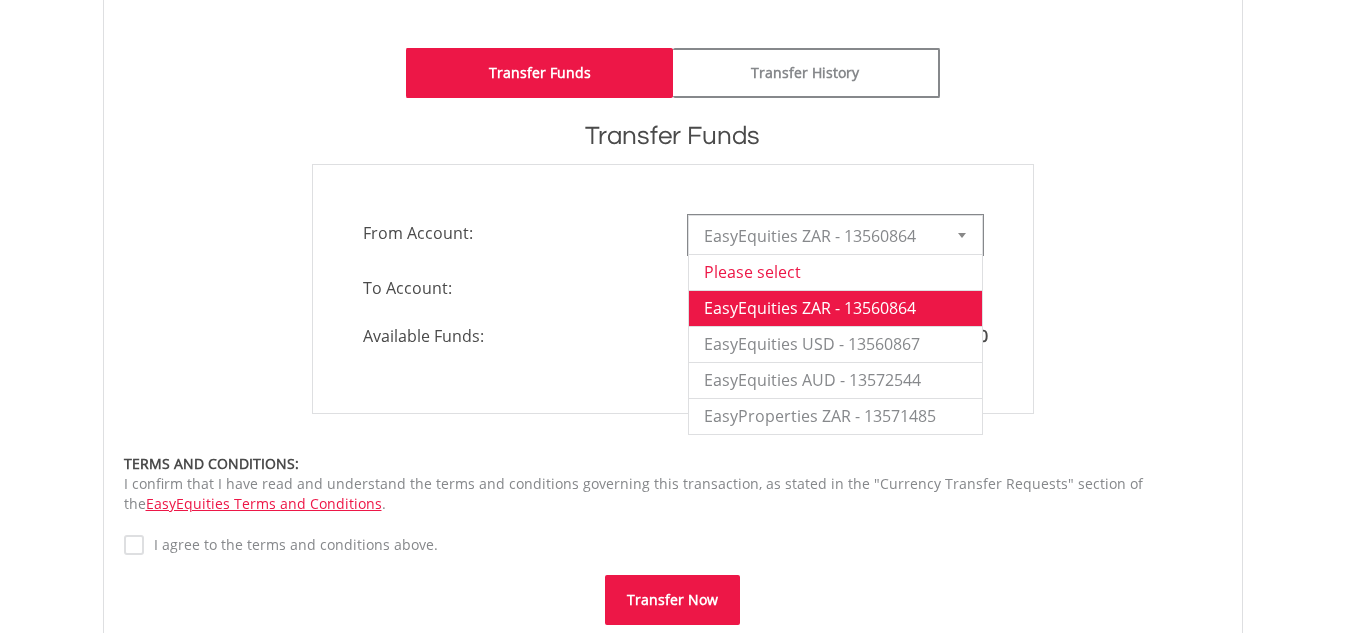 click on "Please select" at bounding box center (835, 272) 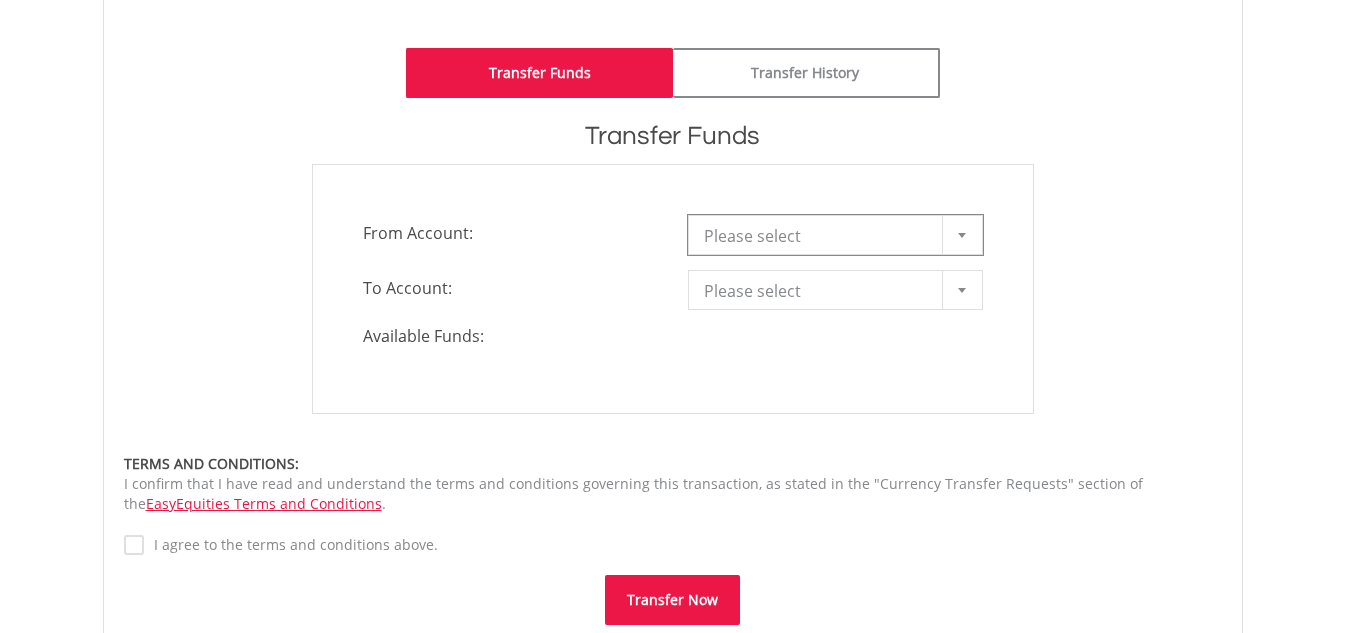 click on "Please select" at bounding box center [820, 236] 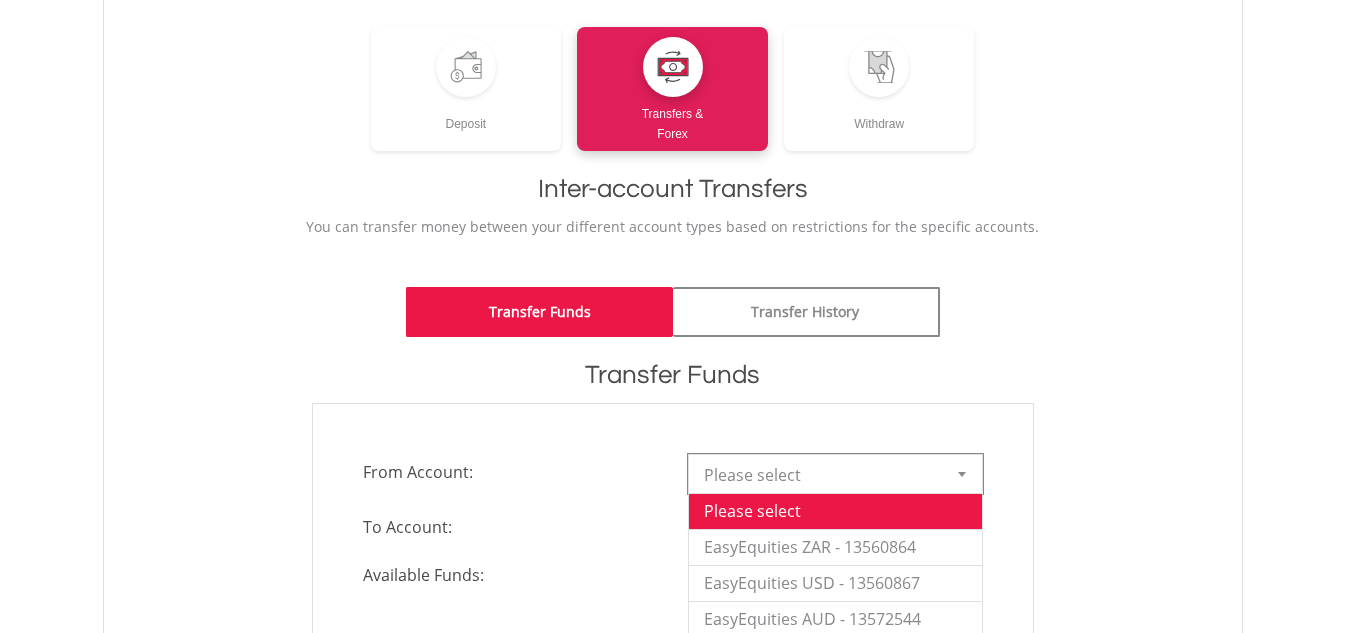 scroll, scrollTop: 0, scrollLeft: 0, axis: both 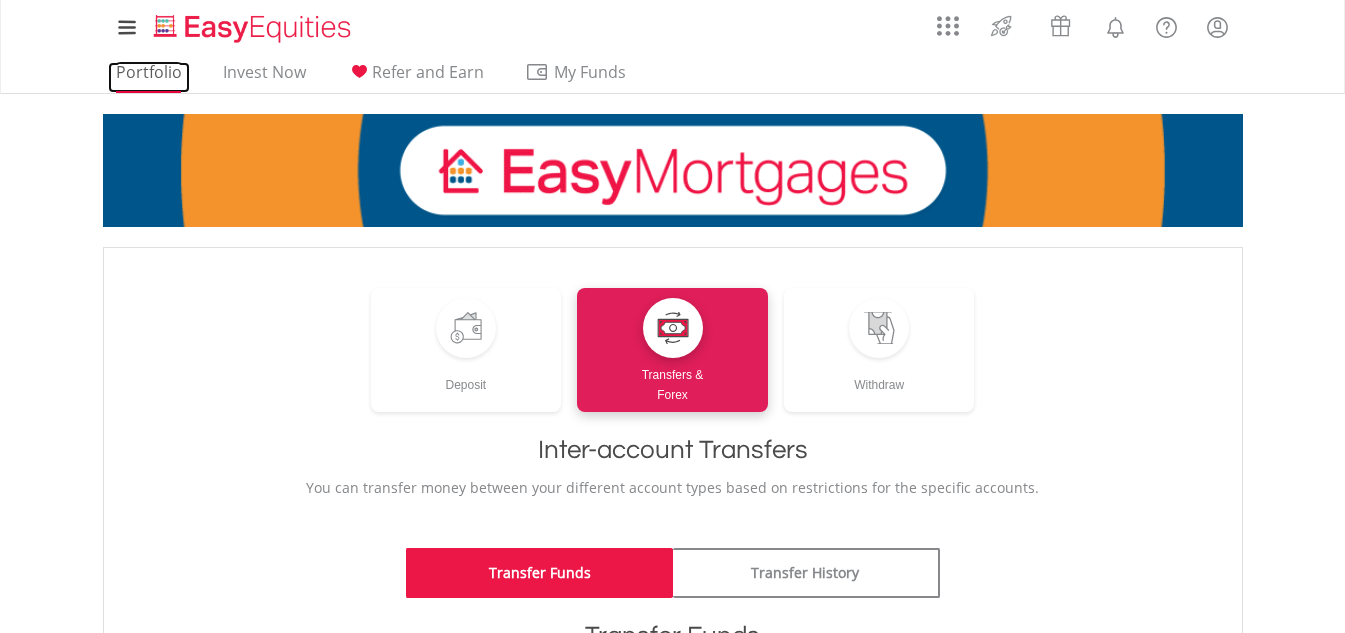 click on "Portfolio" at bounding box center [149, 77] 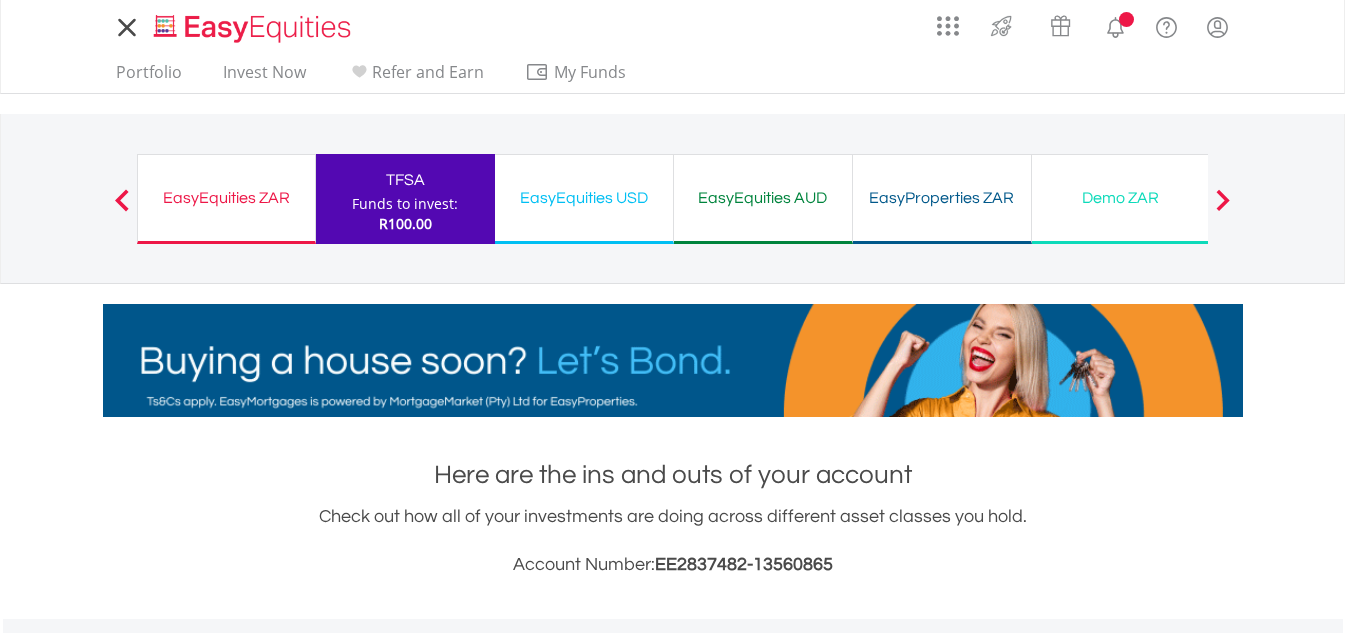 scroll, scrollTop: 0, scrollLeft: 0, axis: both 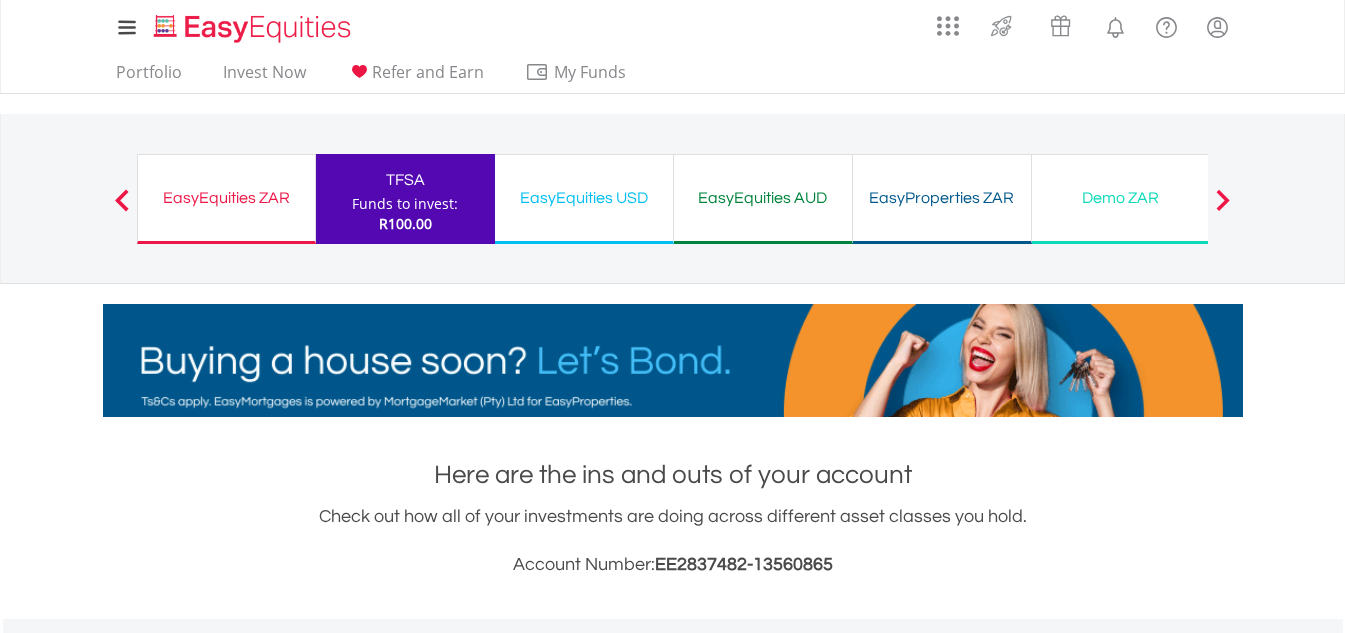 click on "Funds to invest:" at bounding box center [405, 204] 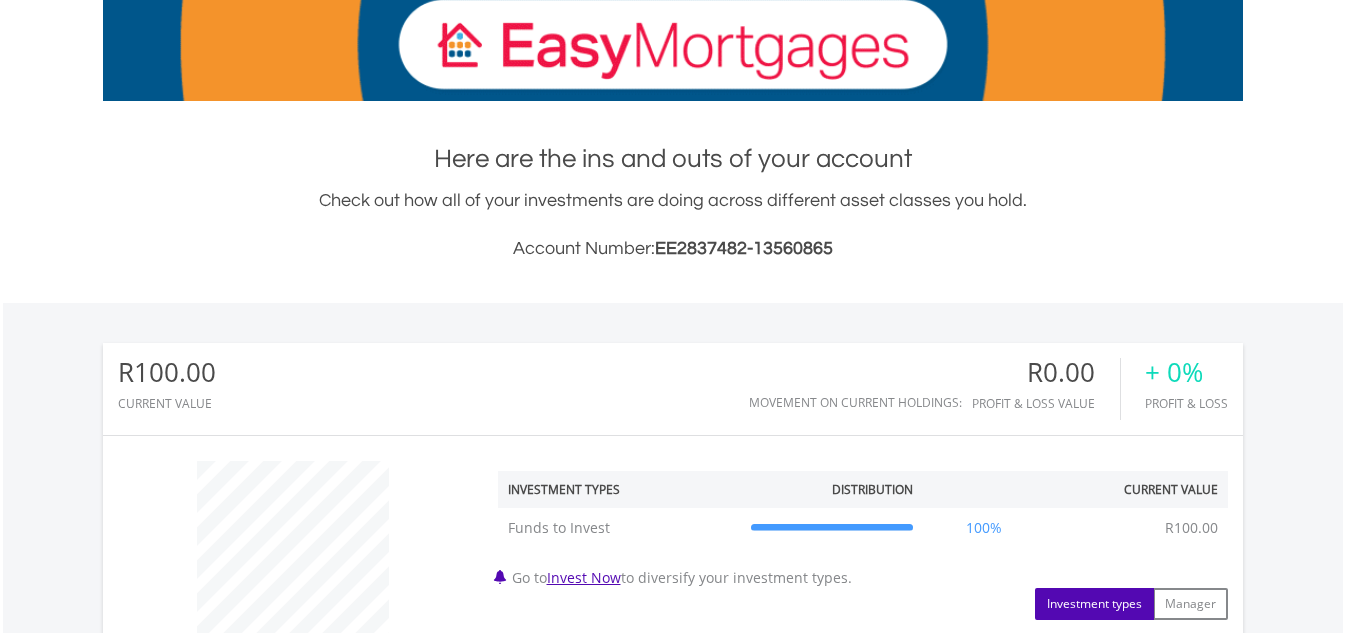 scroll, scrollTop: 600, scrollLeft: 0, axis: vertical 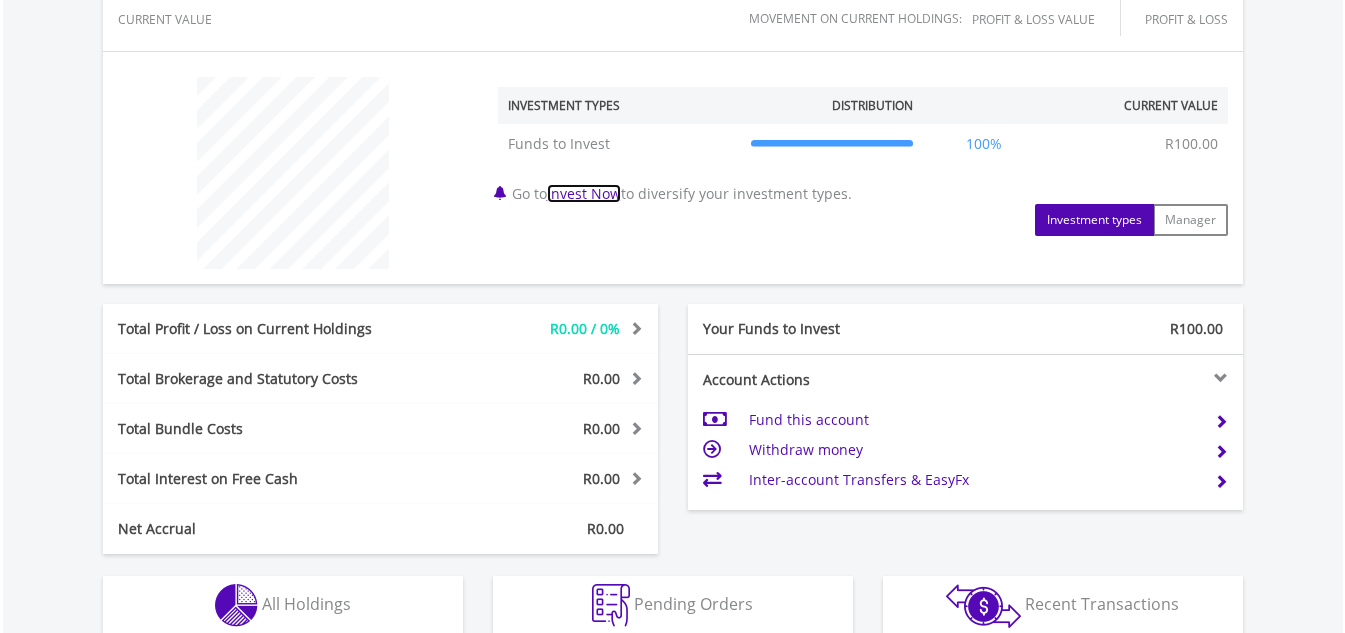 click on "Invest Now" at bounding box center (584, 193) 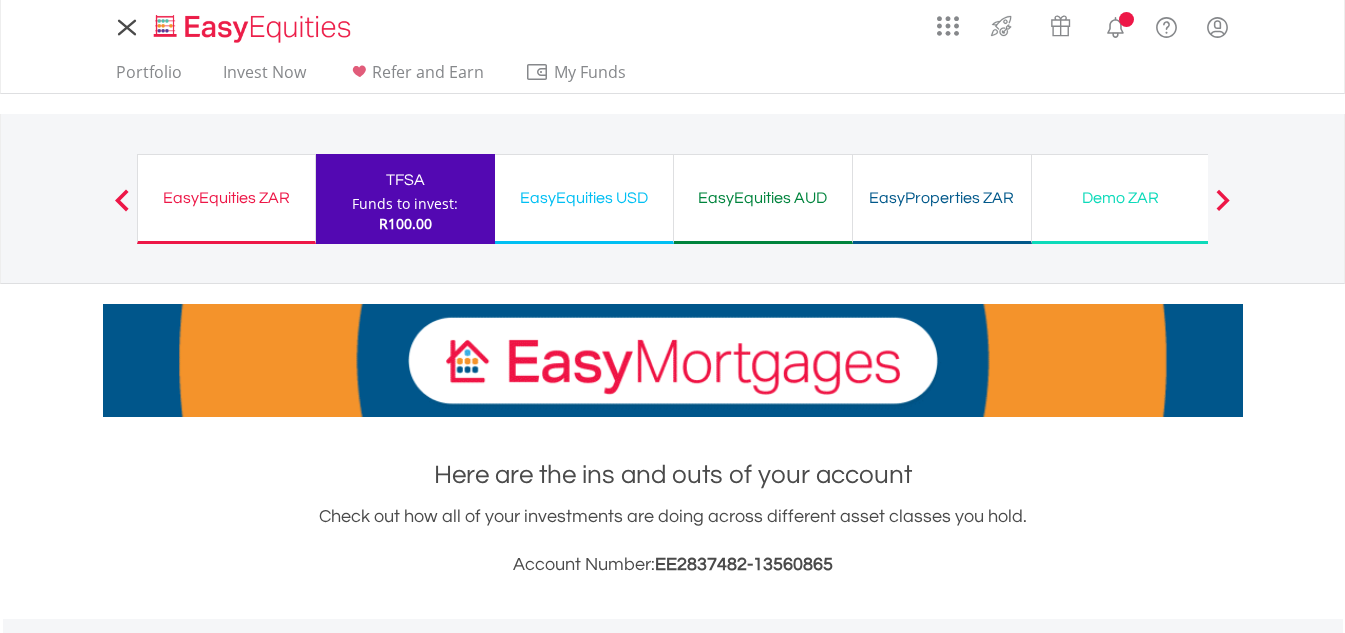 scroll, scrollTop: 700, scrollLeft: 0, axis: vertical 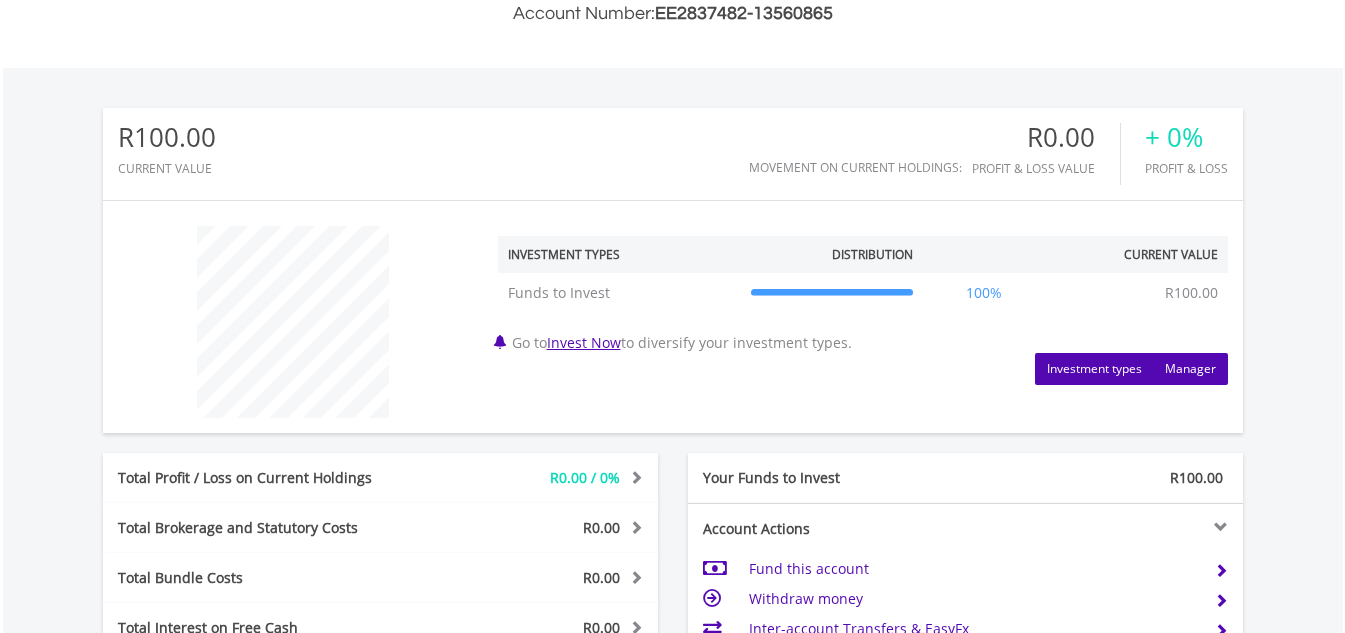 type 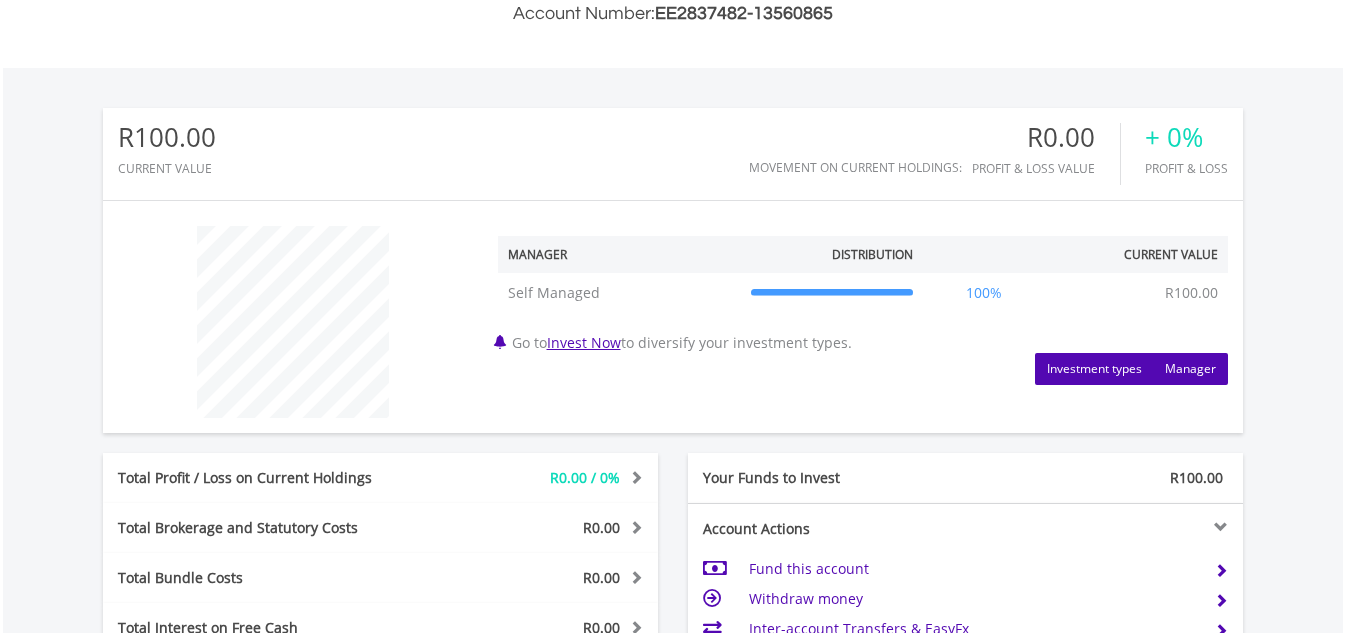 type 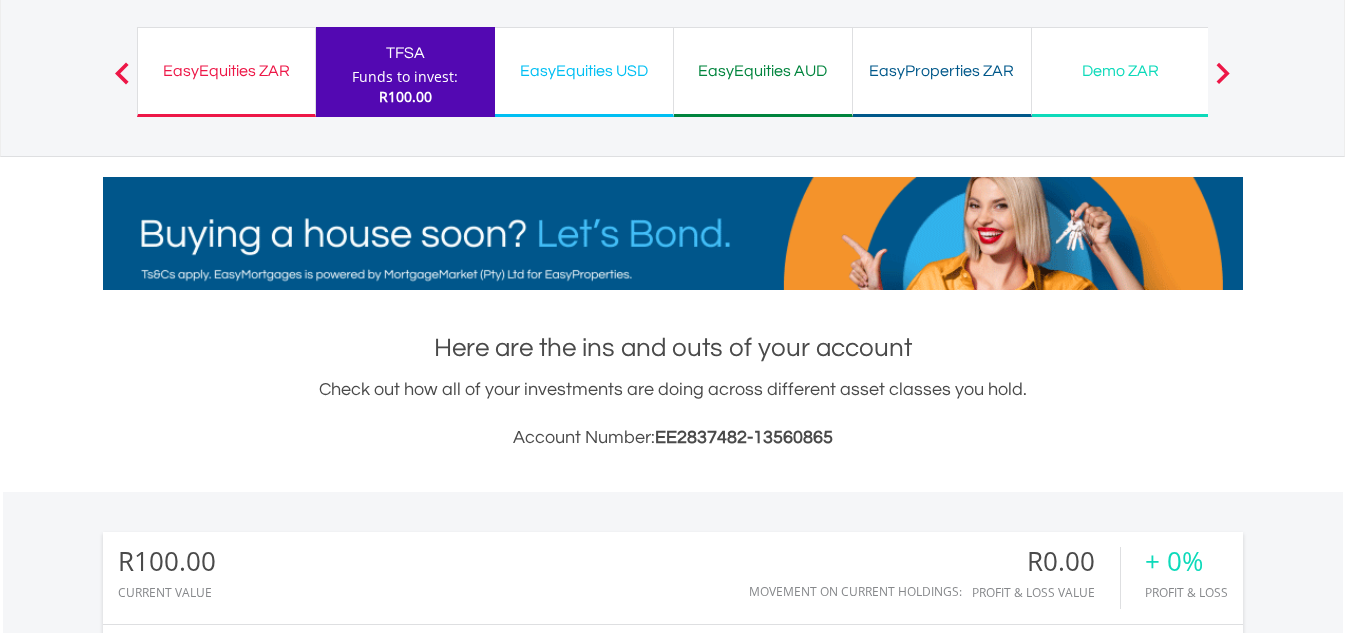 scroll, scrollTop: 0, scrollLeft: 0, axis: both 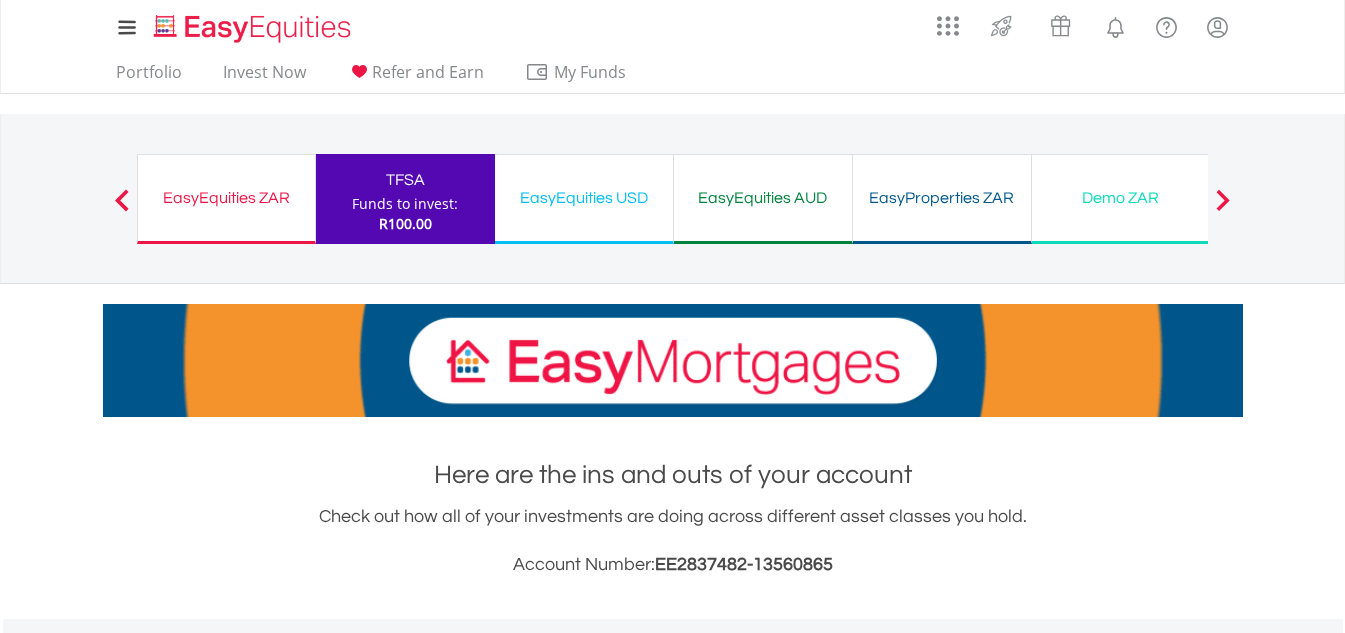 click on "EasyEquities ZAR" at bounding box center [226, 198] 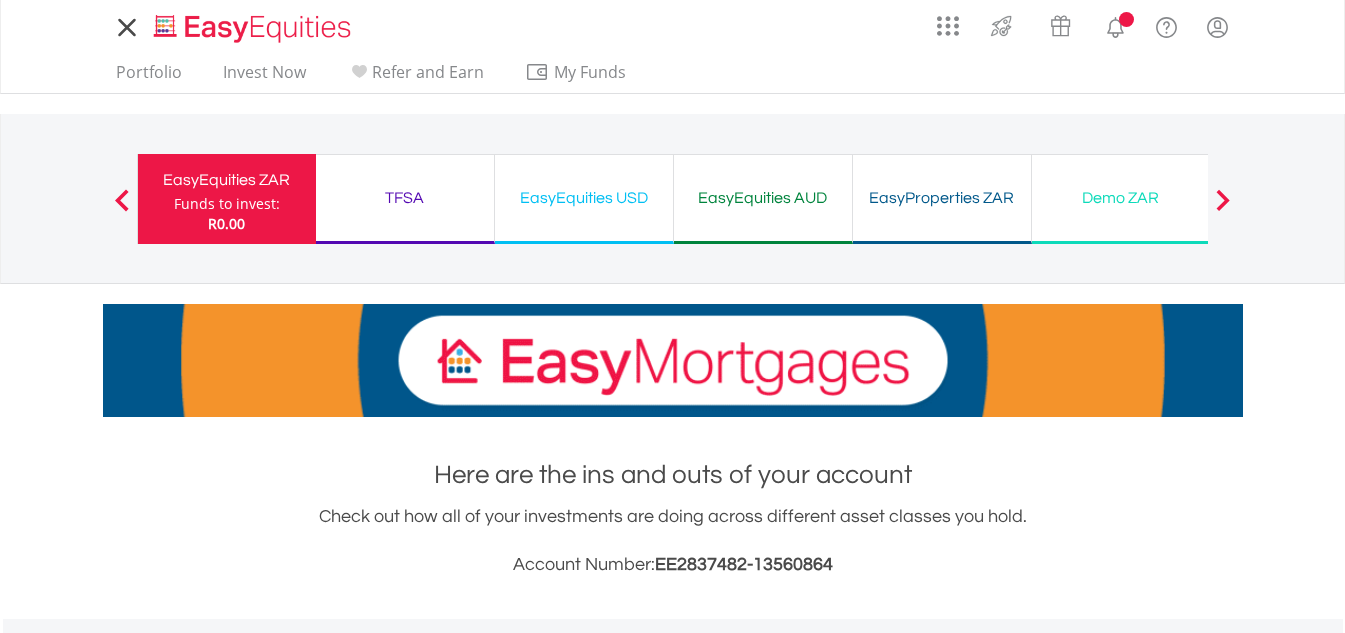 scroll, scrollTop: 0, scrollLeft: 0, axis: both 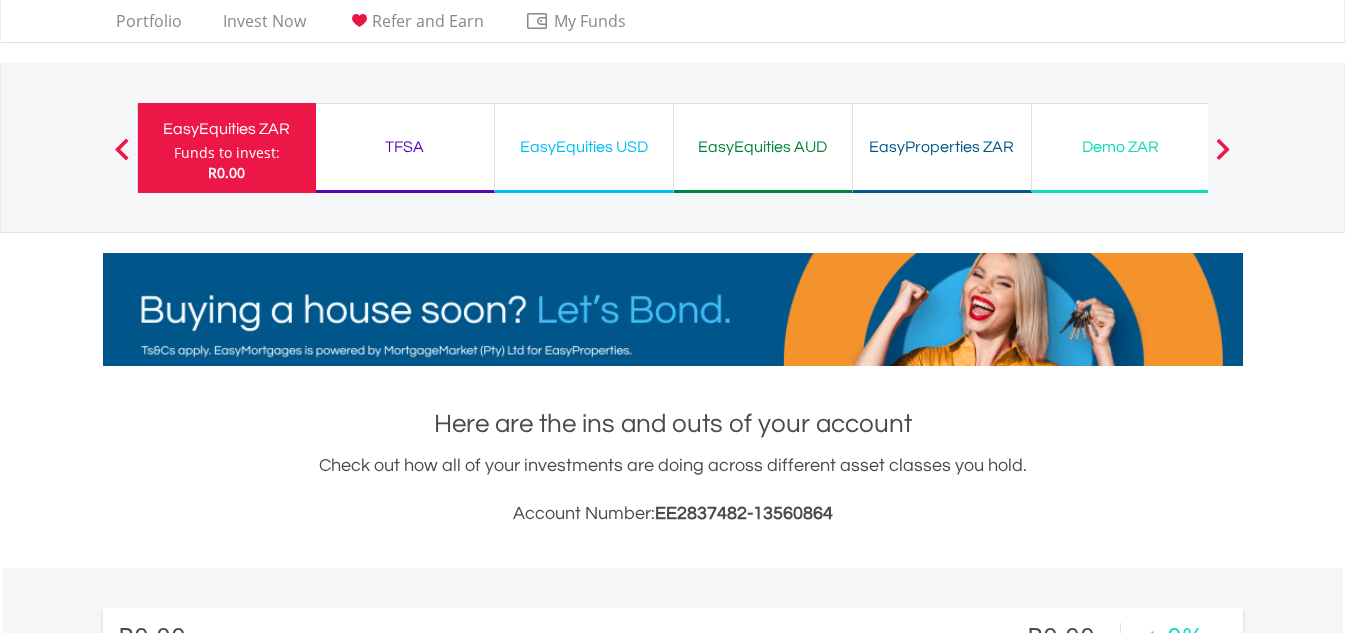 click on "EasyEquities USD
Funds to invest:
R0.00" at bounding box center (584, 148) 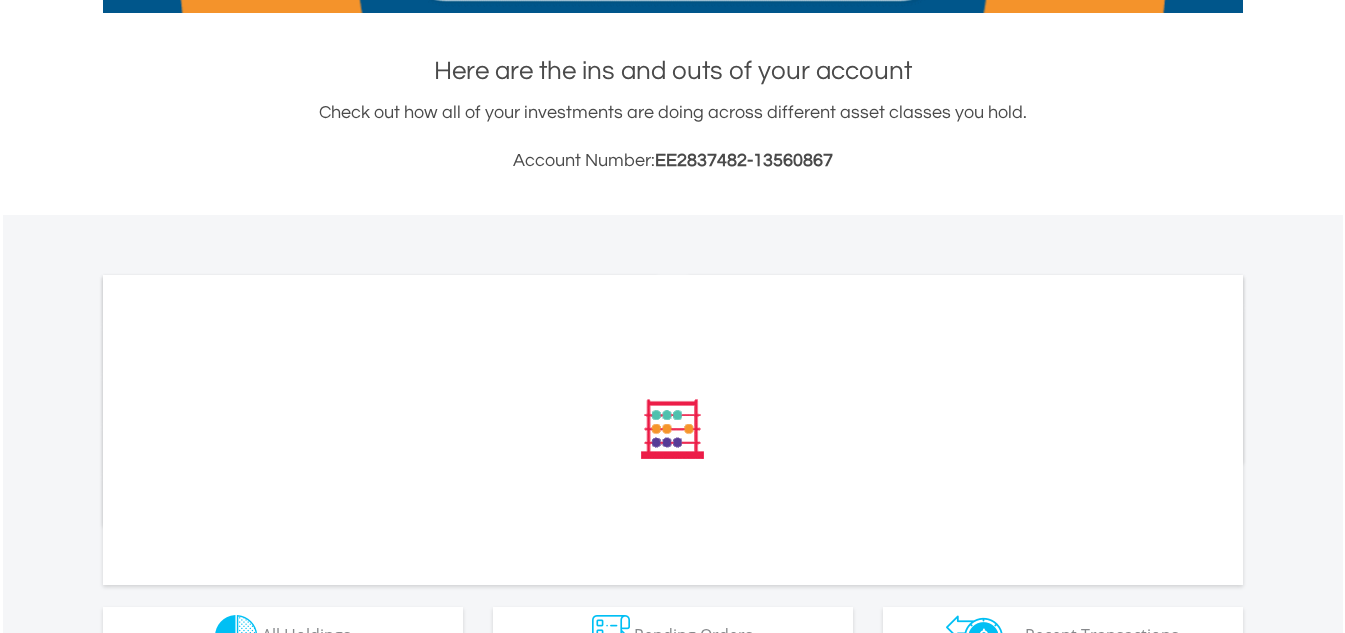 scroll, scrollTop: 1025, scrollLeft: 0, axis: vertical 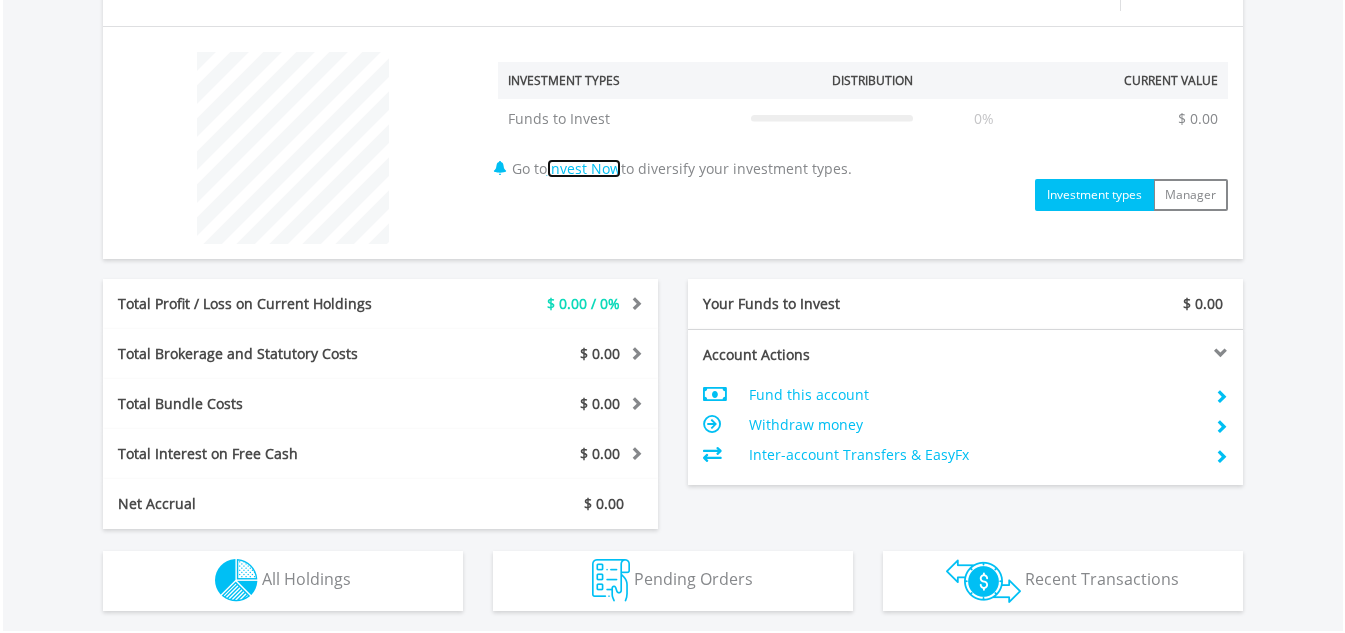 click on "Invest Now" at bounding box center (584, 168) 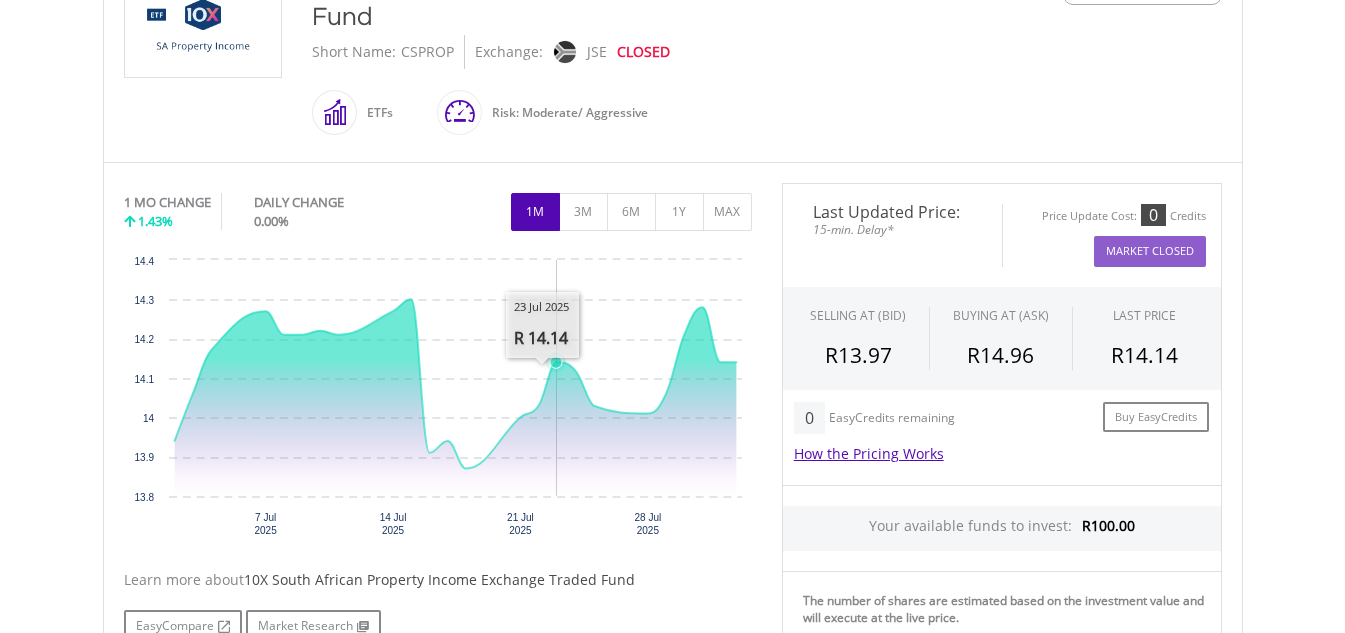 scroll, scrollTop: 500, scrollLeft: 0, axis: vertical 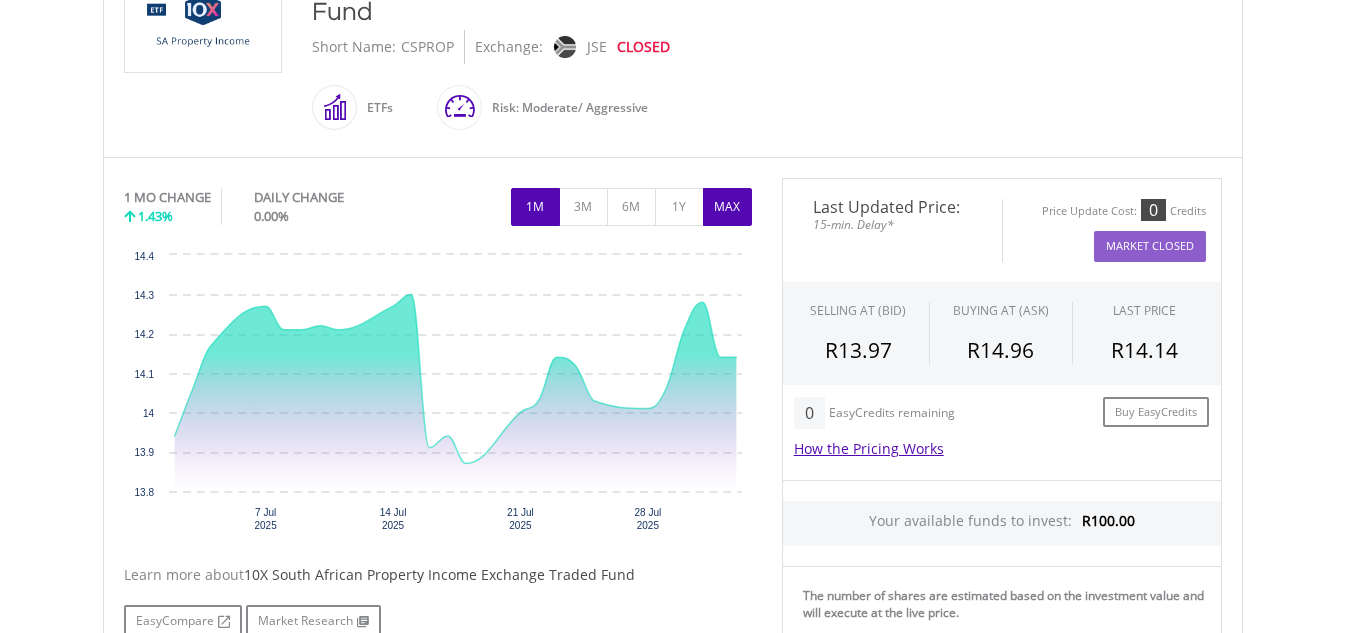 type 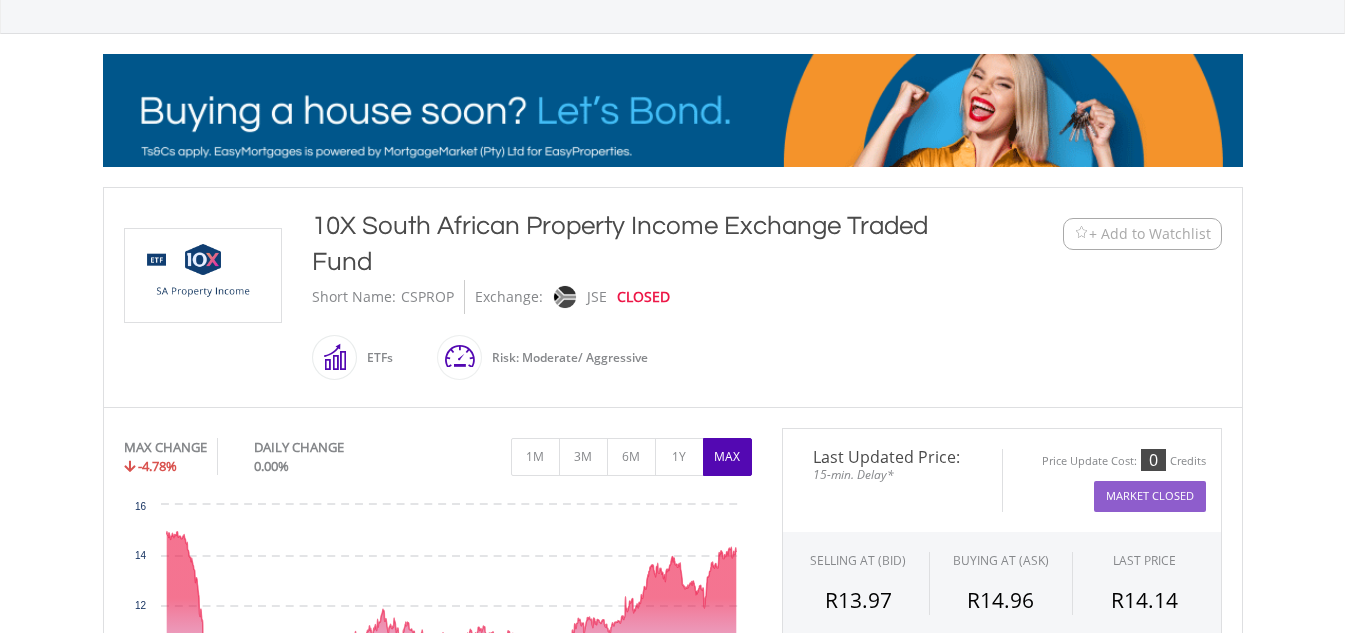 scroll, scrollTop: 100, scrollLeft: 0, axis: vertical 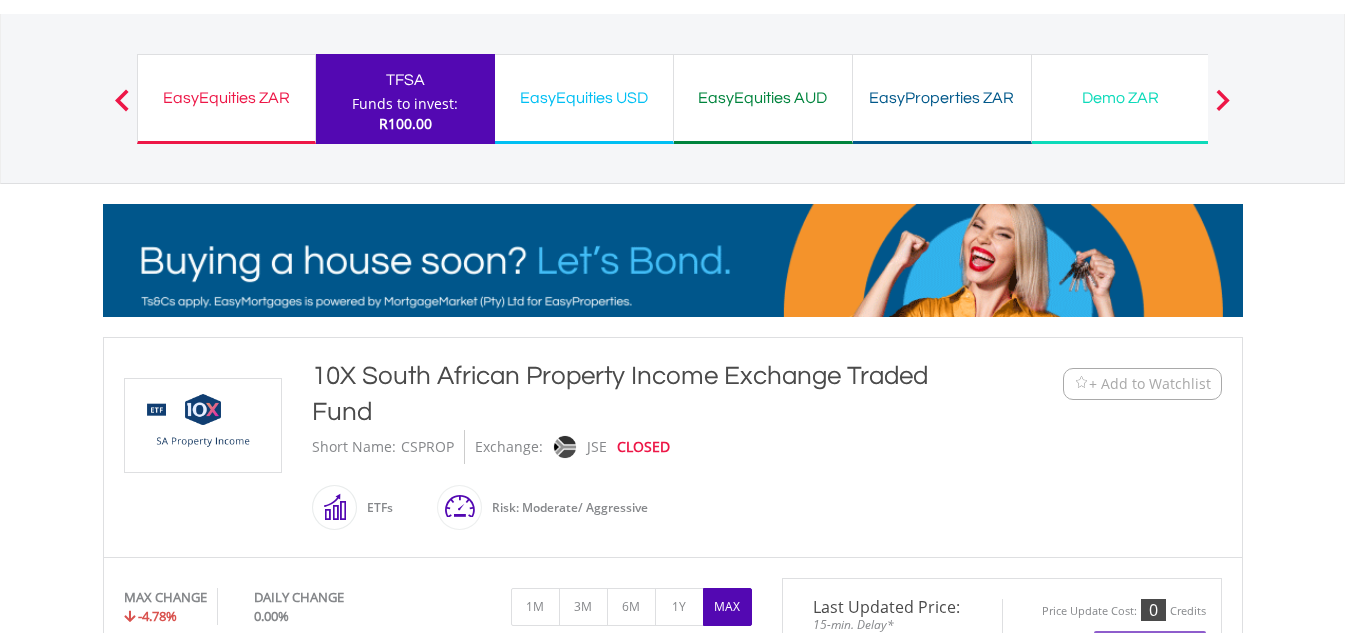 drag, startPoint x: 437, startPoint y: 182, endPoint x: 351, endPoint y: 251, distance: 110.25879 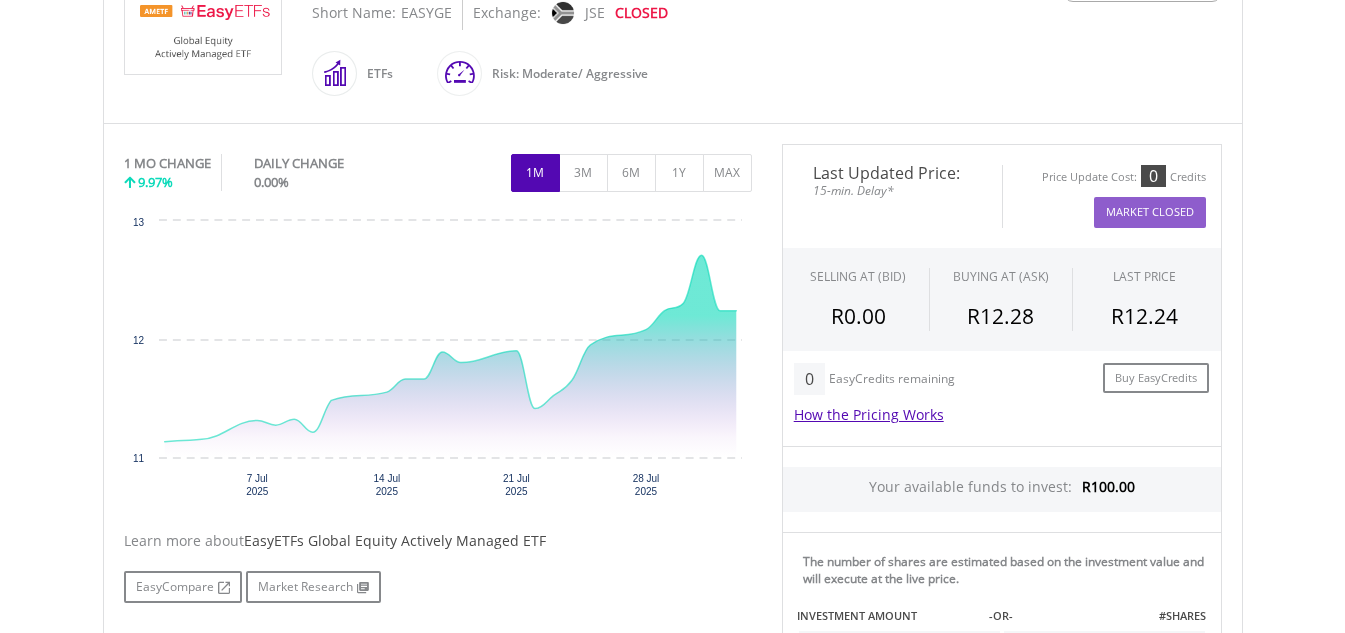scroll, scrollTop: 500, scrollLeft: 0, axis: vertical 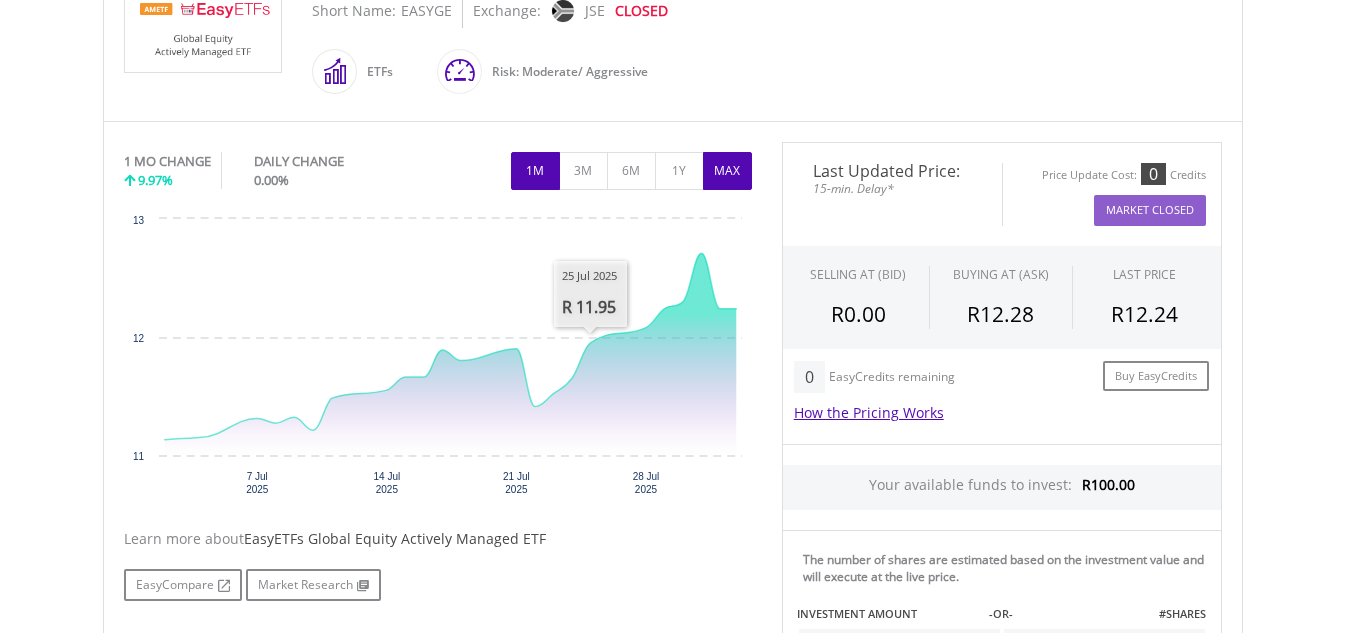 type 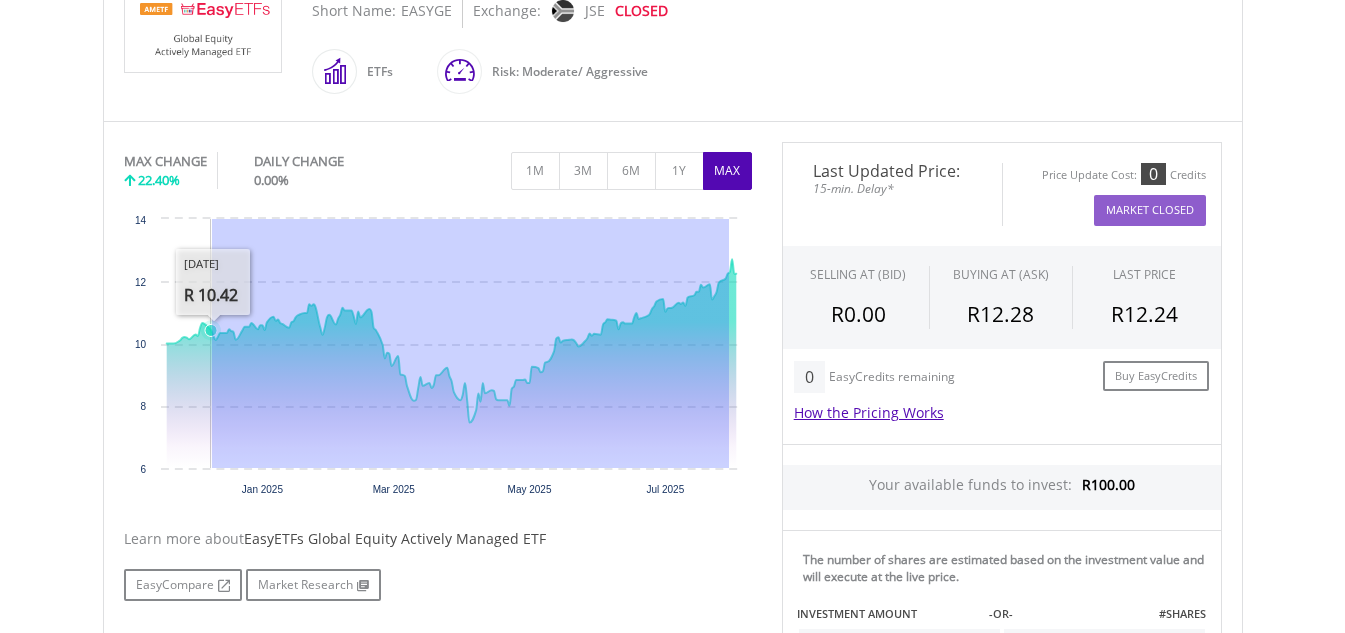 drag, startPoint x: 728, startPoint y: 274, endPoint x: 211, endPoint y: 315, distance: 518.62317 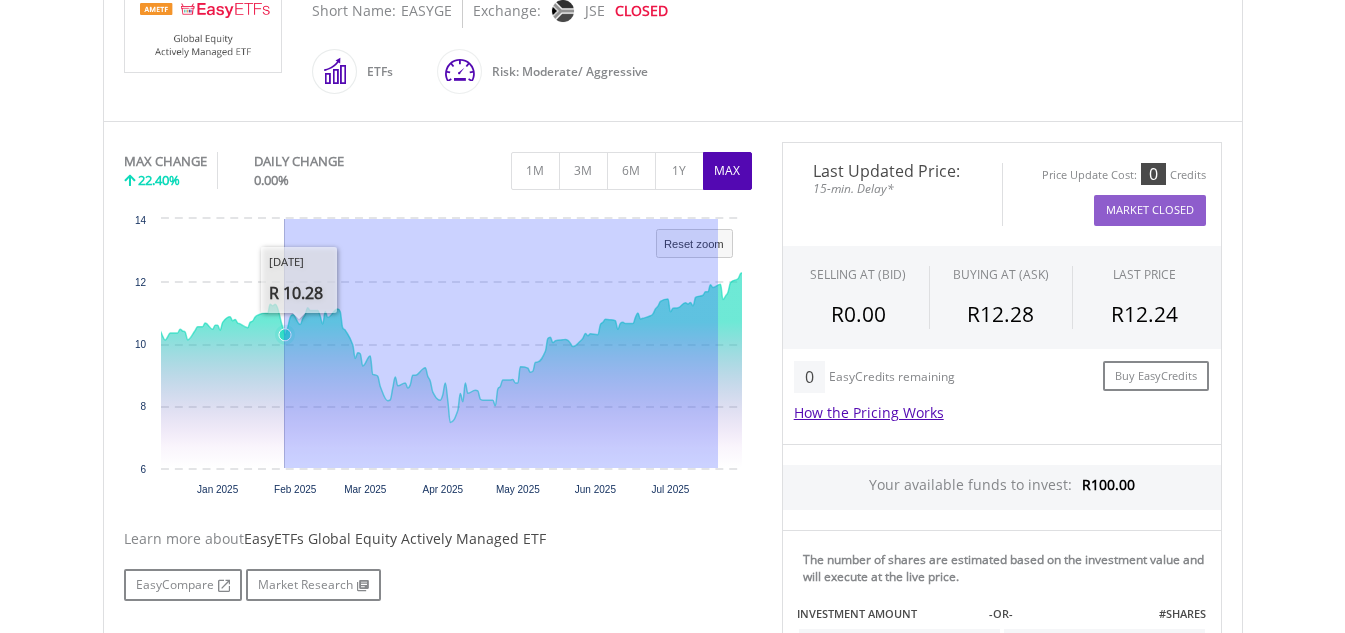 drag, startPoint x: 717, startPoint y: 288, endPoint x: 218, endPoint y: 286, distance: 499.004 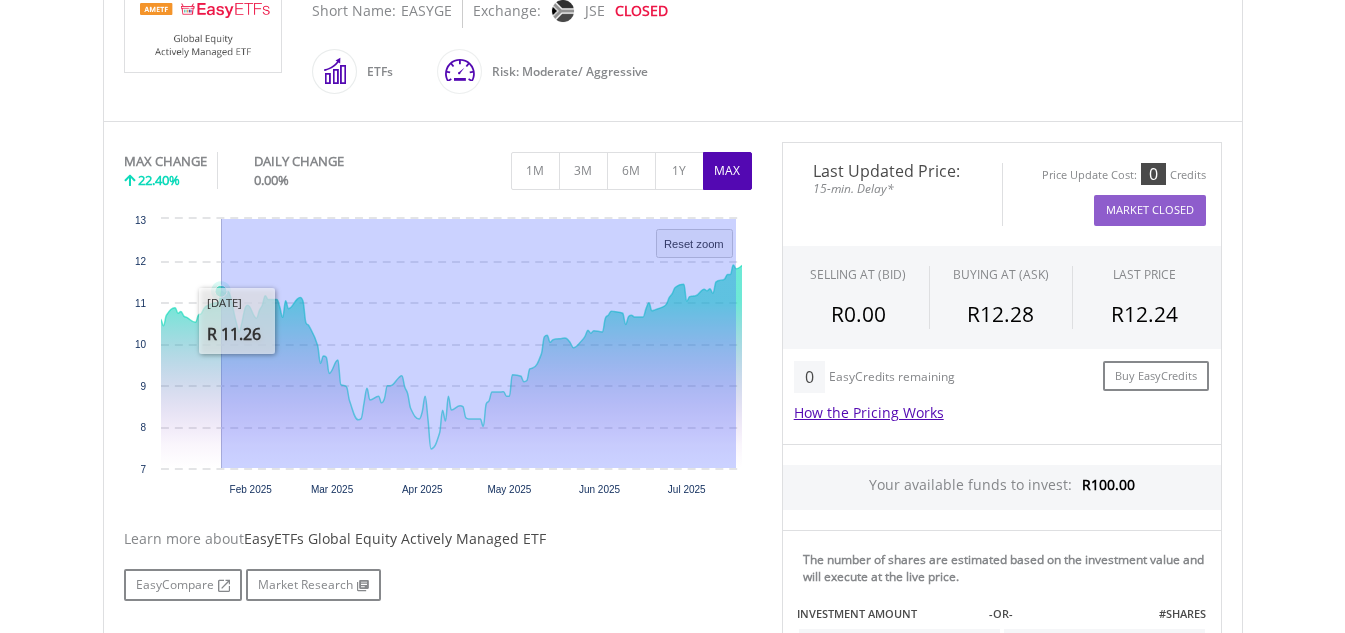 drag, startPoint x: 735, startPoint y: 258, endPoint x: 449, endPoint y: 255, distance: 286.01575 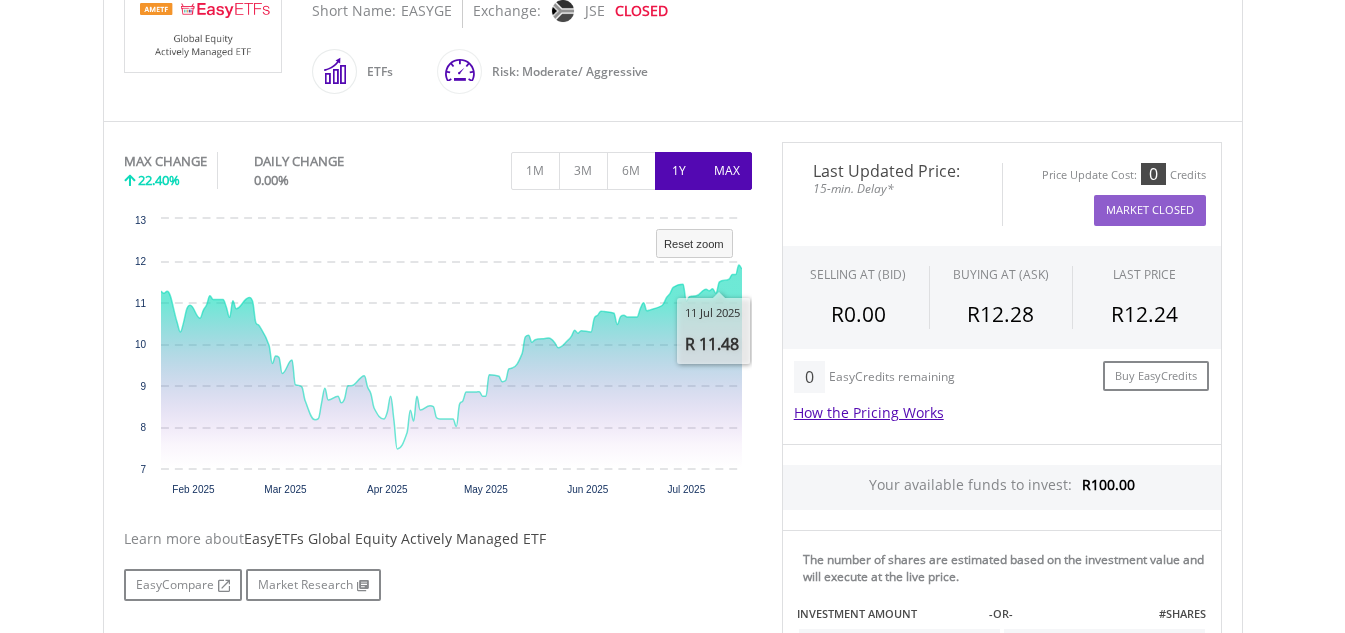 type 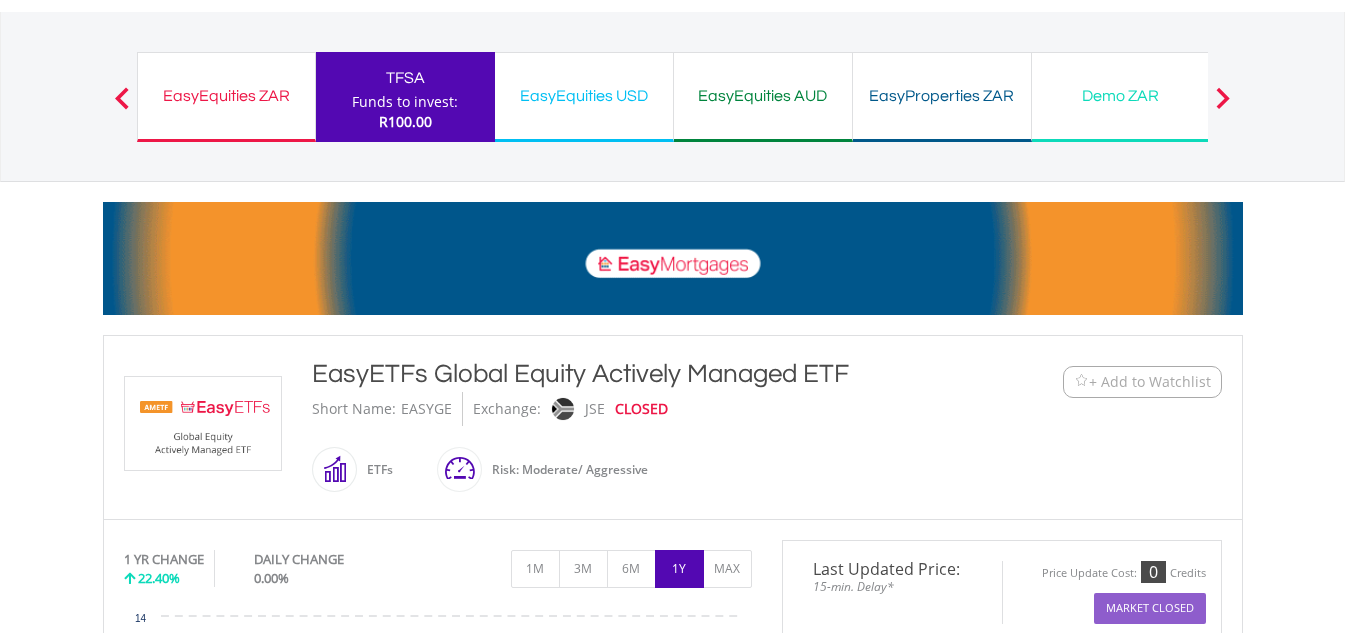 scroll, scrollTop: 200, scrollLeft: 0, axis: vertical 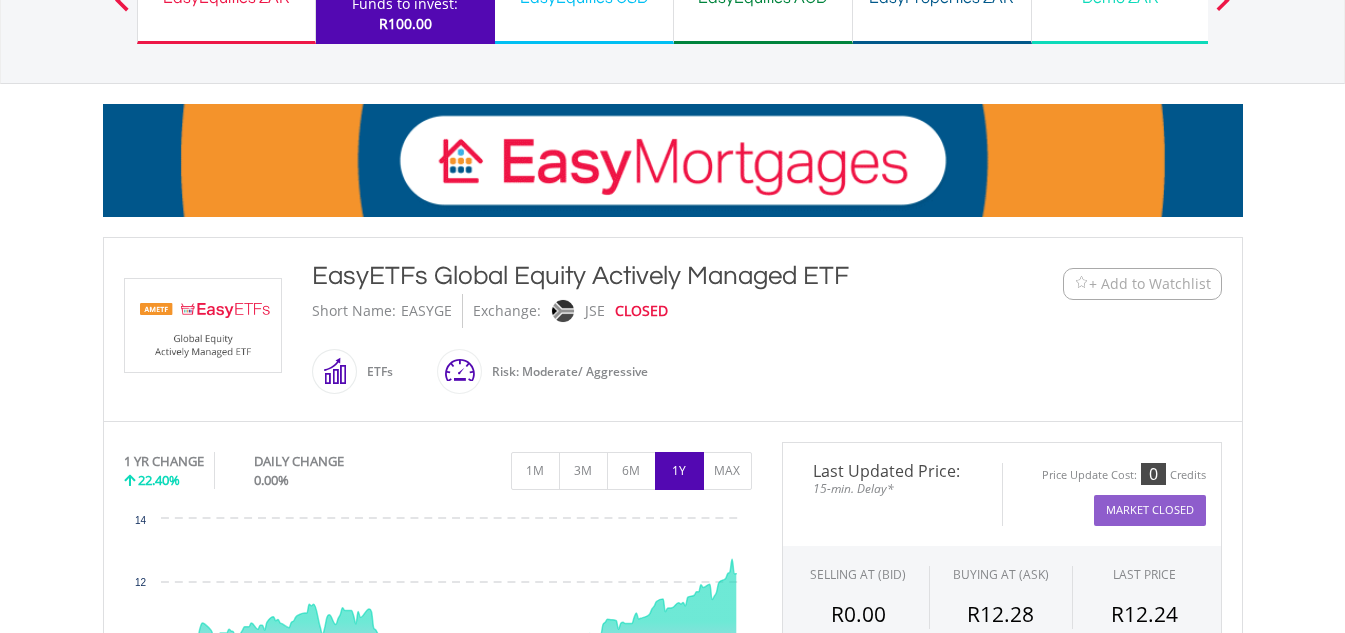 click at bounding box center [203, 325] 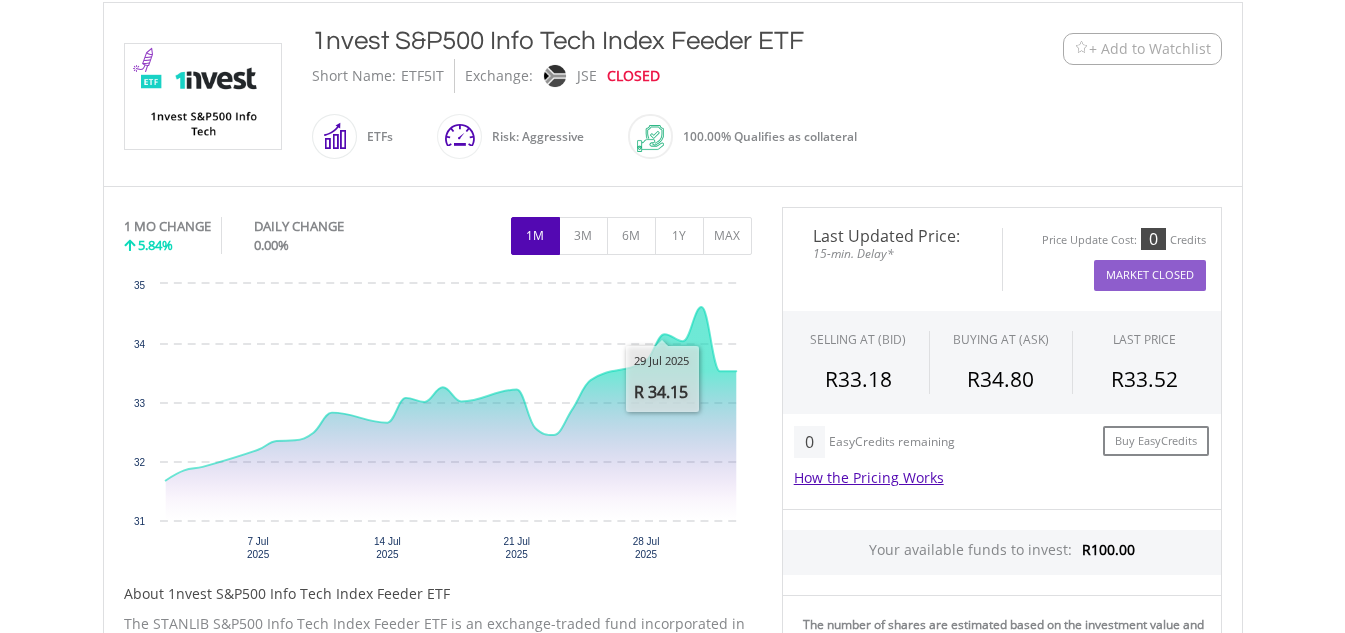 scroll, scrollTop: 300, scrollLeft: 0, axis: vertical 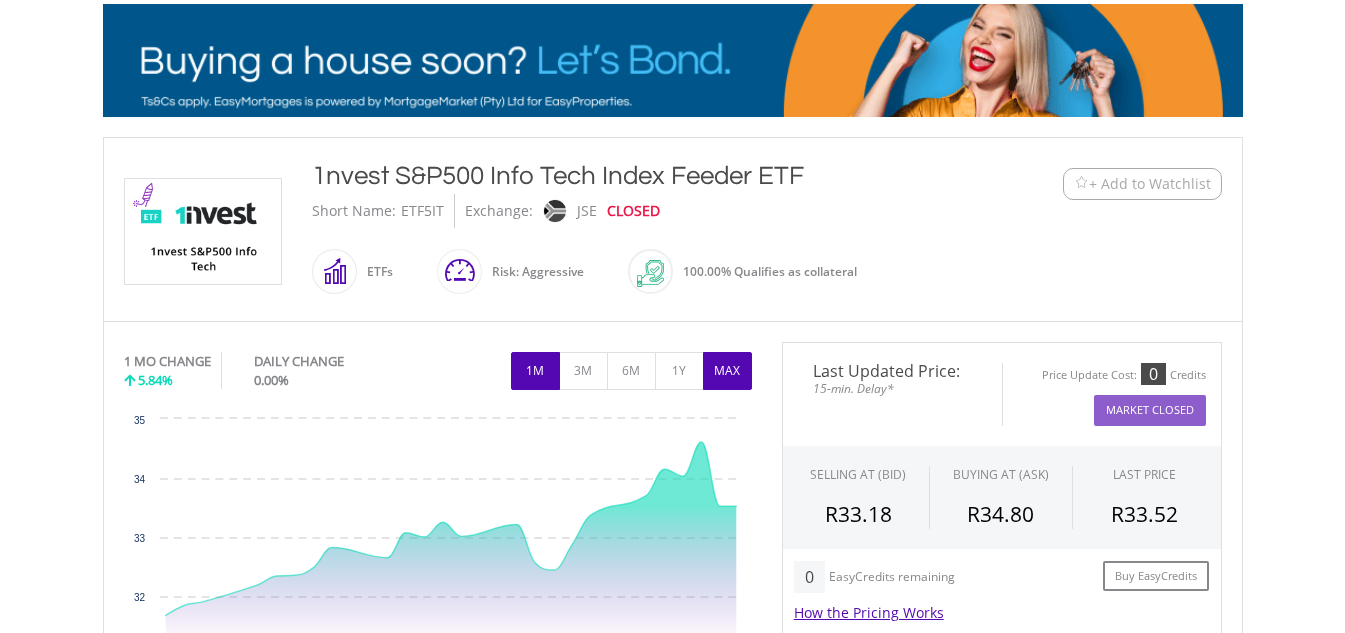 type 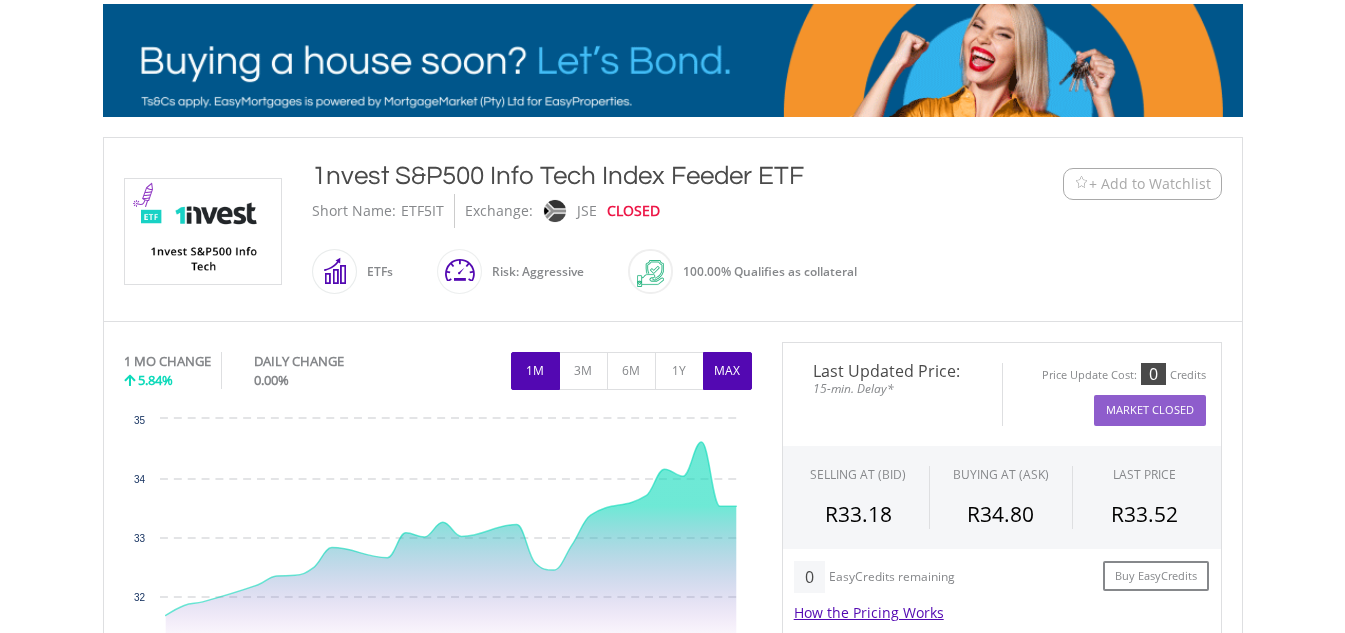 click on "MAX" at bounding box center [727, 371] 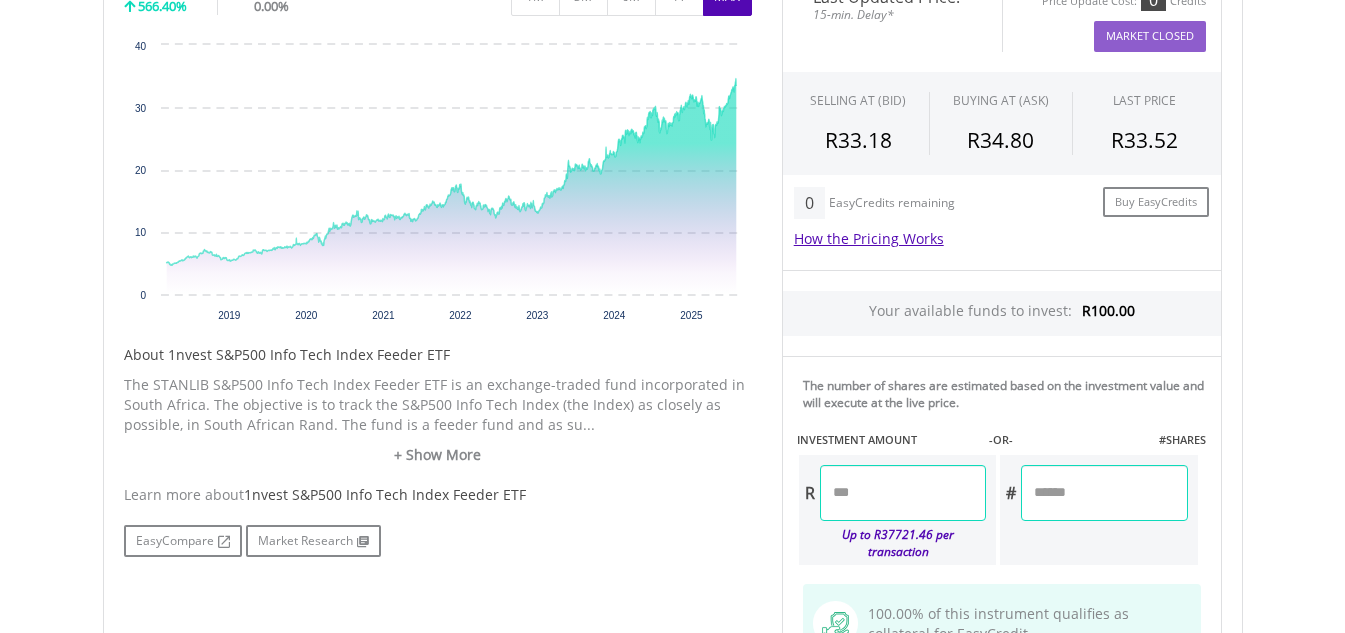 scroll, scrollTop: 800, scrollLeft: 0, axis: vertical 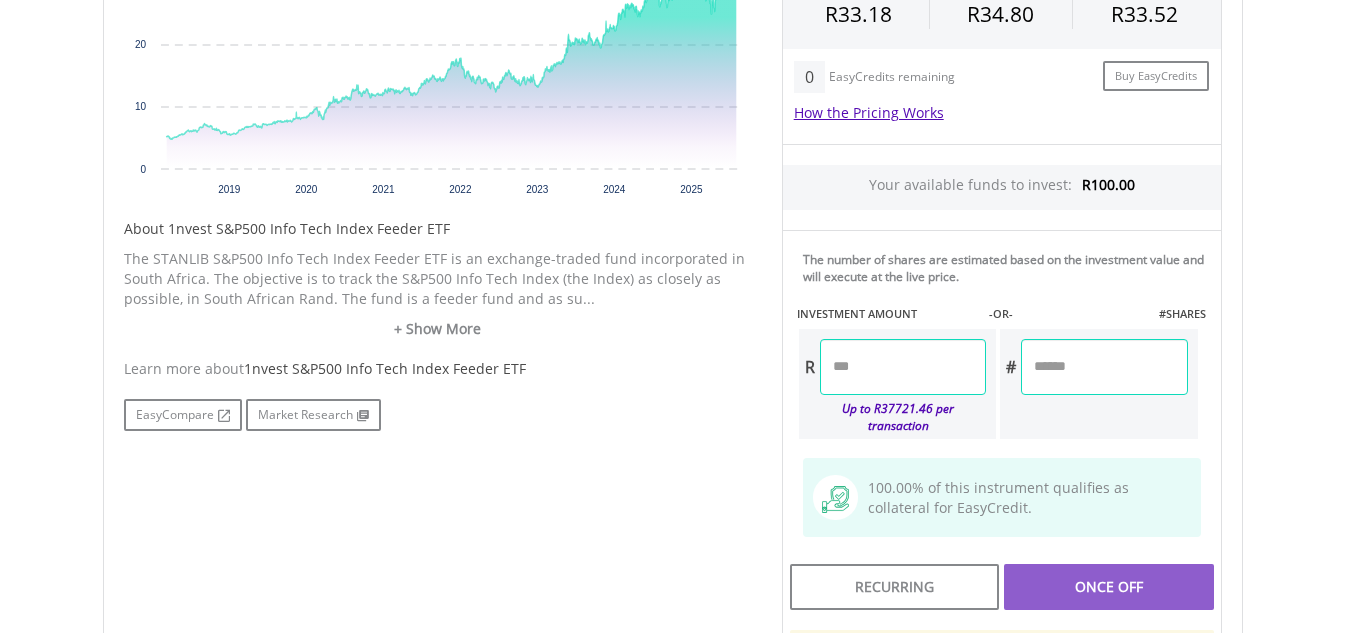 click at bounding box center [903, 367] 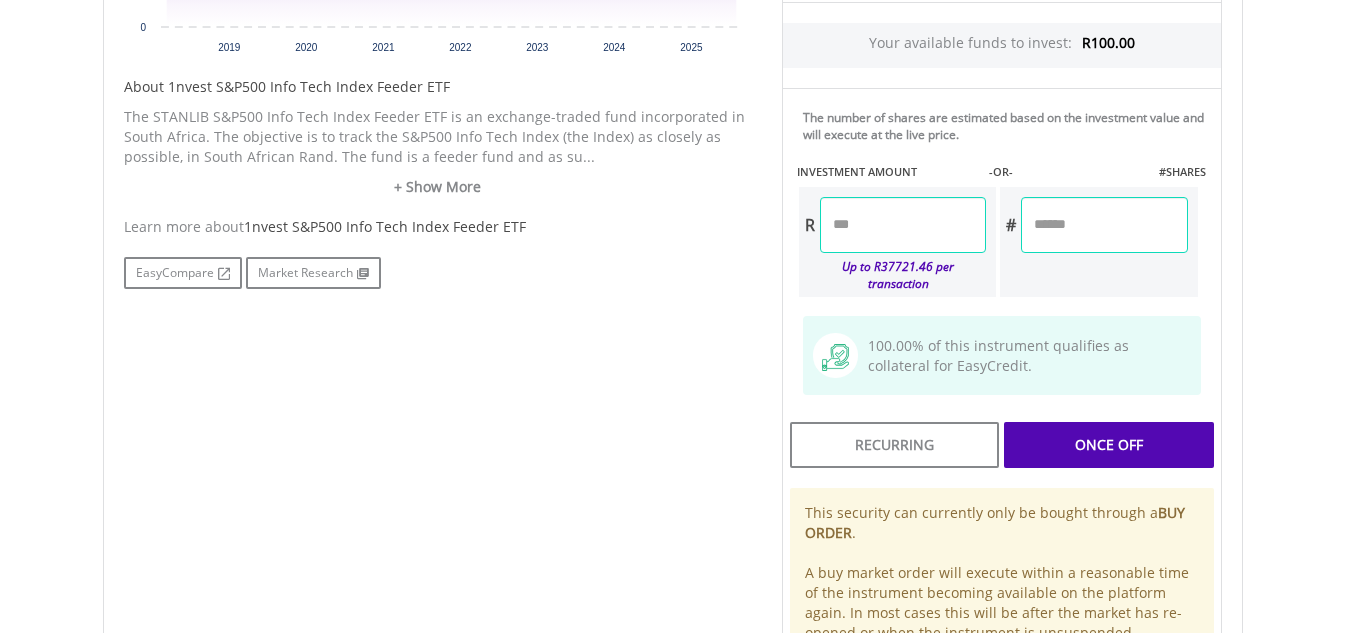 scroll, scrollTop: 1000, scrollLeft: 0, axis: vertical 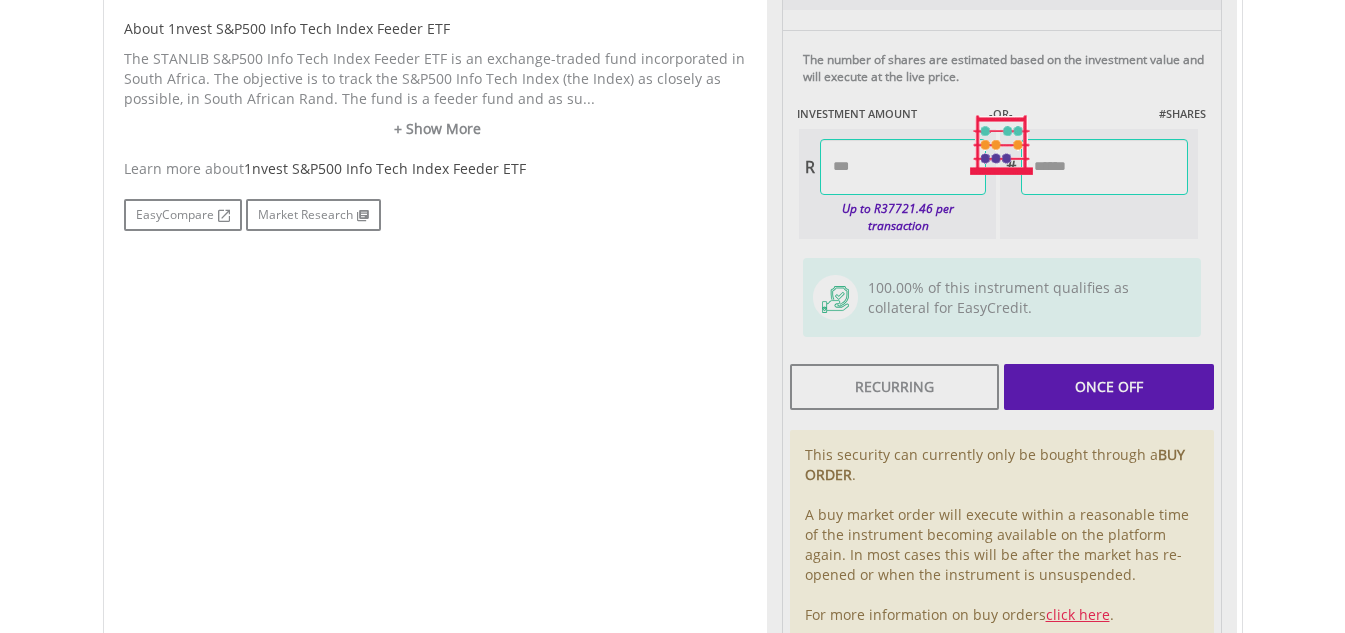 type on "******" 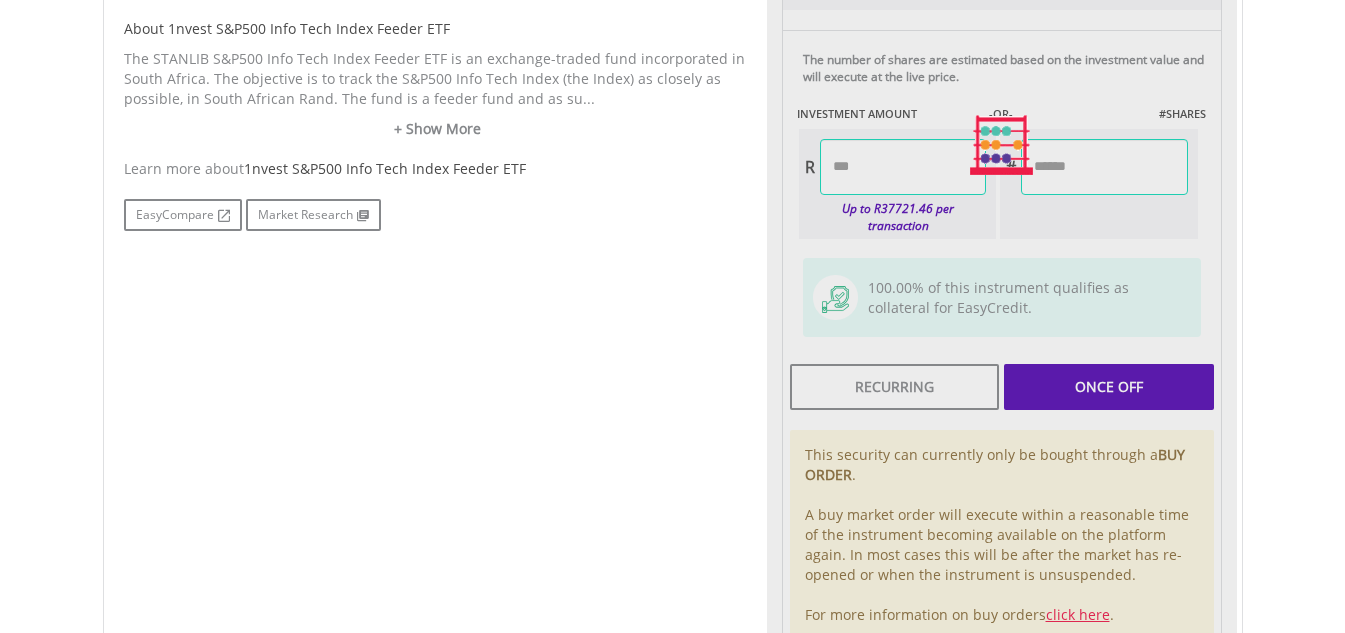 type on "******" 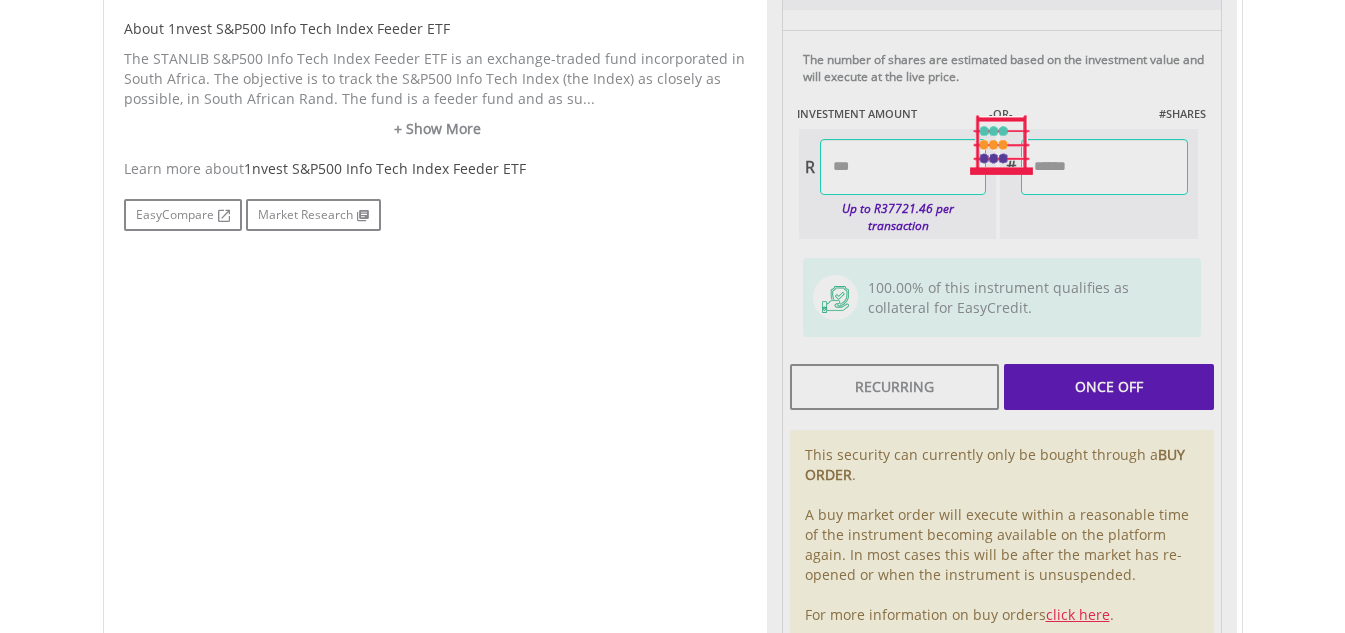 click on "Last Updated Price:
15-min. Delay*
Price Update Cost:
0
Credits
Market Closed
SELLING AT (BID)
BUYING AT                     (ASK)
LAST PRICE
R33.18
R34.80
R33.52
0
Buy EasyCredits" at bounding box center (1002, 145) 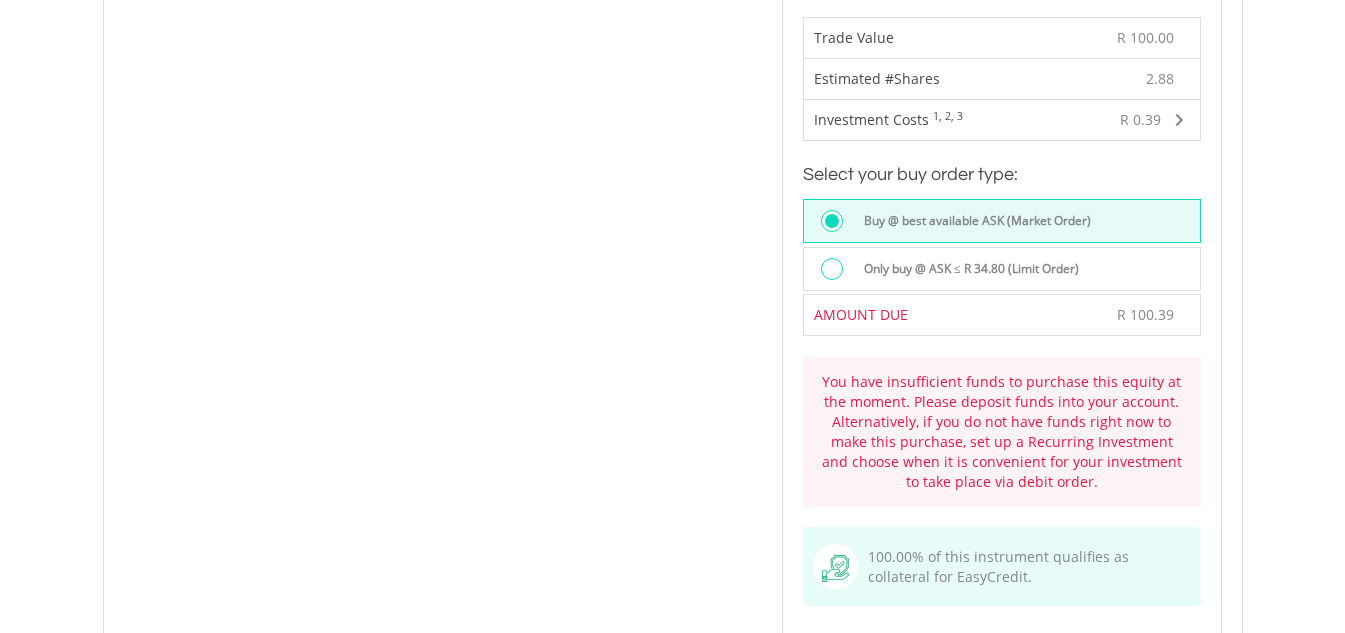 scroll, scrollTop: 1300, scrollLeft: 0, axis: vertical 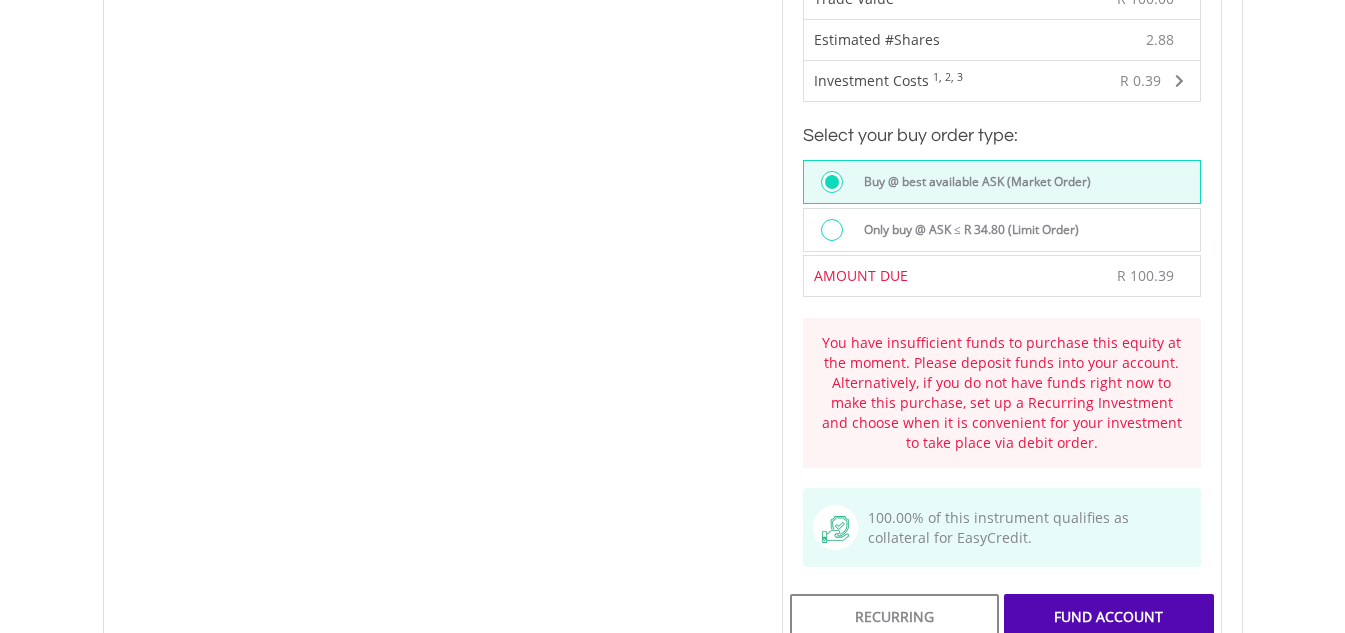 click on "FUND ACCOUNT" at bounding box center (1108, 617) 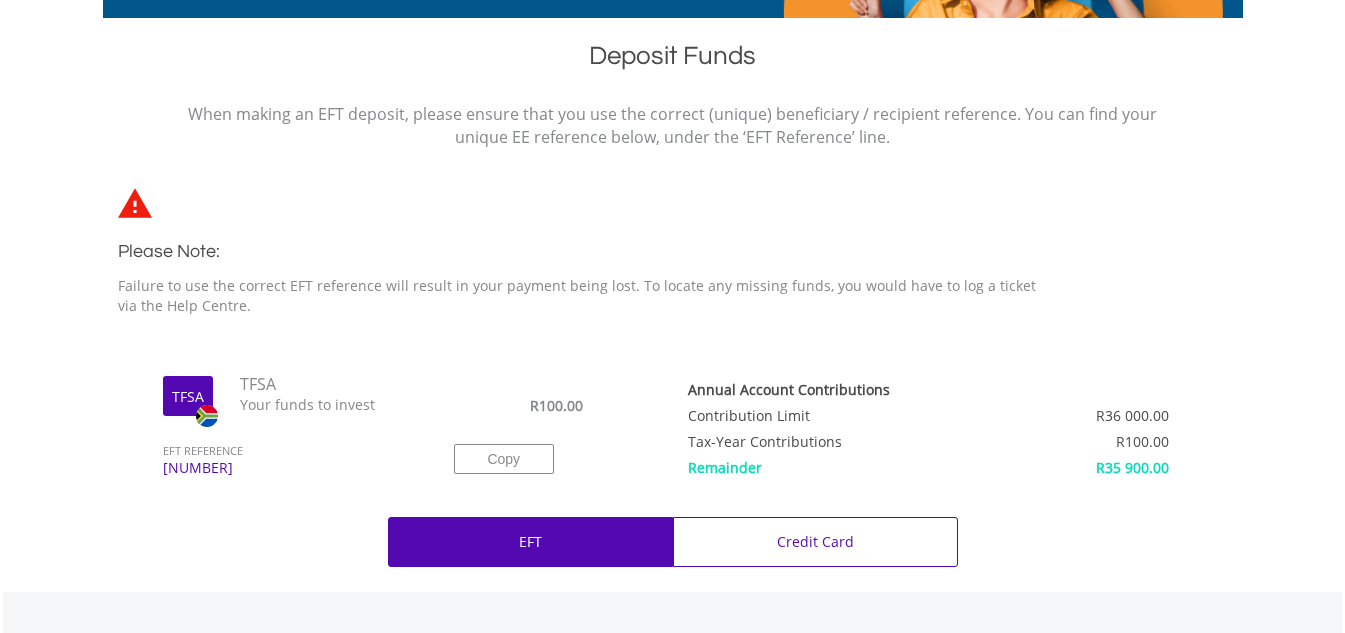 scroll, scrollTop: 600, scrollLeft: 0, axis: vertical 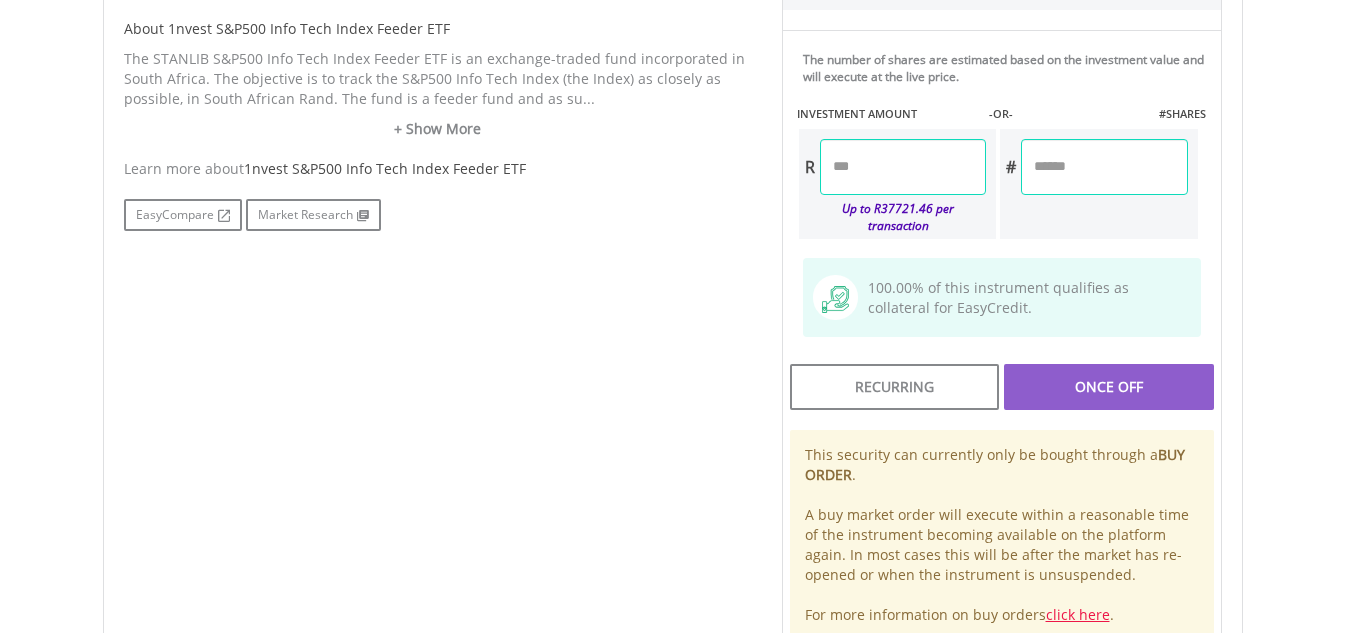 click on "******" at bounding box center [903, 167] 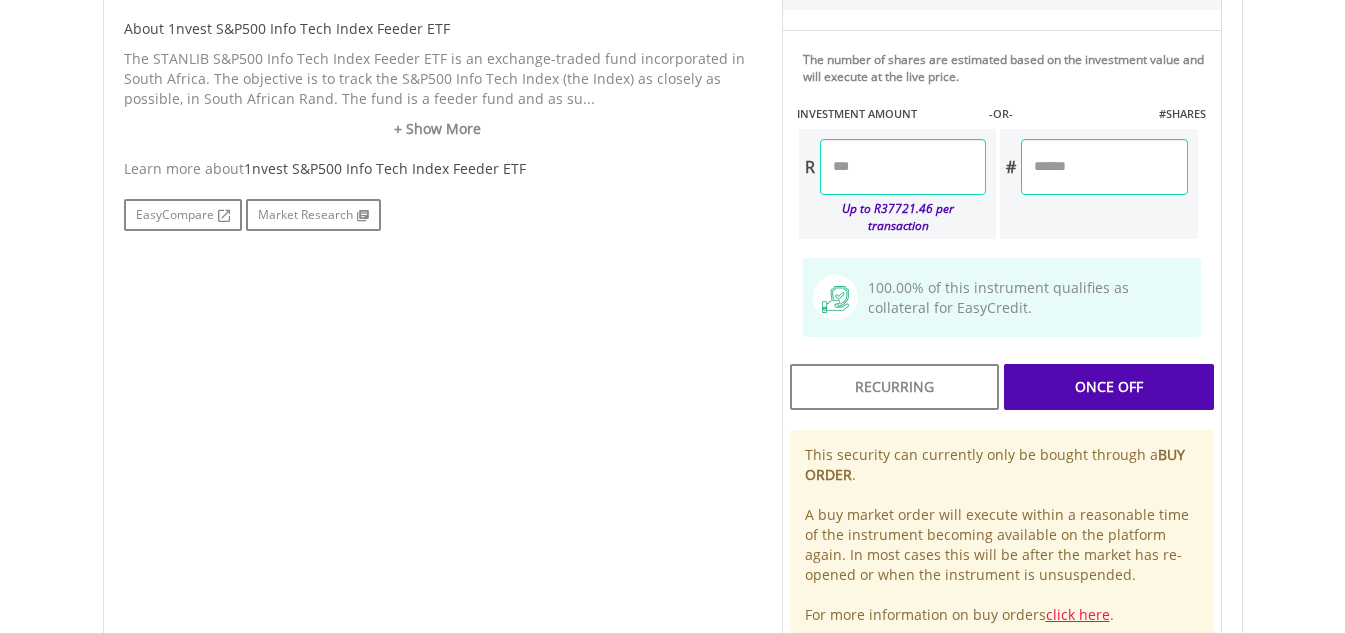 type on "*" 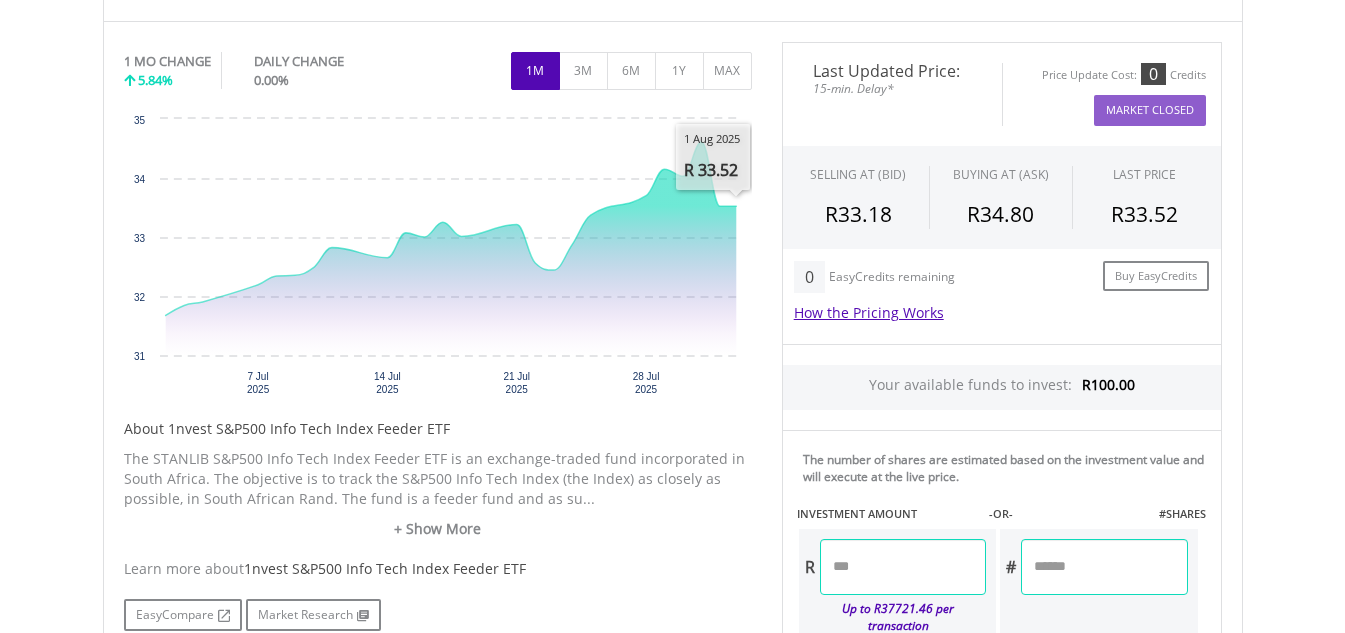scroll, scrollTop: 800, scrollLeft: 0, axis: vertical 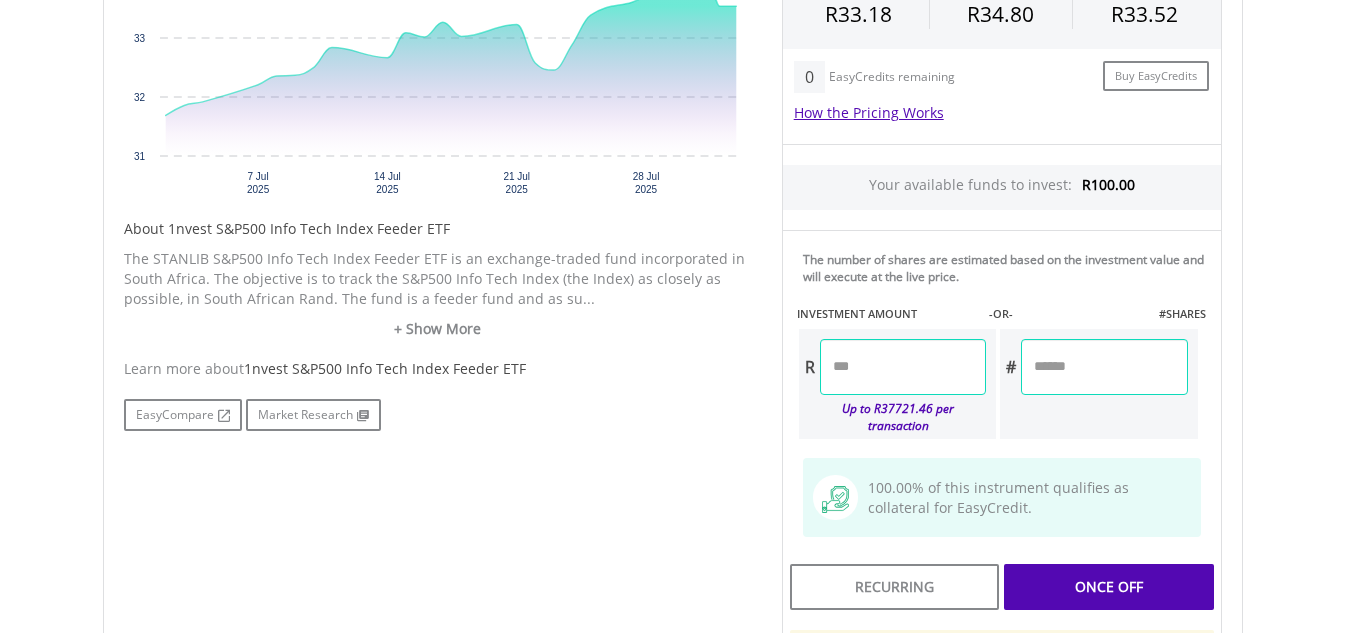 click on "Last Updated Price:
15-min. Delay*
Price Update Cost:
0
Credits
Market Closed
SELLING AT (BID)
BUYING AT                     (ASK)
LAST PRICE
R33.18
R34.80
R33.52
0
Buy EasyCredits" at bounding box center [1002, 345] 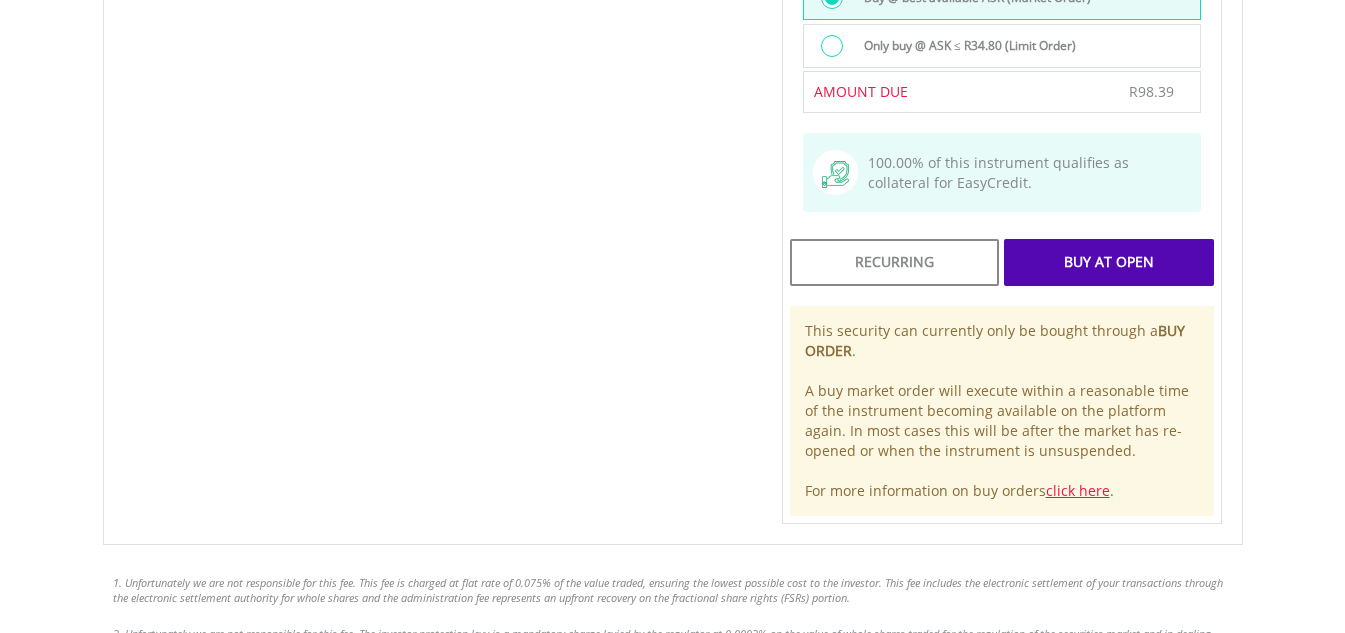 scroll, scrollTop: 1500, scrollLeft: 0, axis: vertical 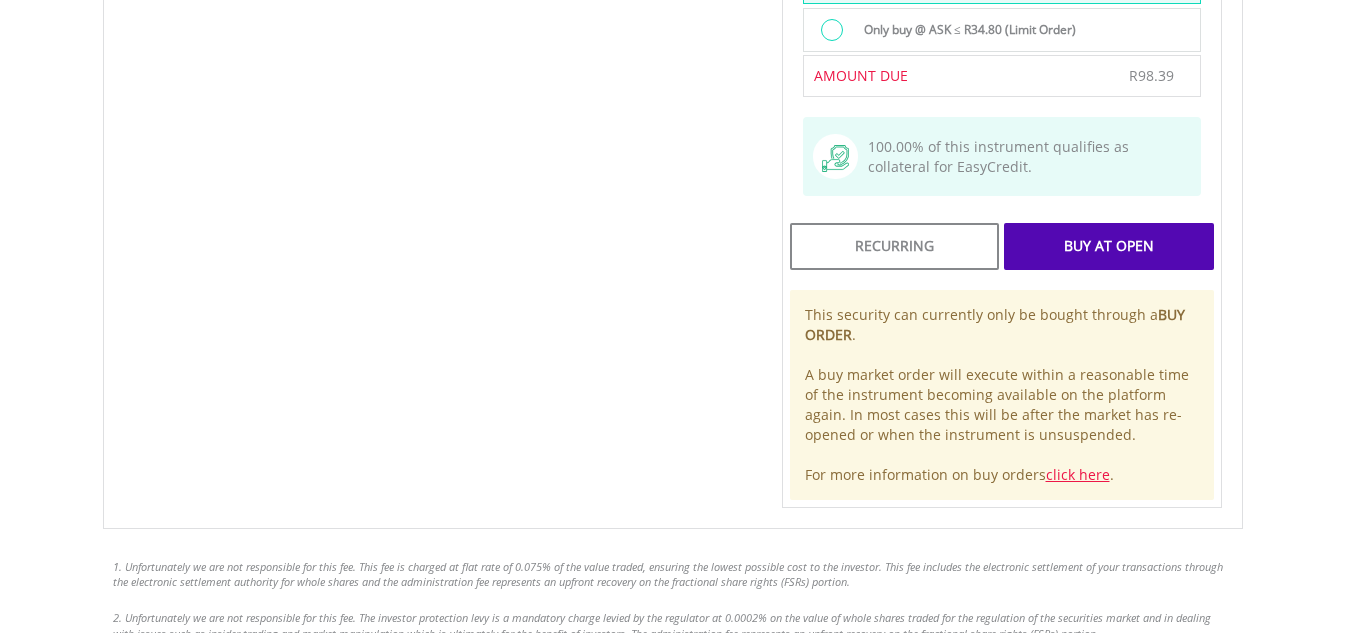 click on "Buy At Open" at bounding box center (1108, 246) 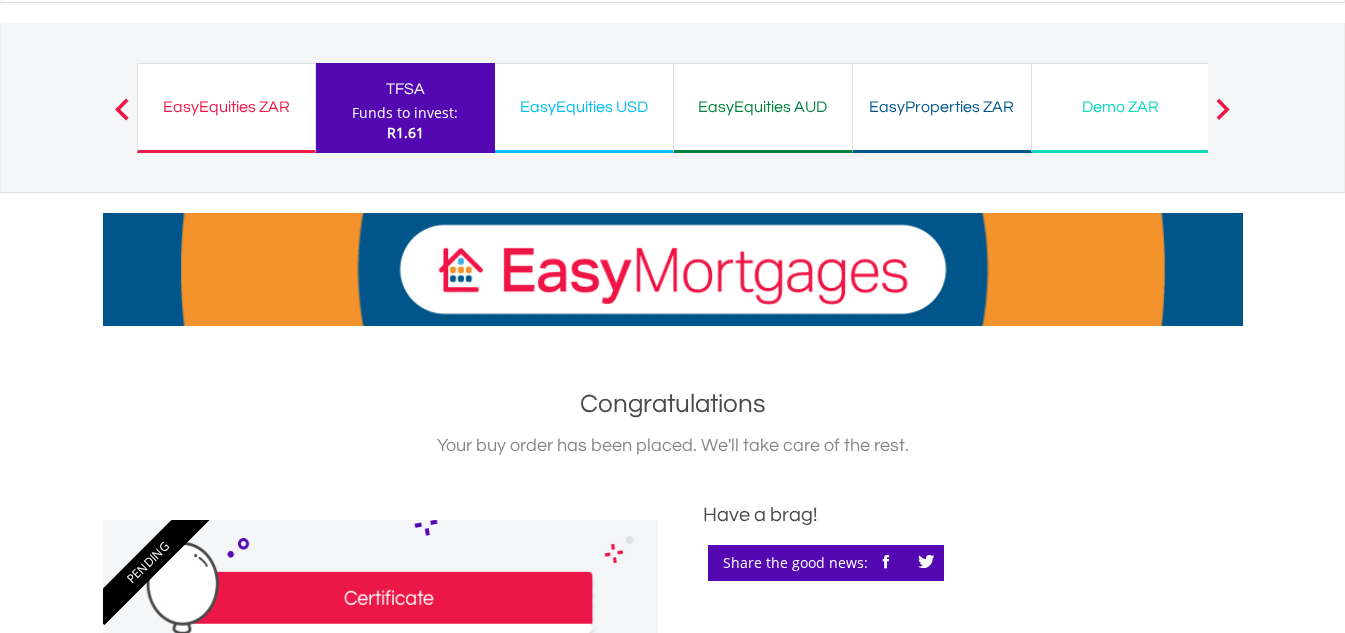 scroll, scrollTop: 0, scrollLeft: 0, axis: both 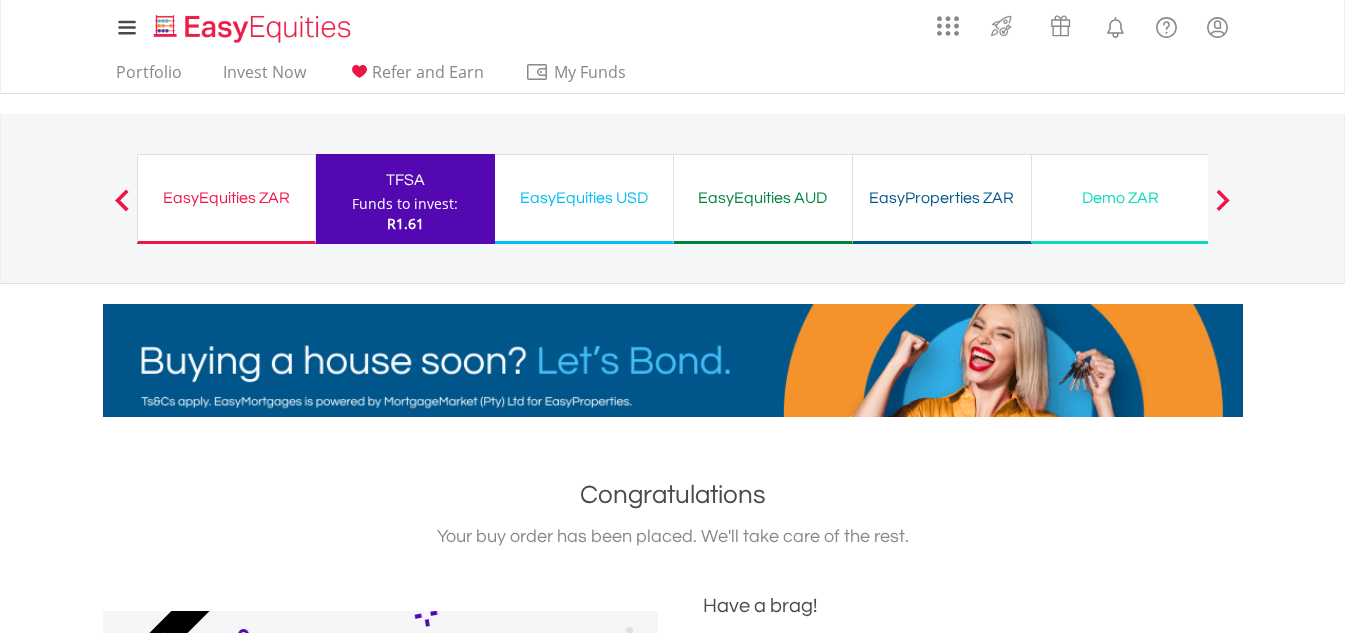 click on "Funds to invest:" at bounding box center (405, 204) 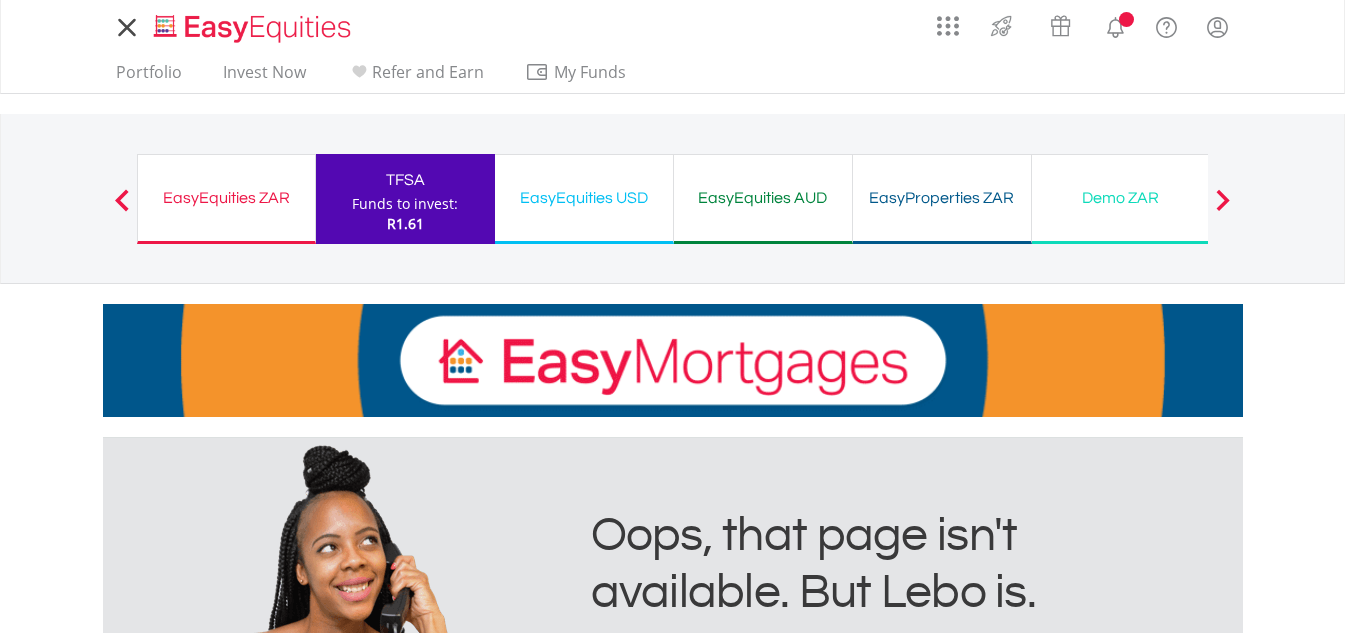 scroll, scrollTop: 0, scrollLeft: 0, axis: both 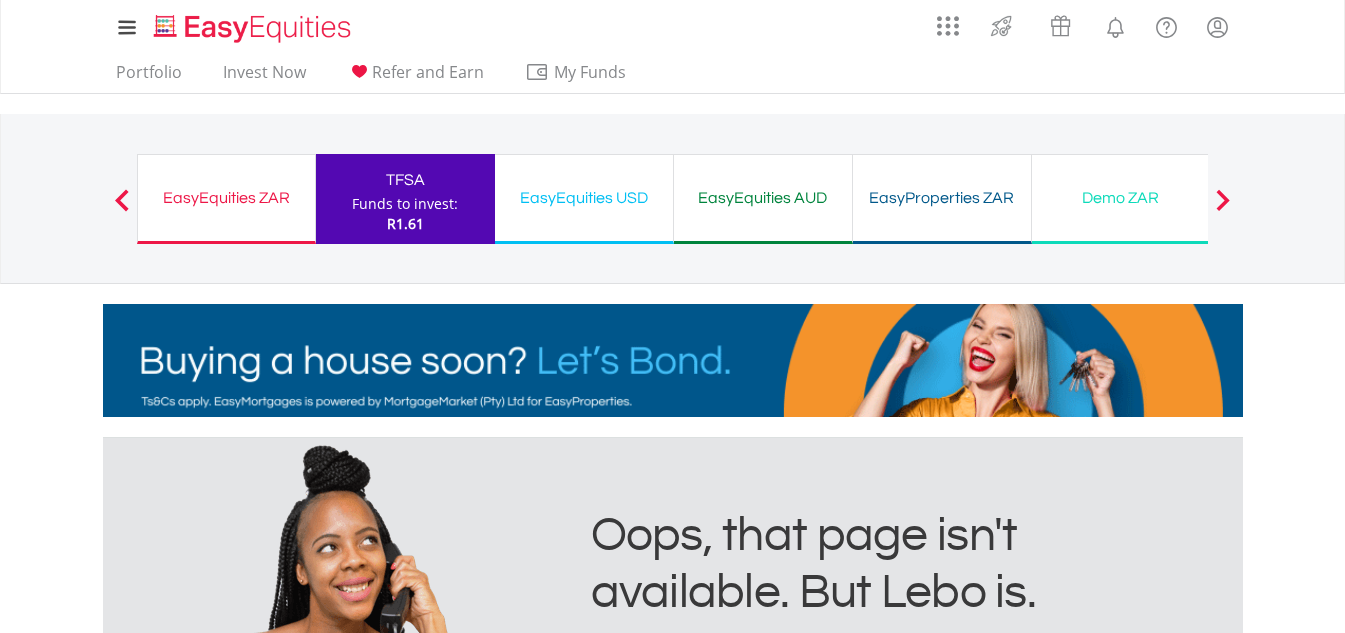 click on "R1.61" at bounding box center (405, 223) 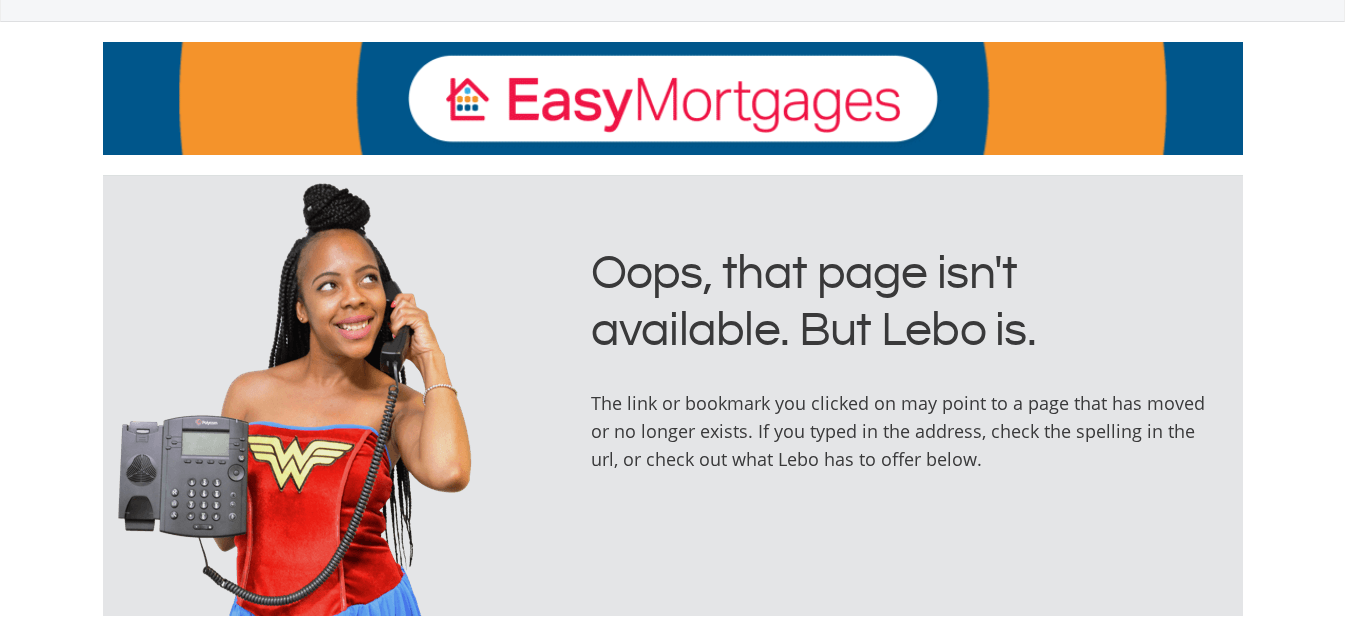 scroll, scrollTop: 100, scrollLeft: 0, axis: vertical 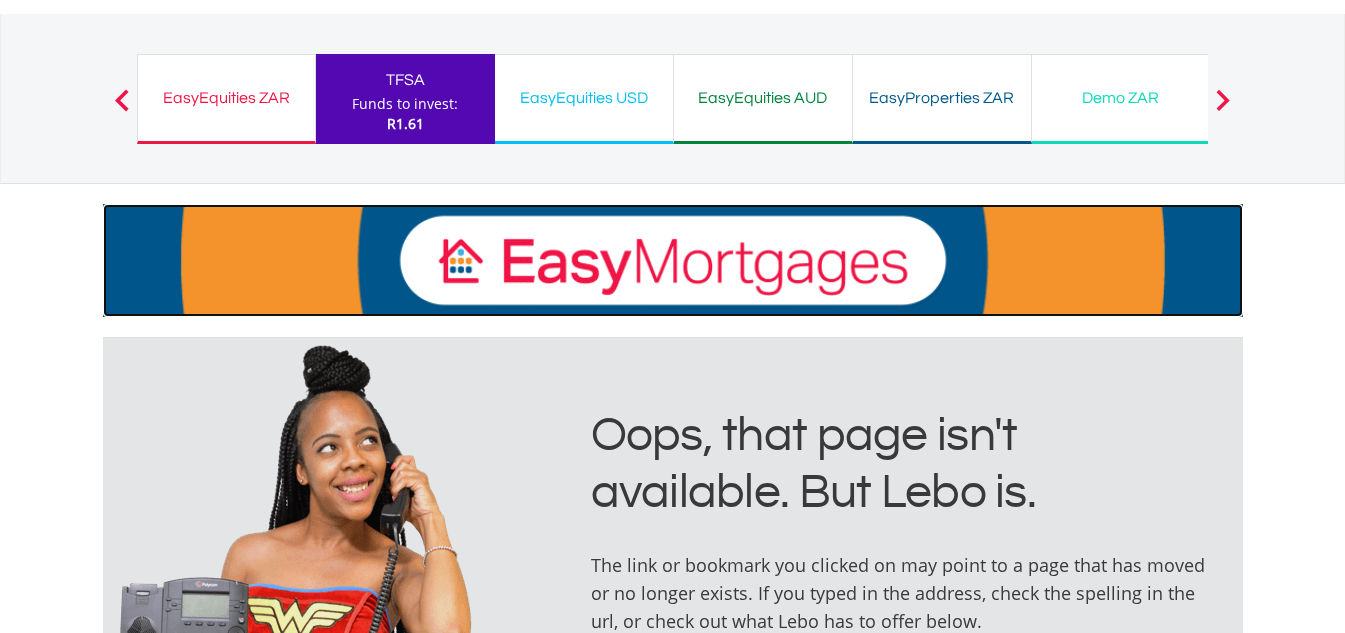 drag, startPoint x: 546, startPoint y: 212, endPoint x: 520, endPoint y: 203, distance: 27.513634 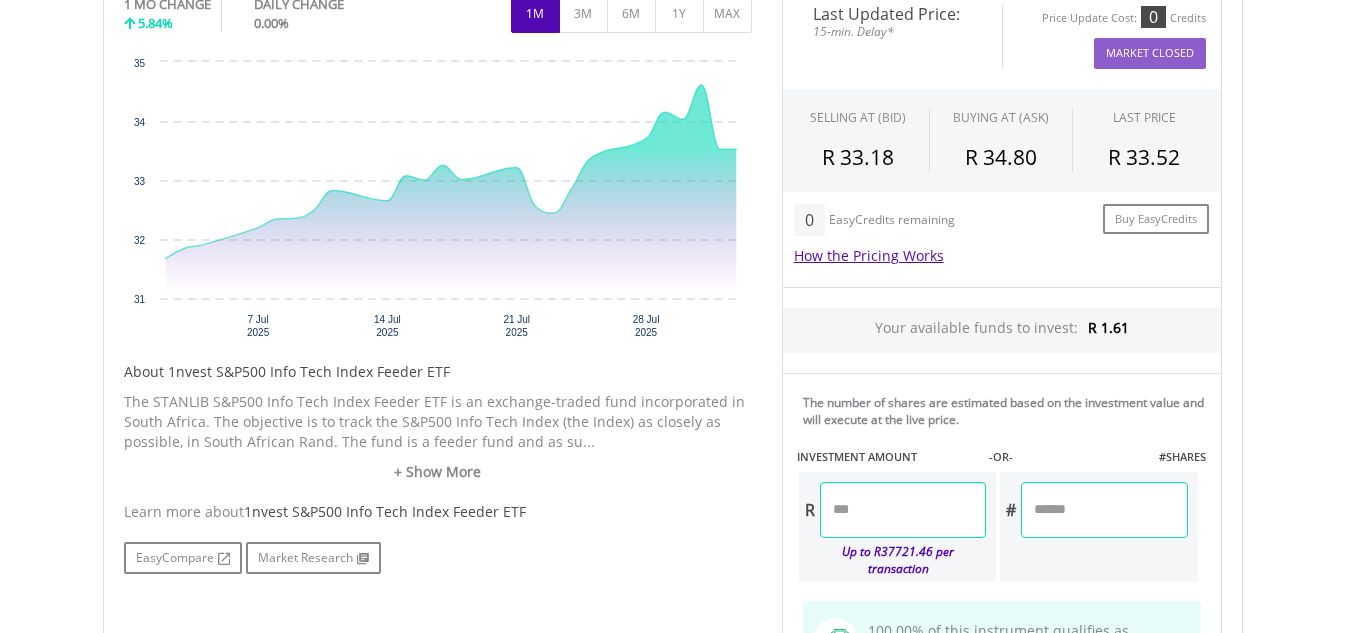 scroll, scrollTop: 868, scrollLeft: 0, axis: vertical 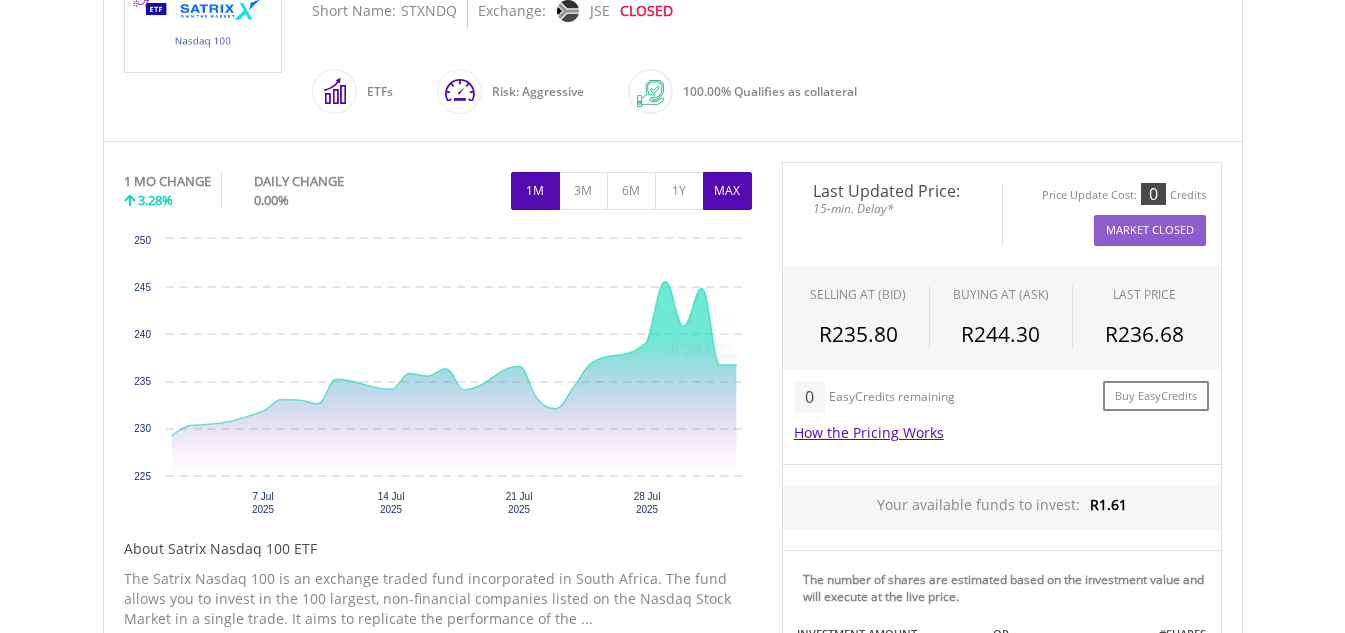 type 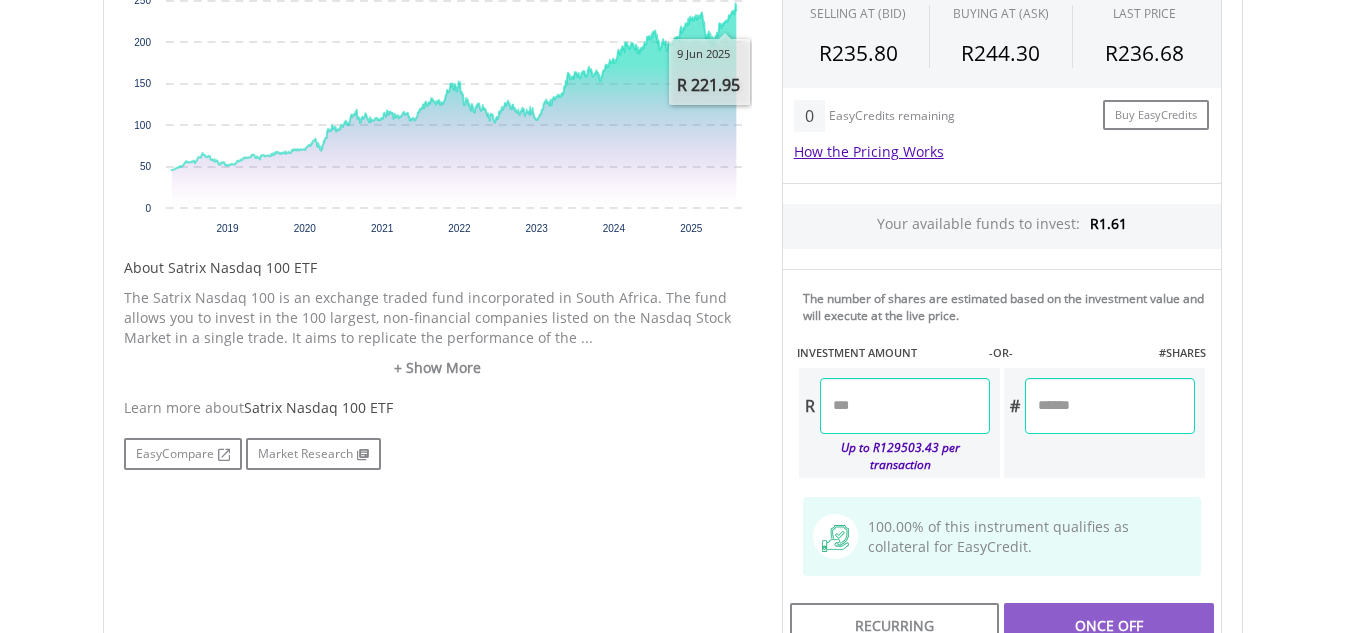 scroll, scrollTop: 800, scrollLeft: 0, axis: vertical 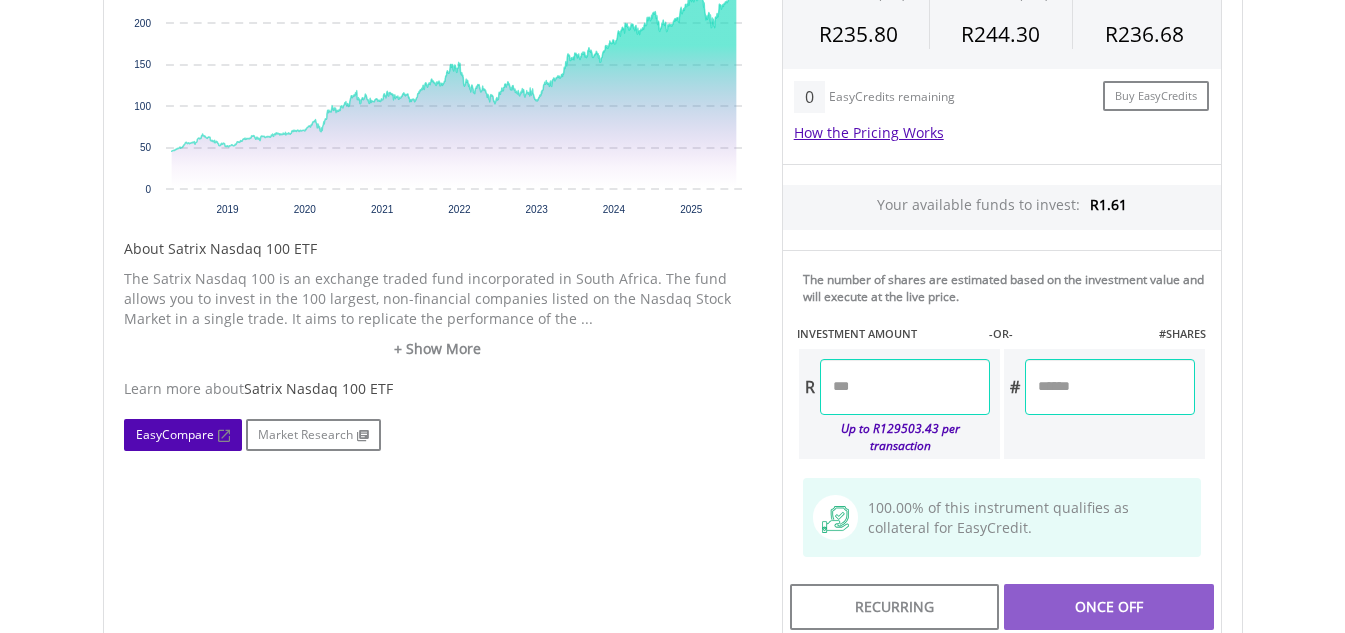 click on "EasyCompare" at bounding box center (183, 435) 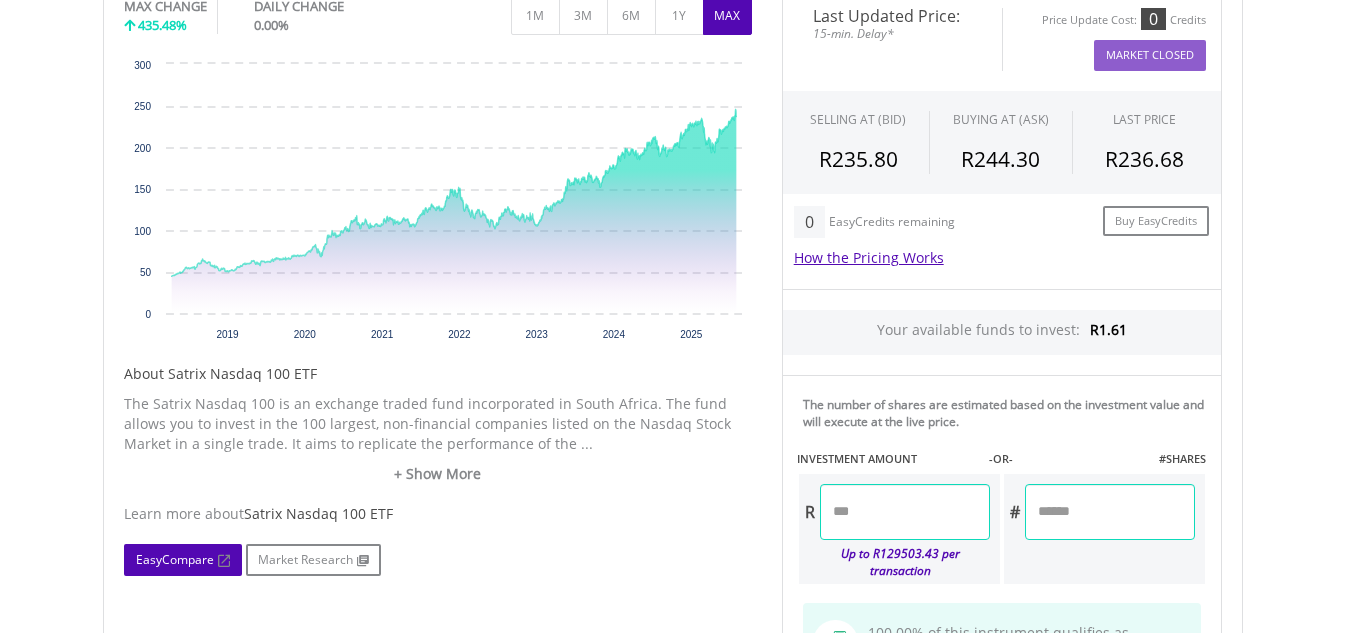 scroll, scrollTop: 400, scrollLeft: 0, axis: vertical 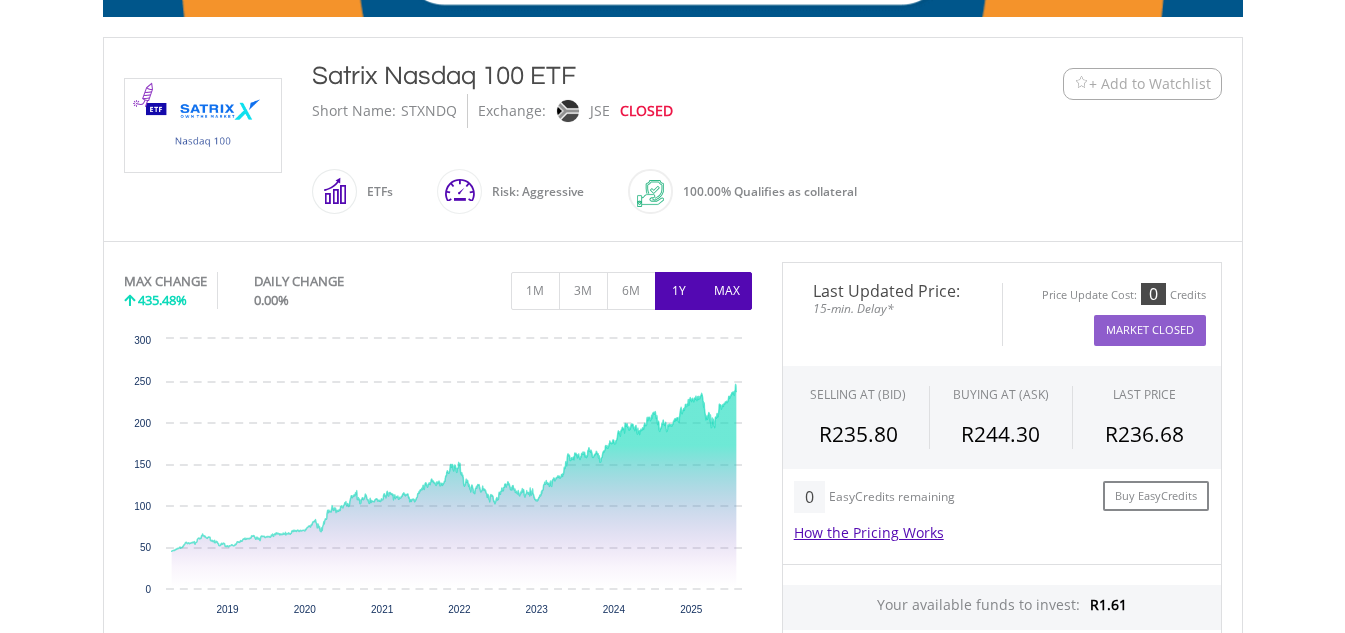 type 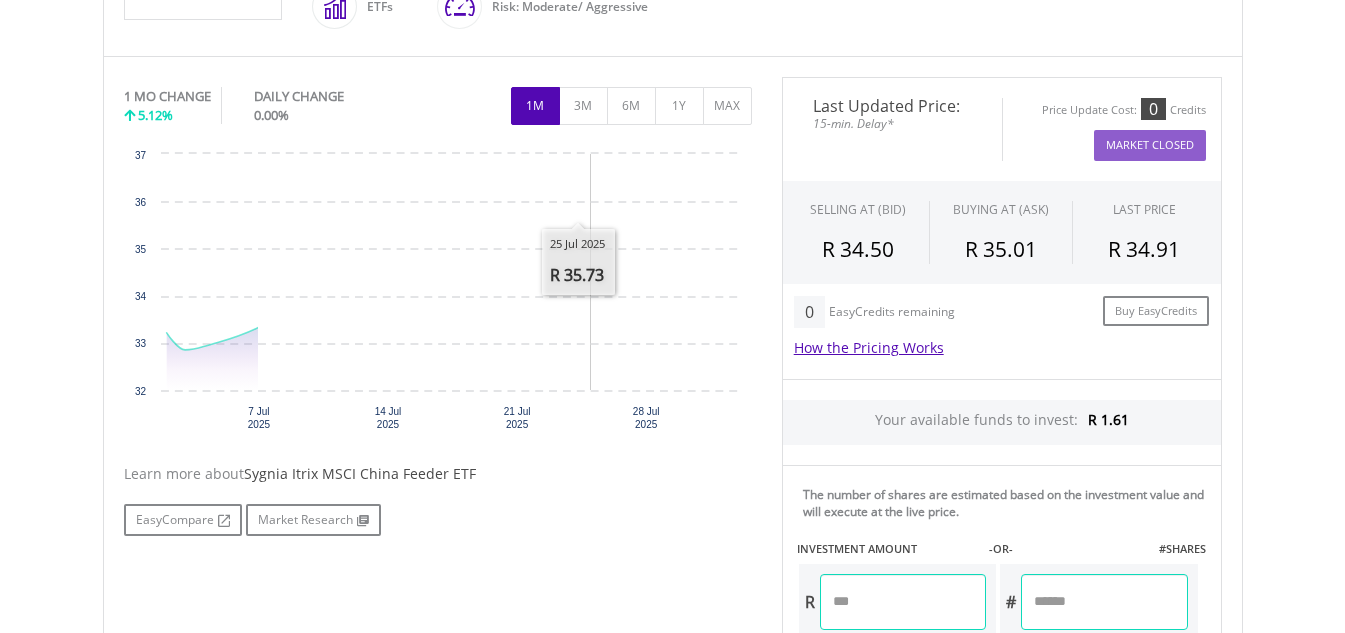scroll, scrollTop: 600, scrollLeft: 0, axis: vertical 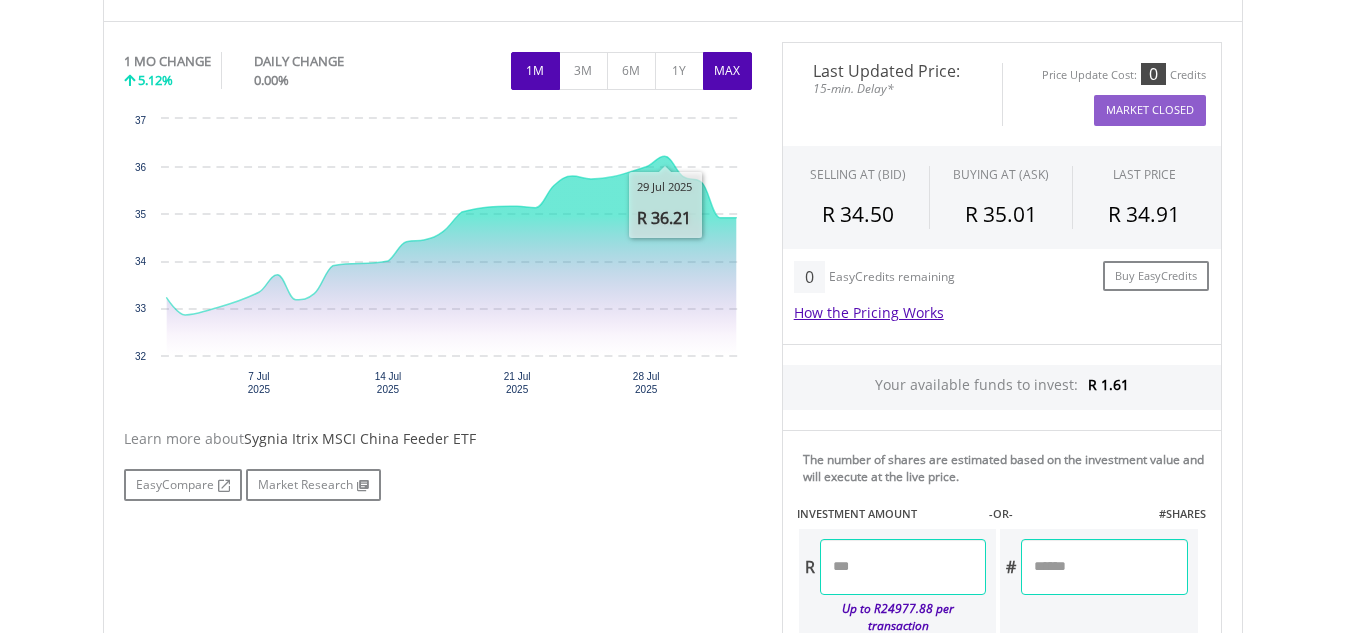 type 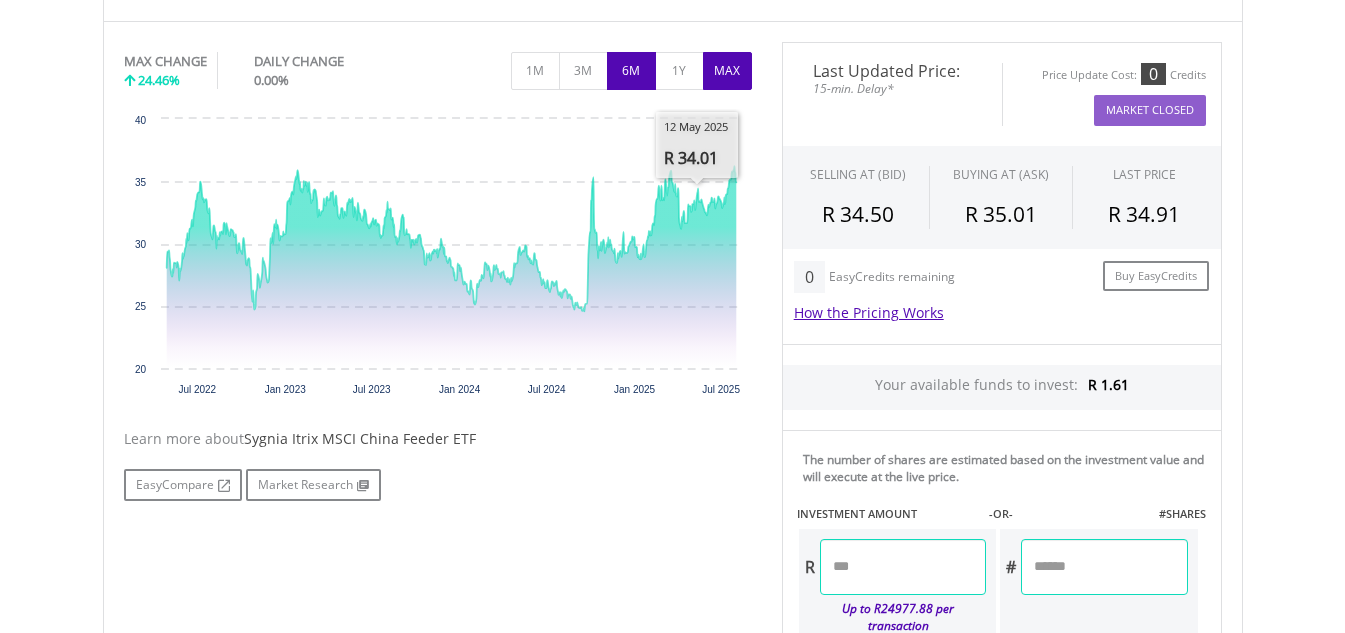 type 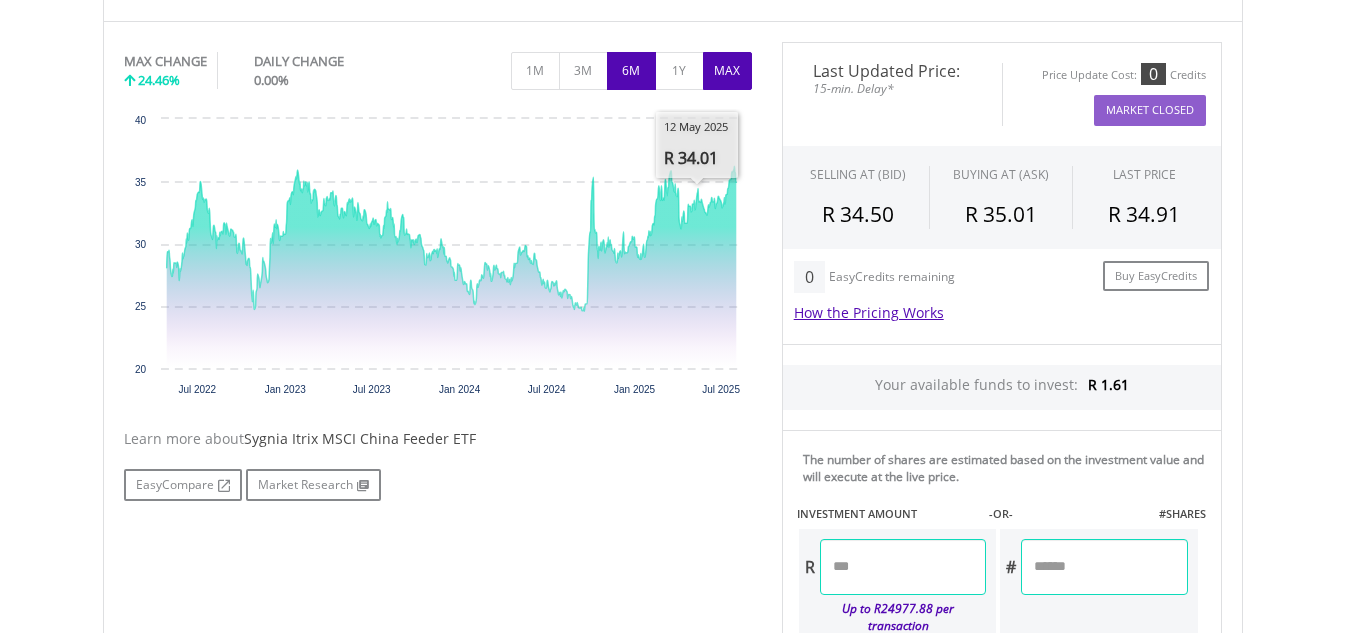 click on "6M" at bounding box center [631, 71] 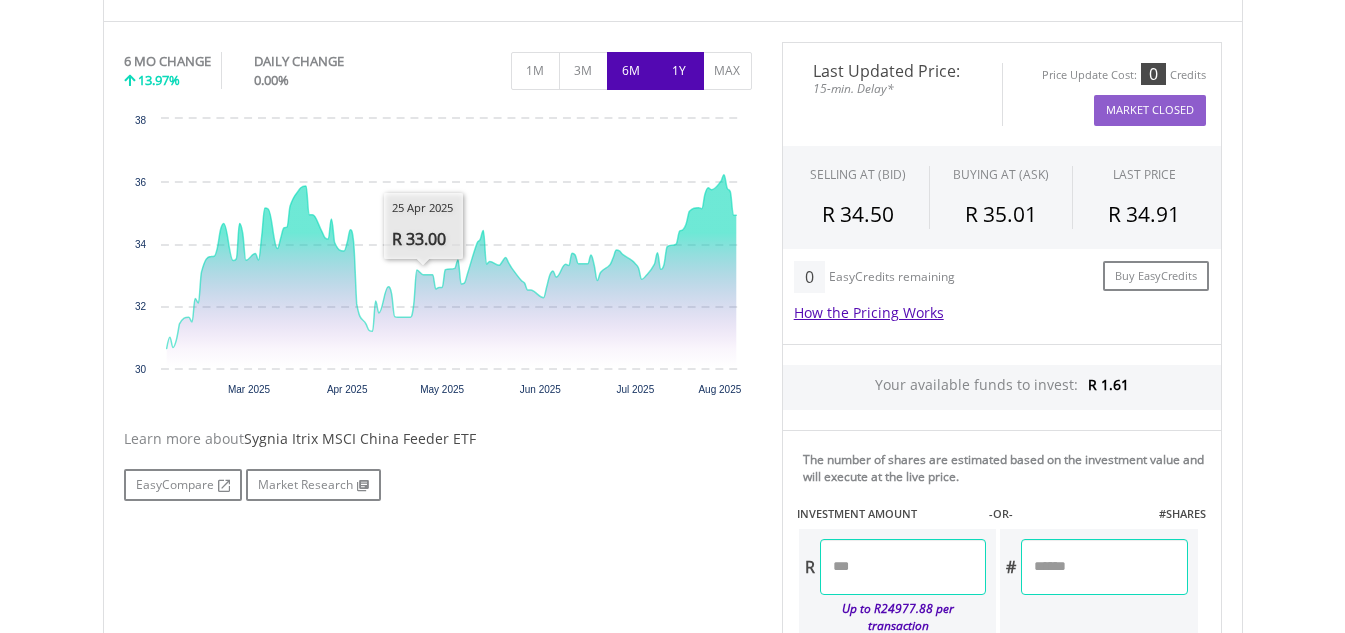 type 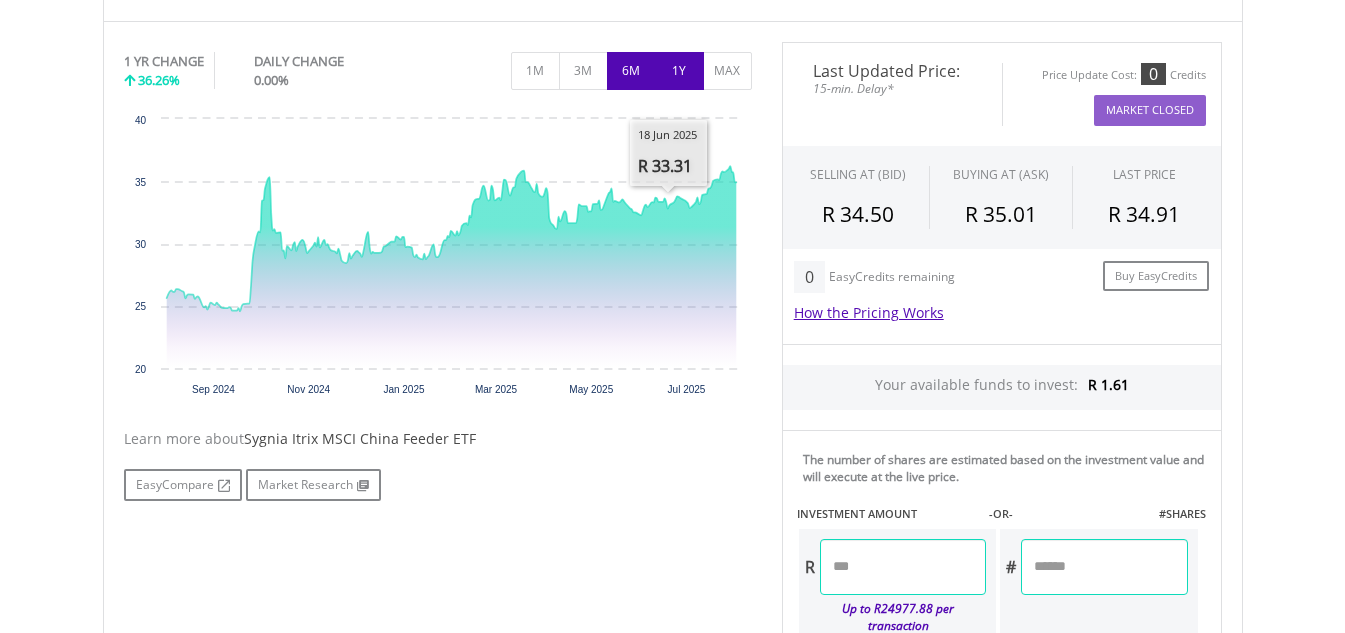 click on "6M" at bounding box center (631, 71) 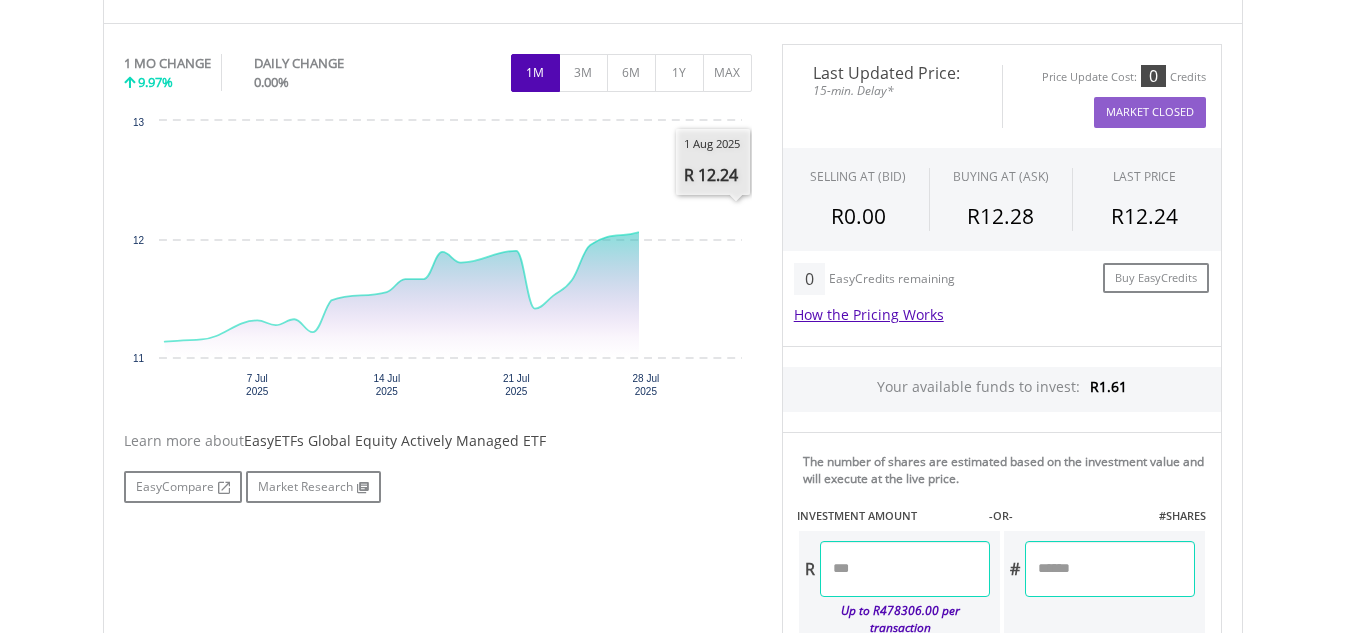 scroll, scrollTop: 600, scrollLeft: 0, axis: vertical 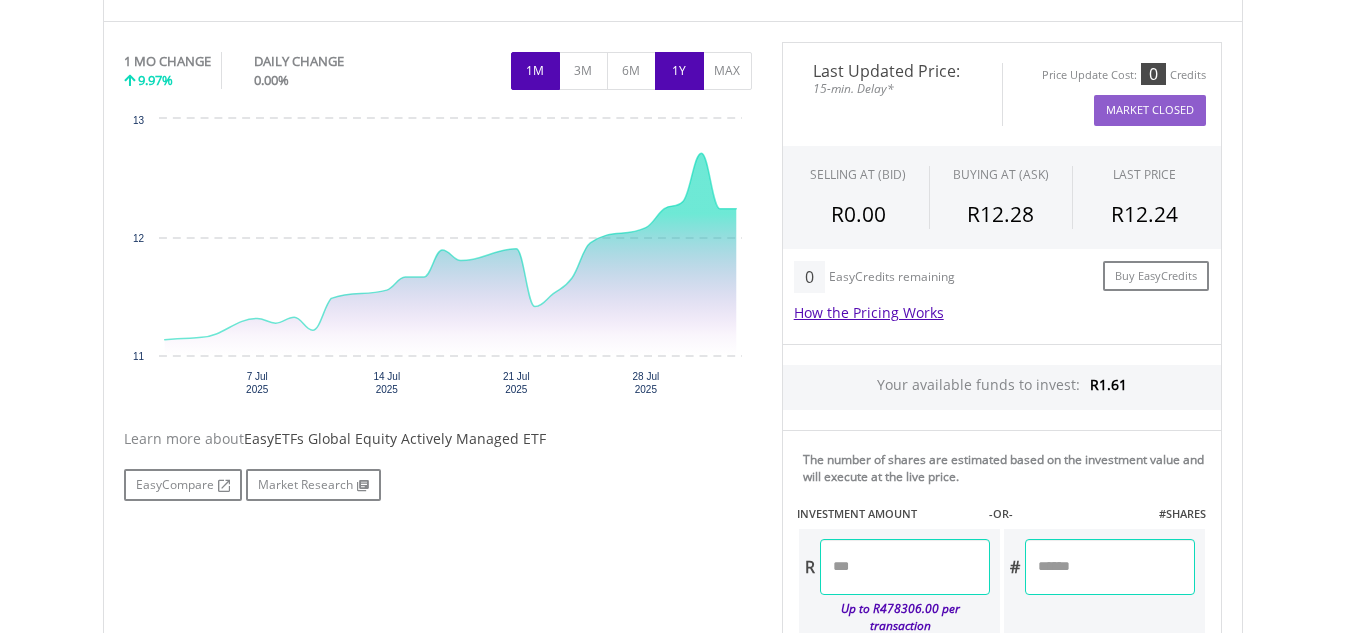 type 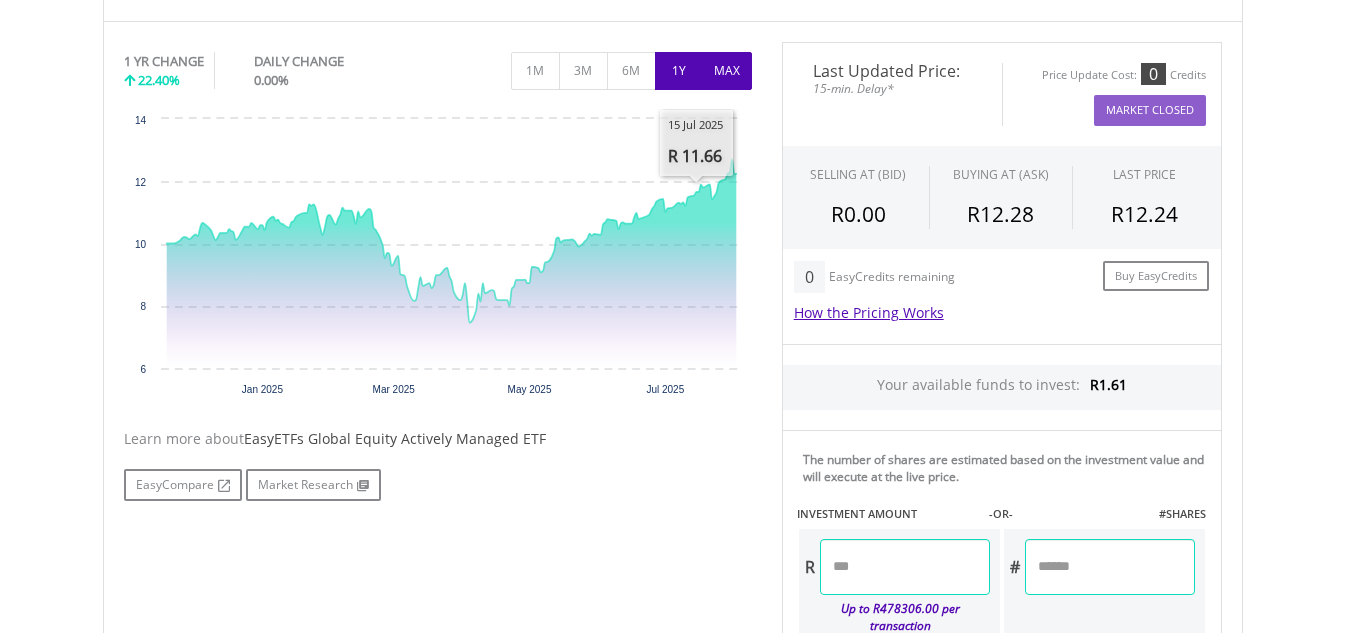 type 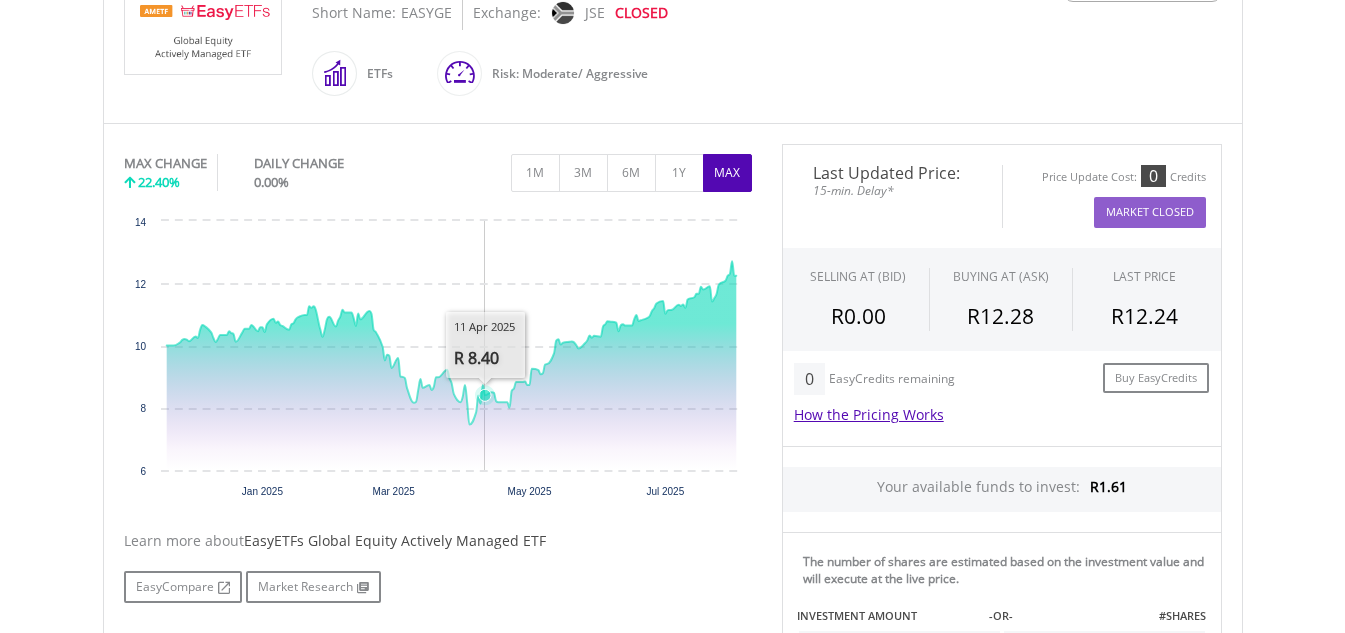 scroll, scrollTop: 500, scrollLeft: 0, axis: vertical 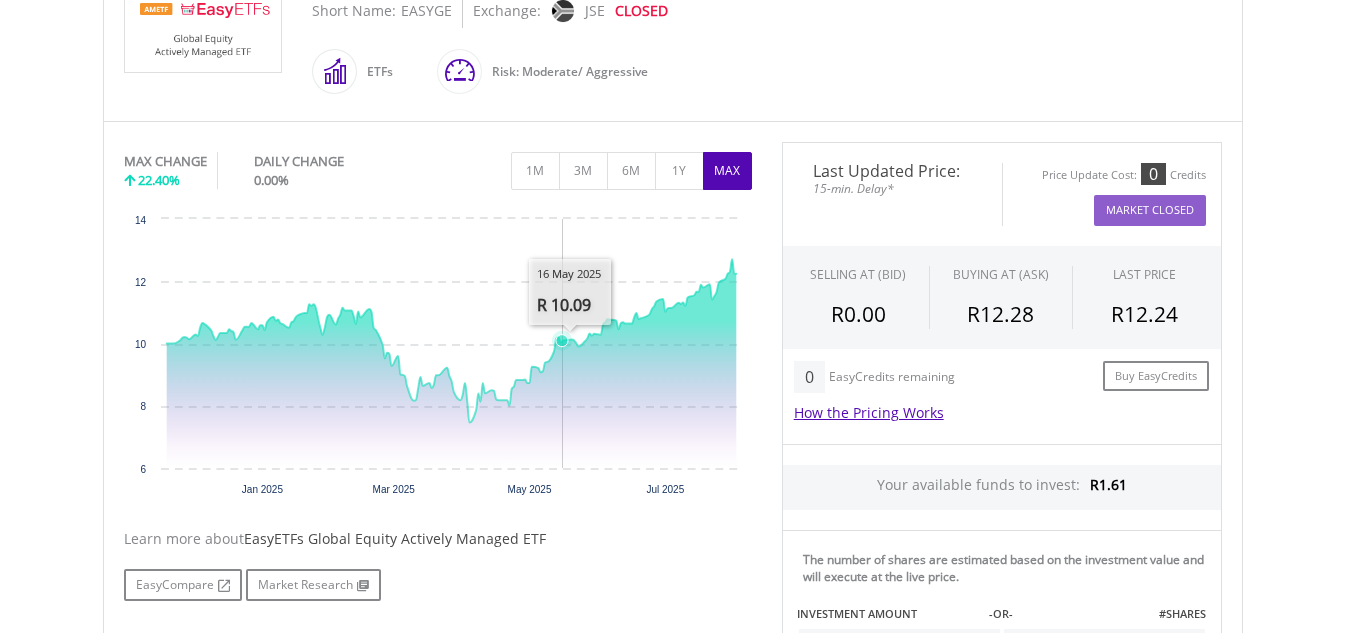 drag, startPoint x: 562, startPoint y: 277, endPoint x: 557, endPoint y: 265, distance: 13 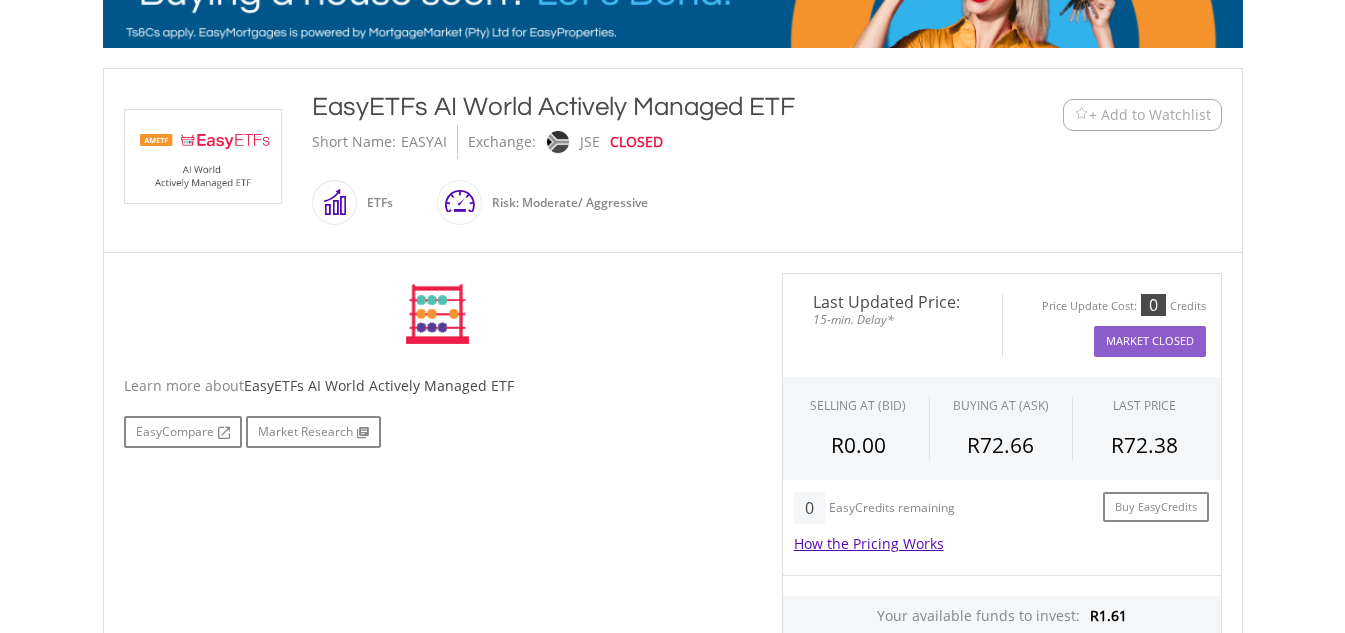 scroll, scrollTop: 500, scrollLeft: 0, axis: vertical 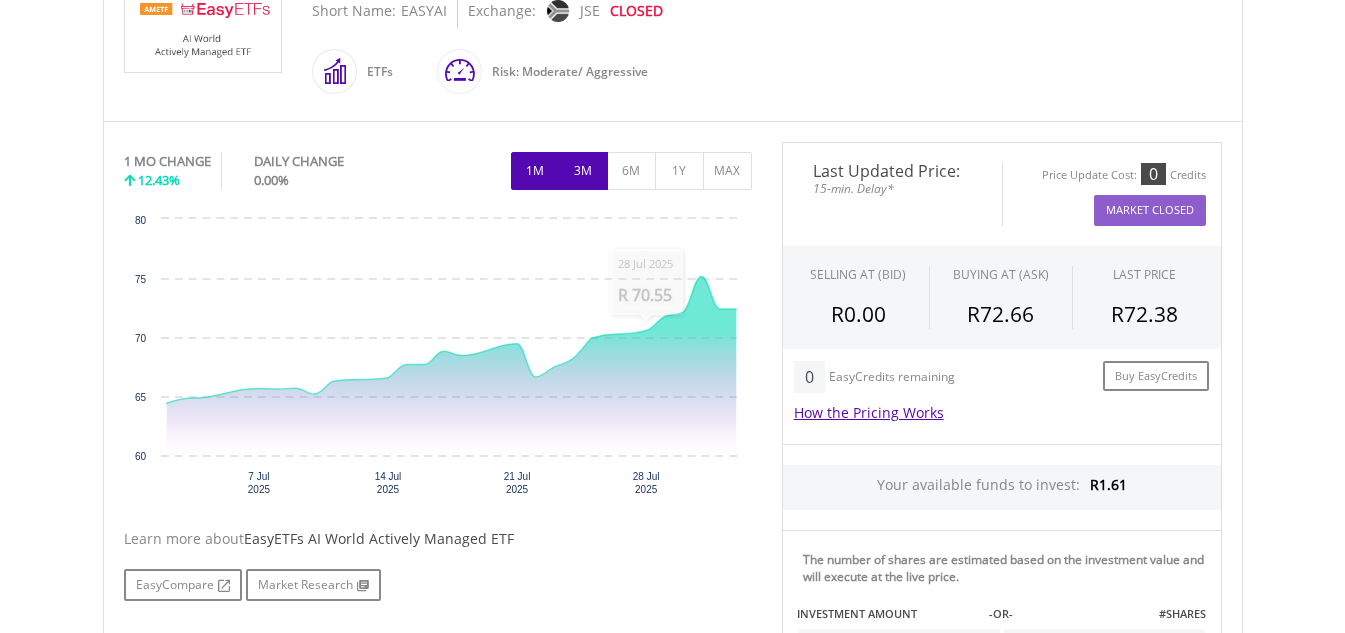 type 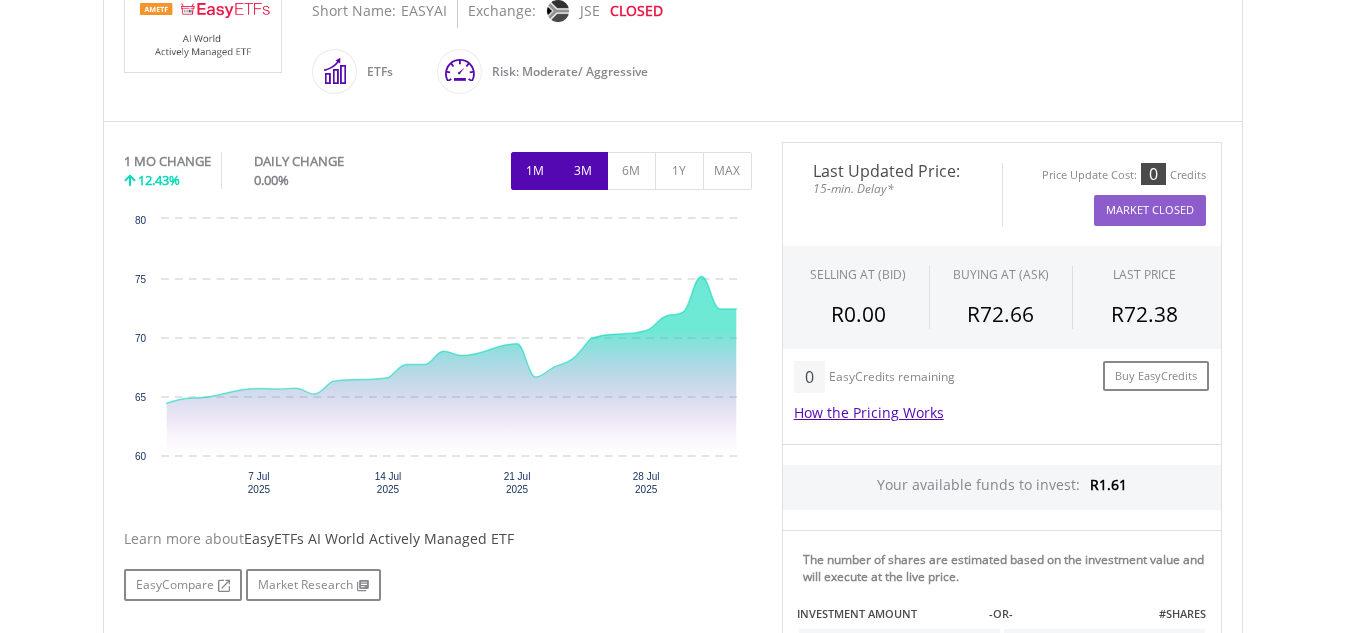 click on "3M" at bounding box center (583, 171) 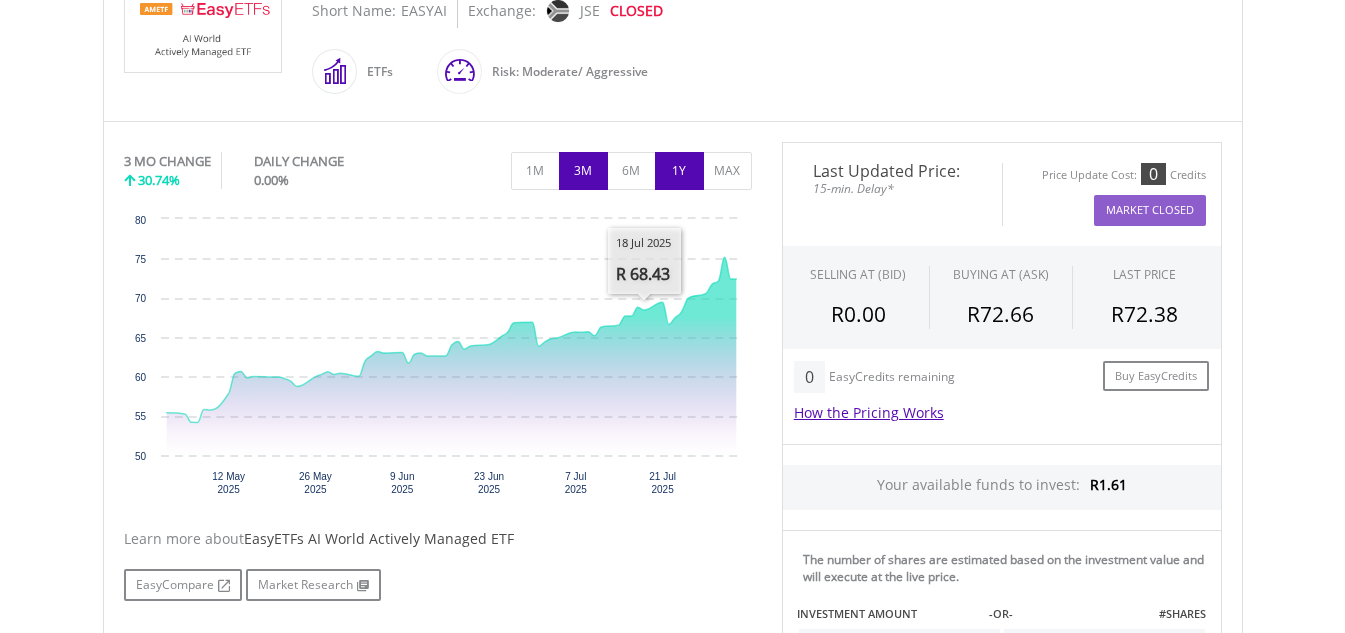 type 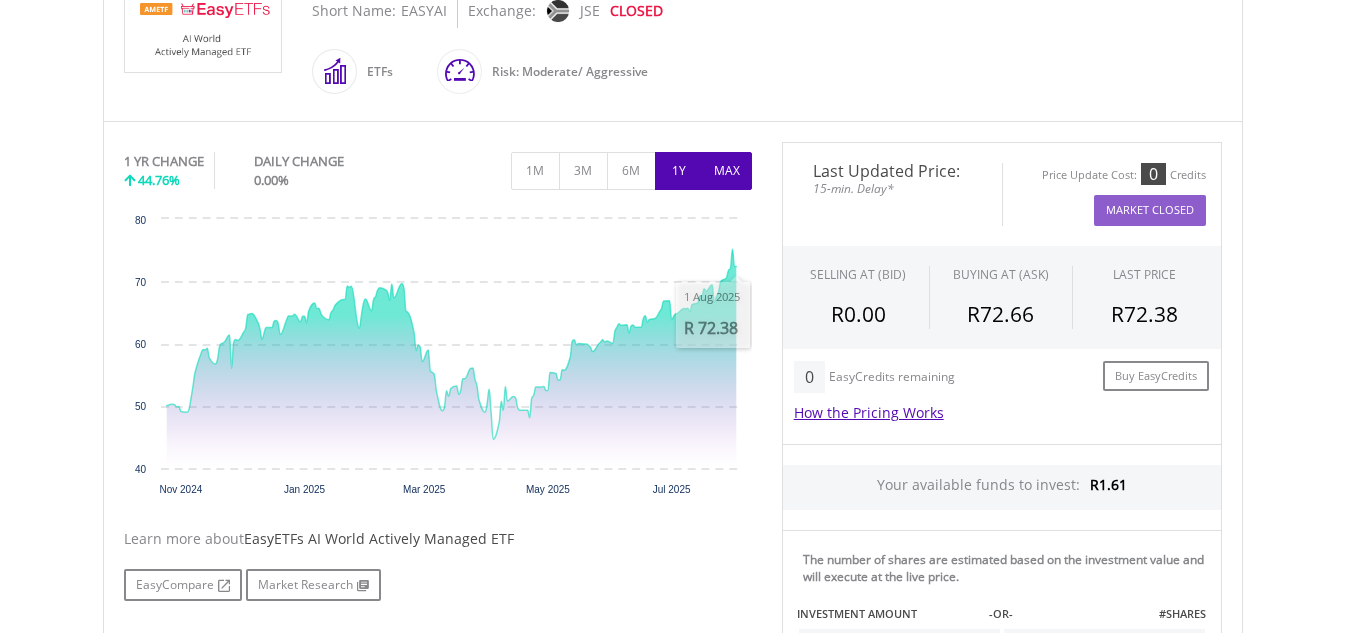 type 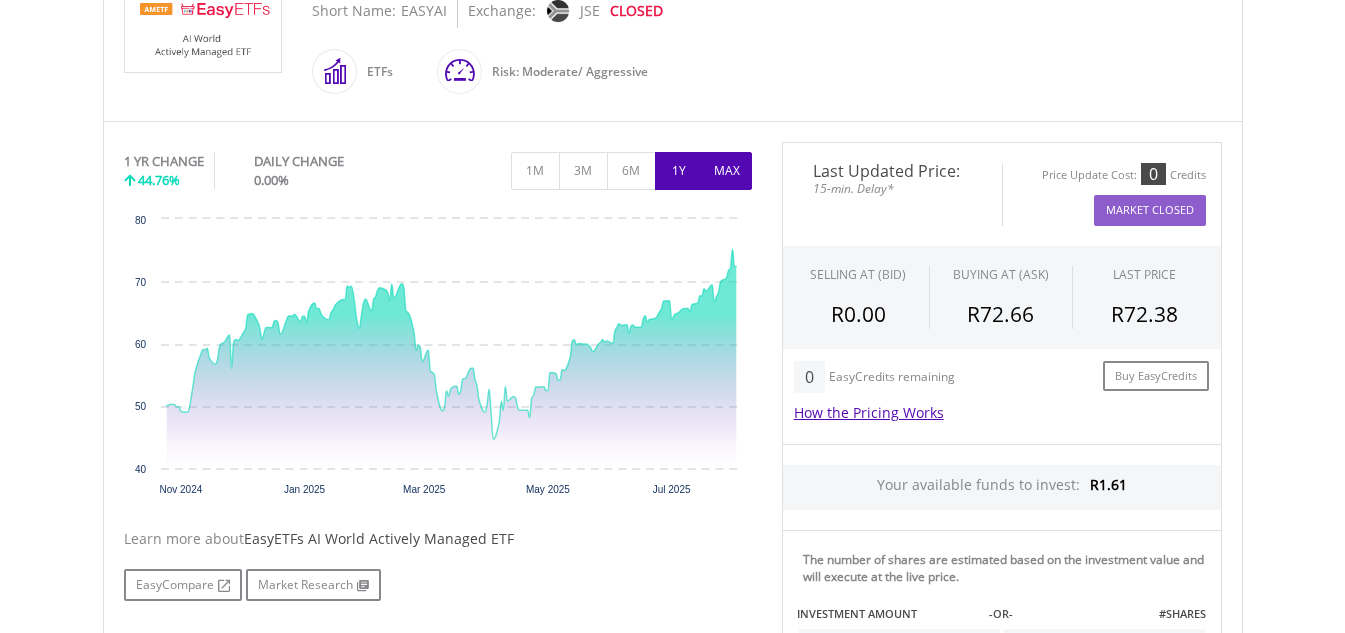 click on "MAX" at bounding box center (727, 171) 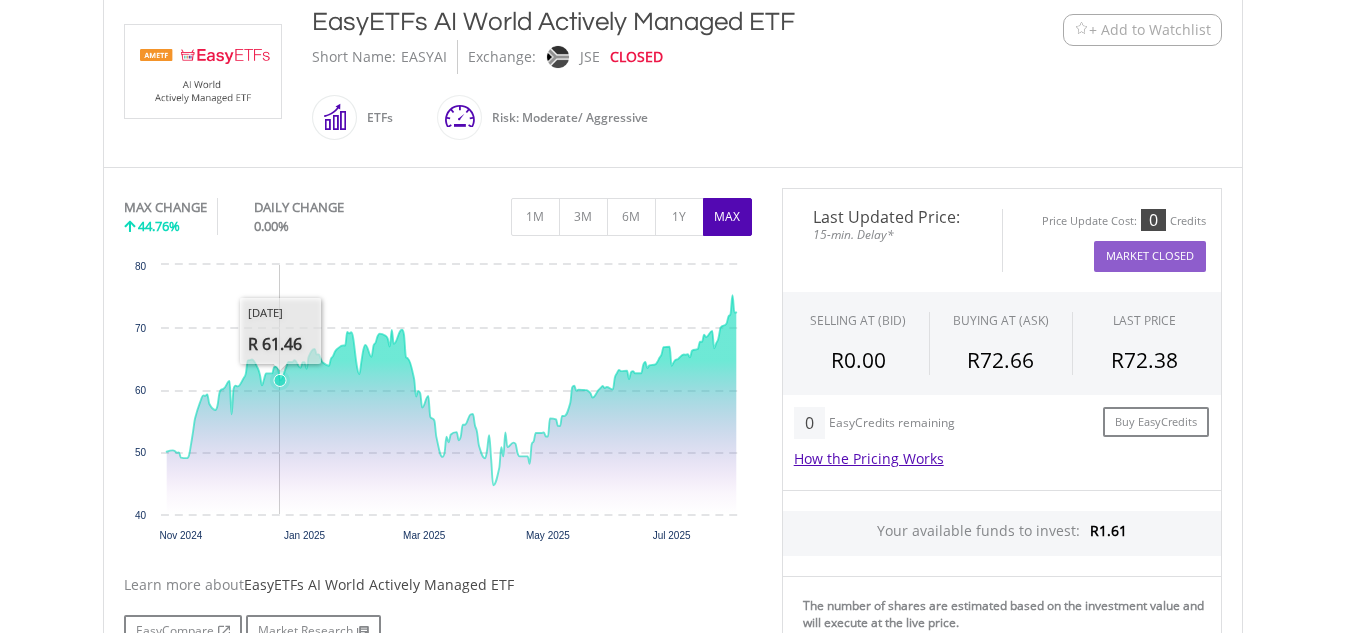 scroll, scrollTop: 200, scrollLeft: 0, axis: vertical 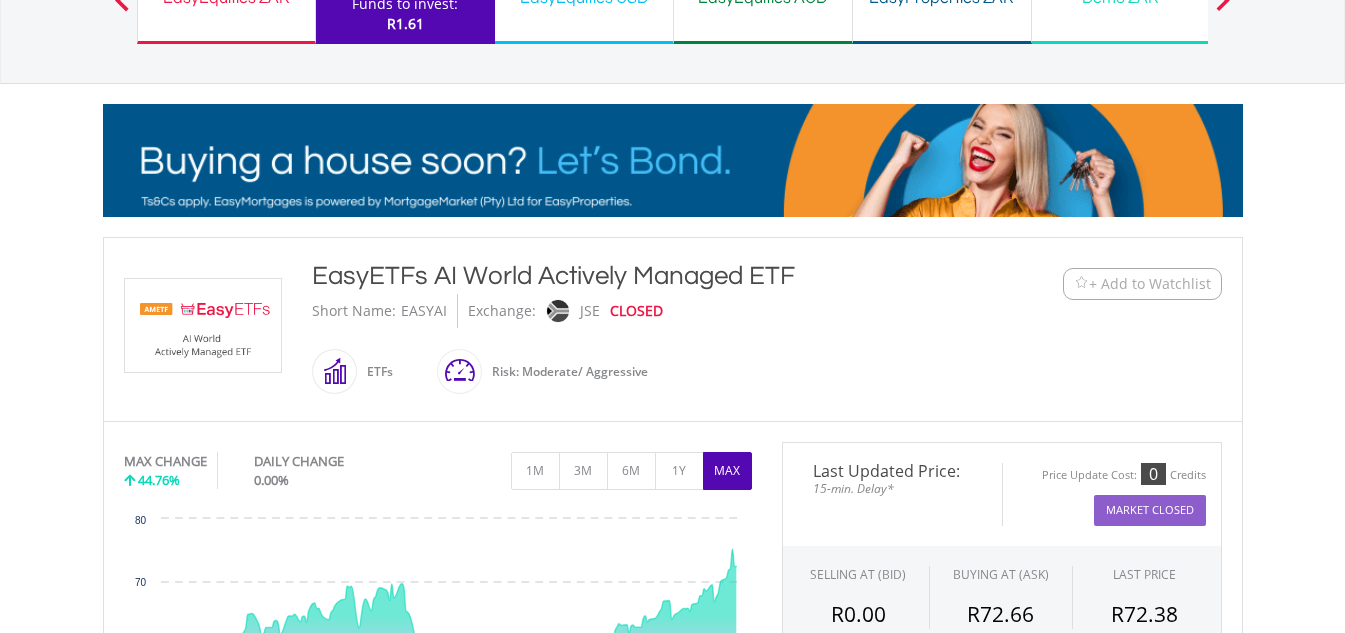 click at bounding box center [203, 325] 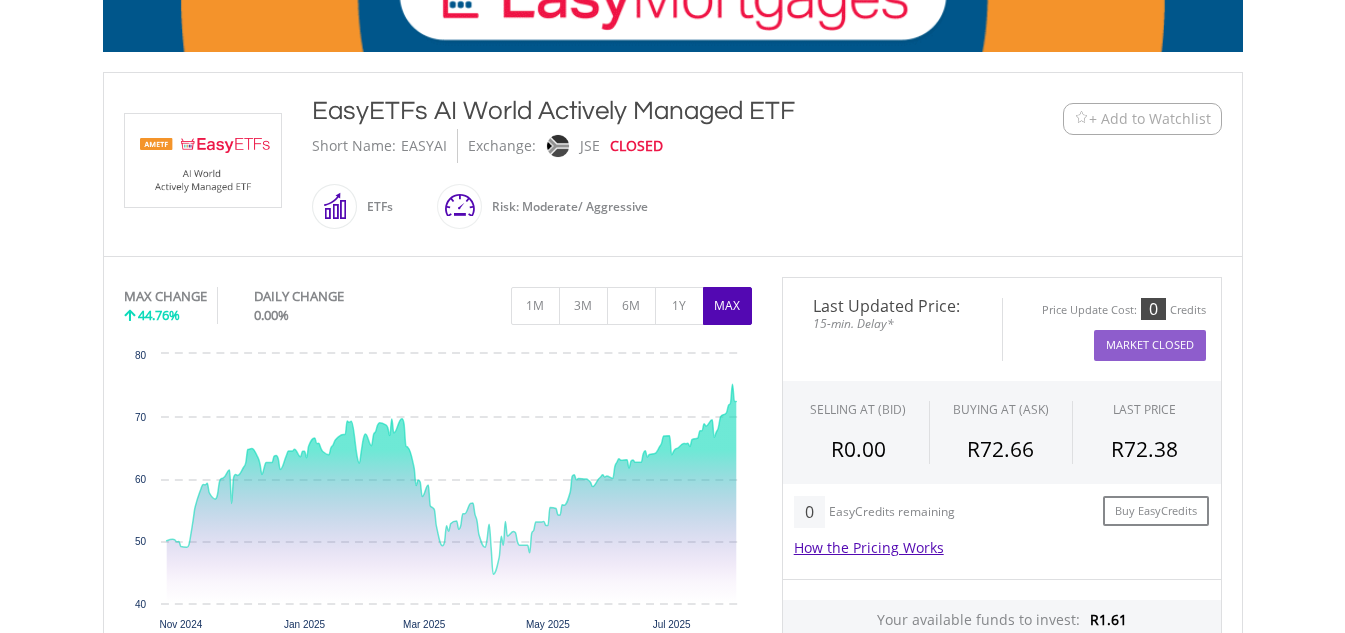 scroll, scrollTop: 400, scrollLeft: 0, axis: vertical 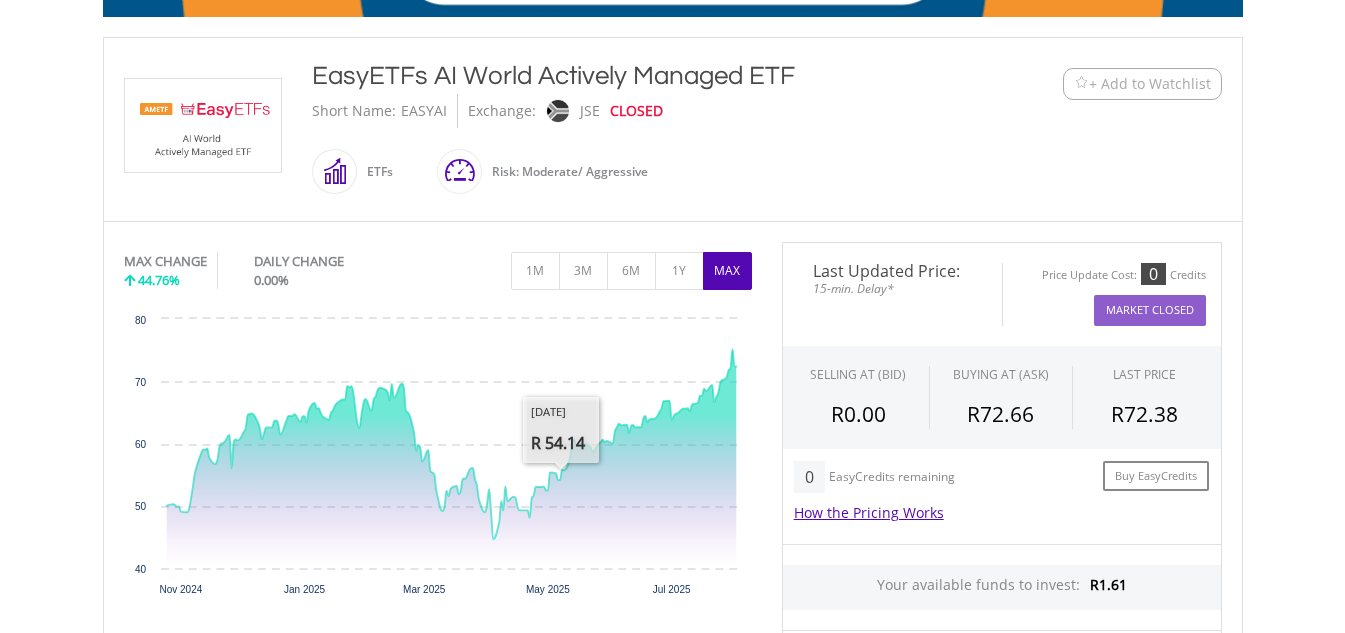 drag, startPoint x: 525, startPoint y: 247, endPoint x: 491, endPoint y: 192, distance: 64.66065 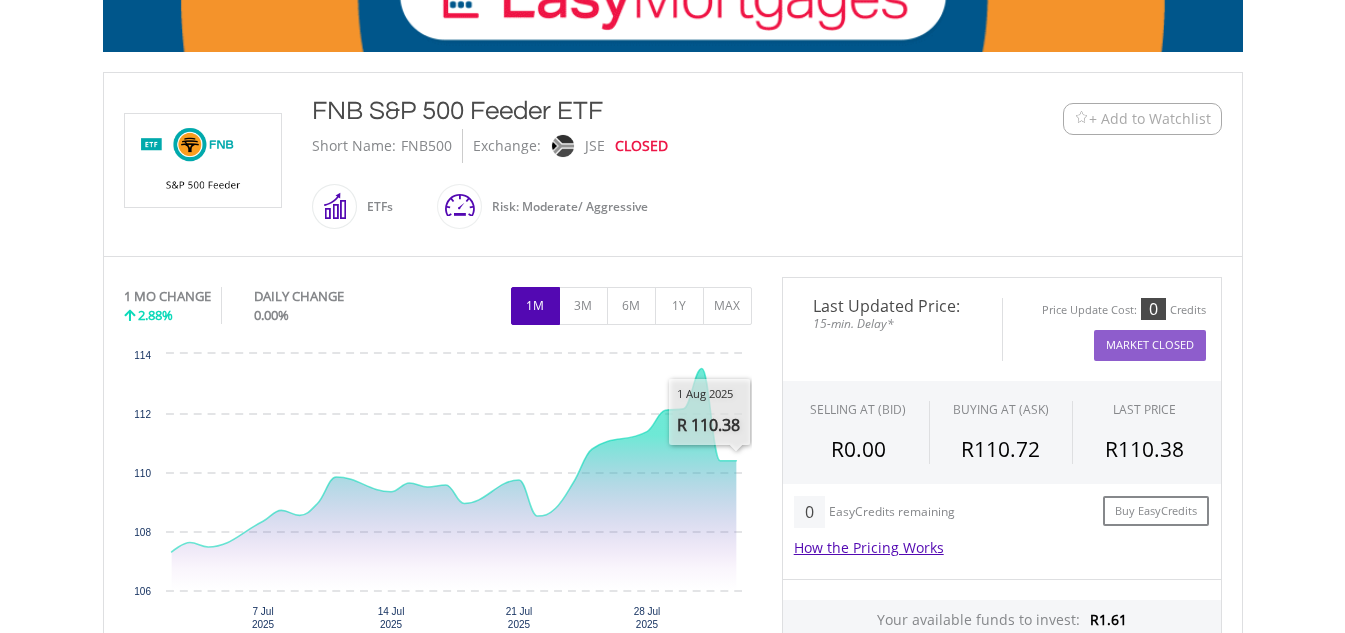 scroll, scrollTop: 400, scrollLeft: 0, axis: vertical 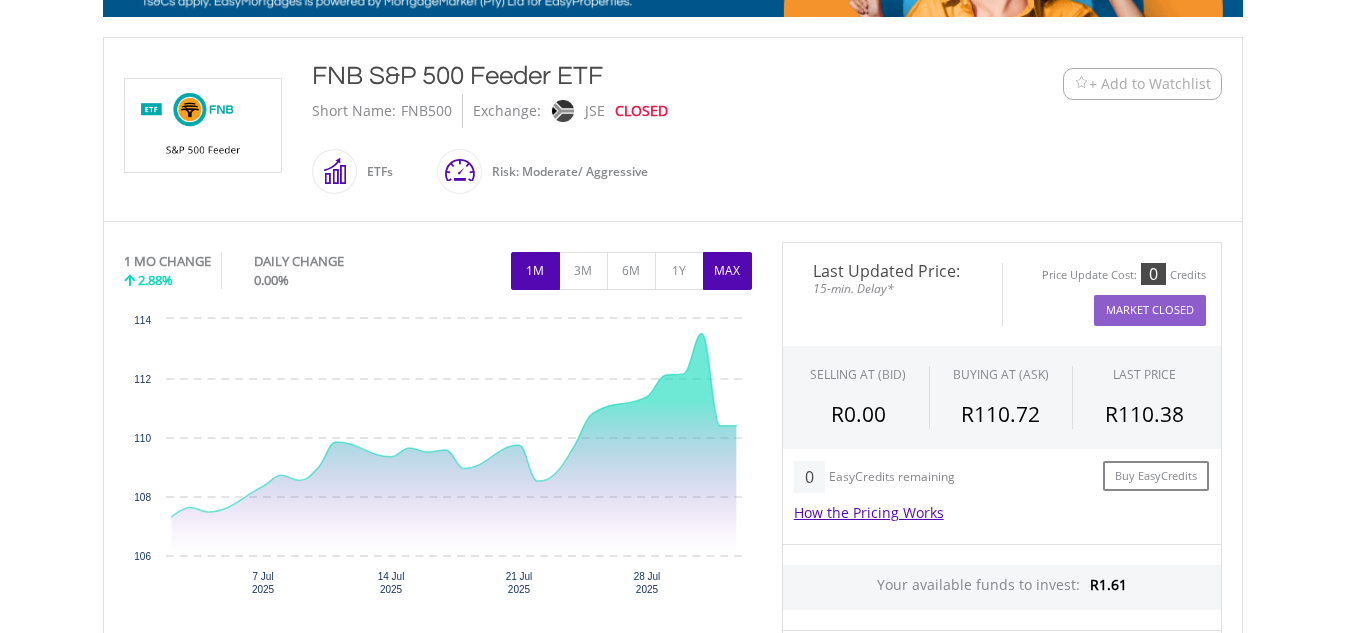 type 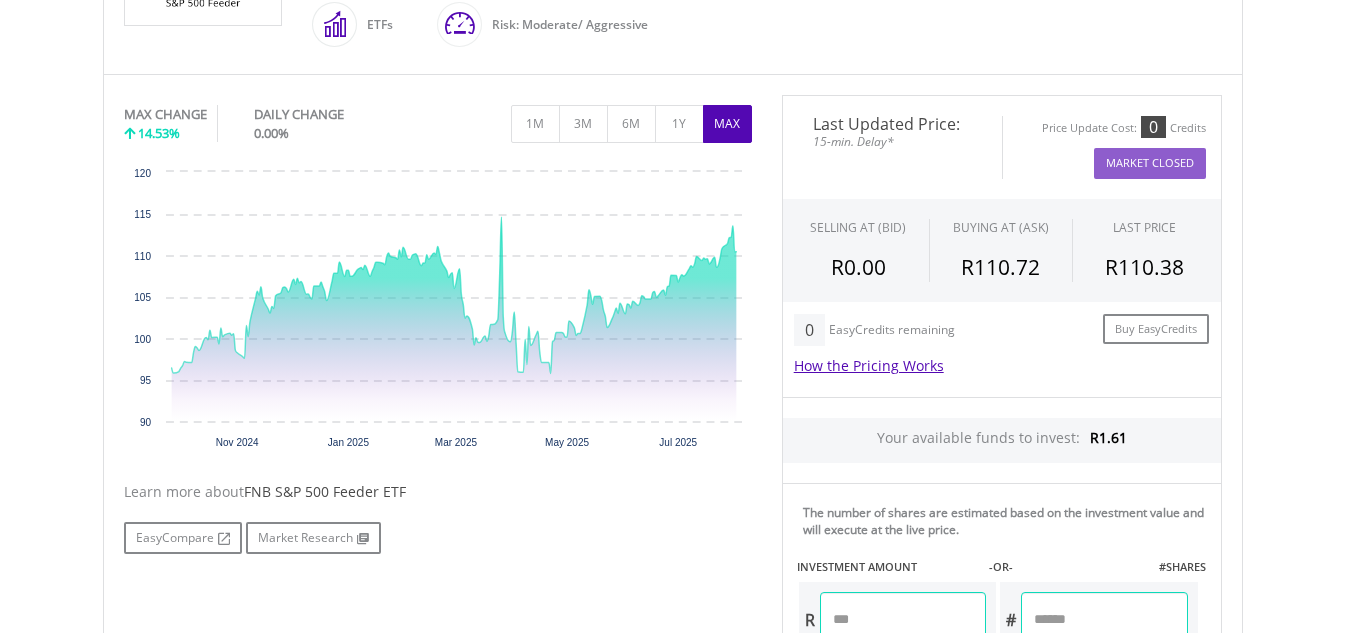 scroll, scrollTop: 500, scrollLeft: 0, axis: vertical 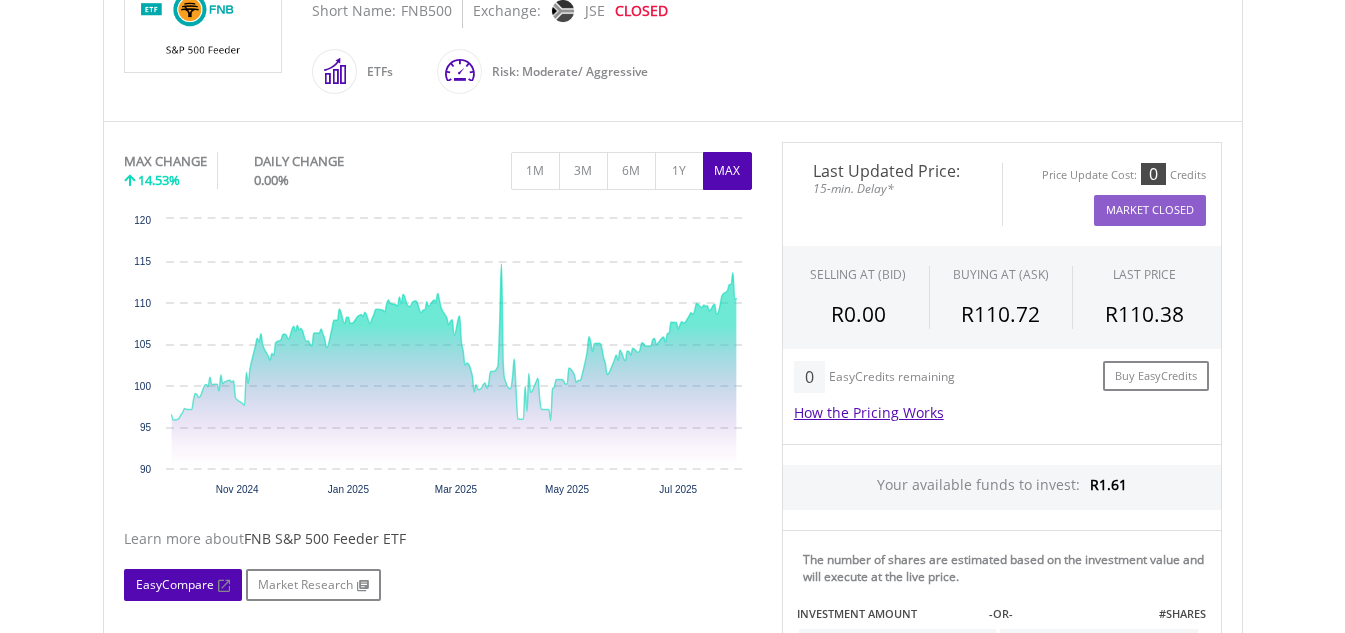 click on "EasyCompare" at bounding box center (183, 585) 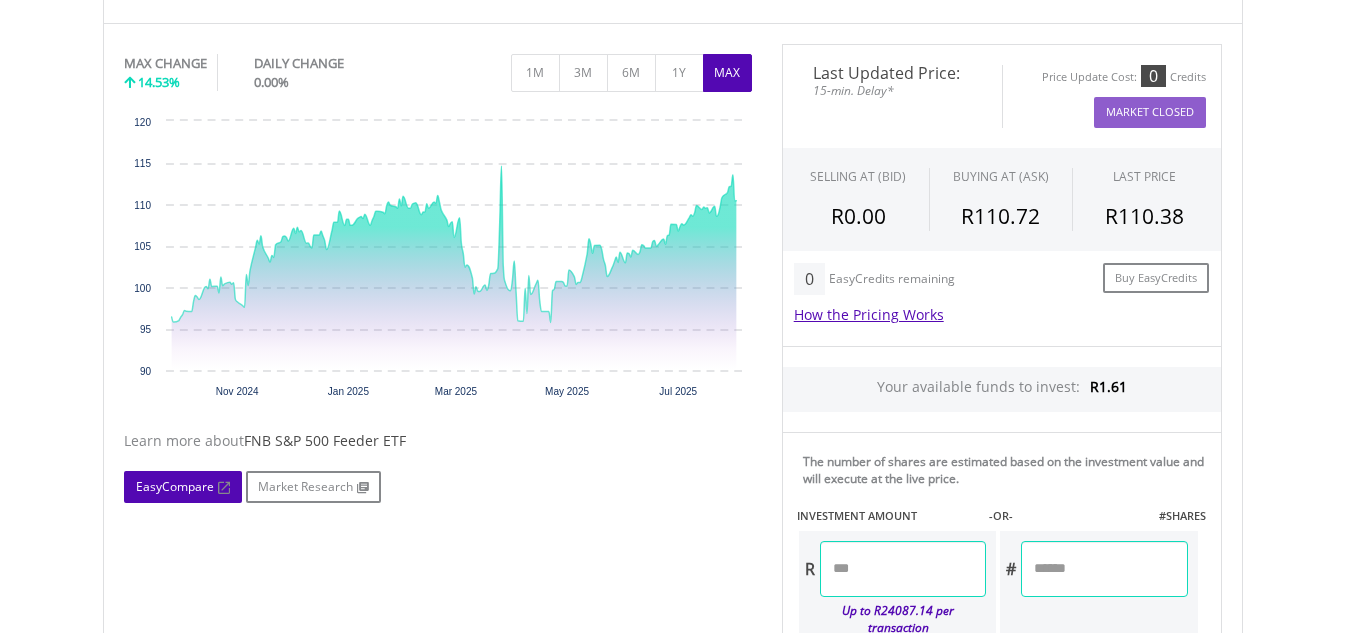 scroll, scrollTop: 800, scrollLeft: 0, axis: vertical 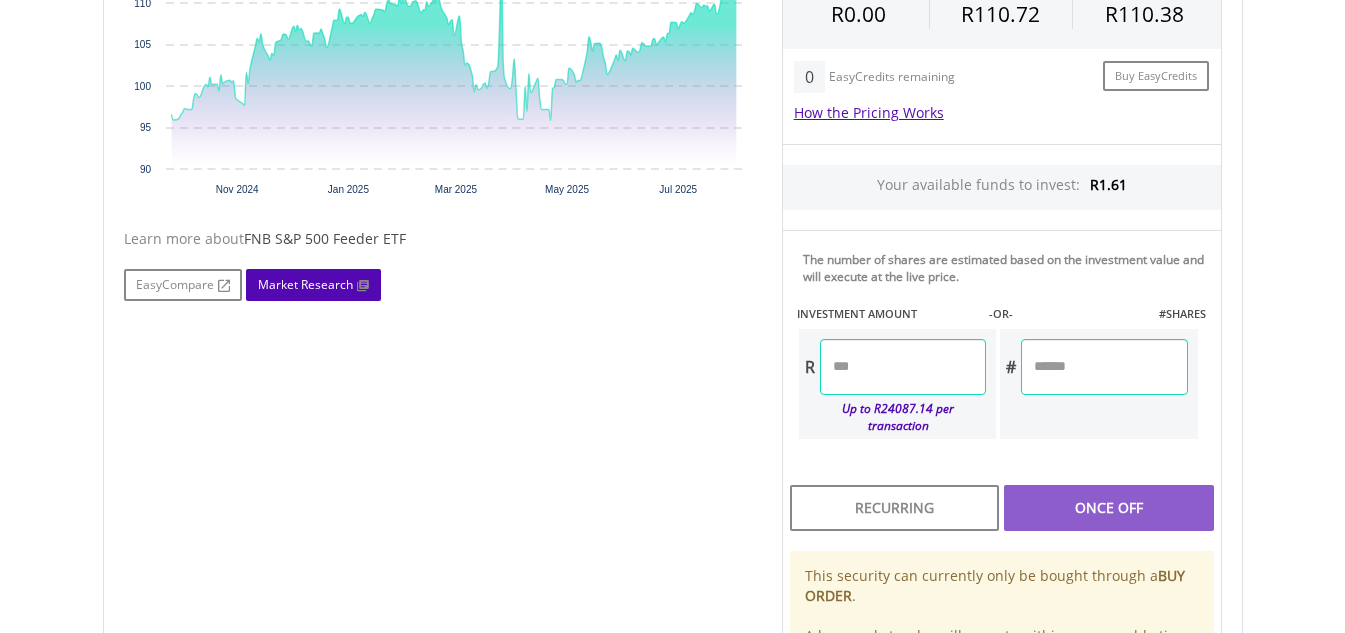click on "Market Research" at bounding box center (313, 285) 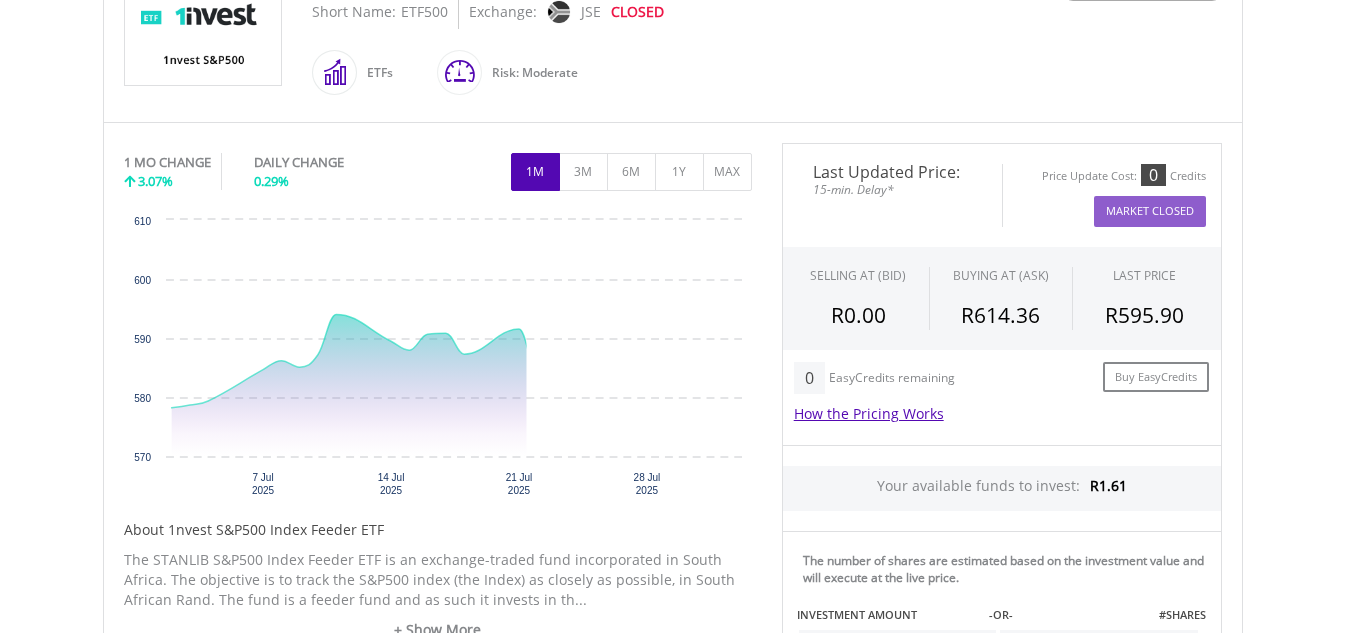 scroll, scrollTop: 500, scrollLeft: 0, axis: vertical 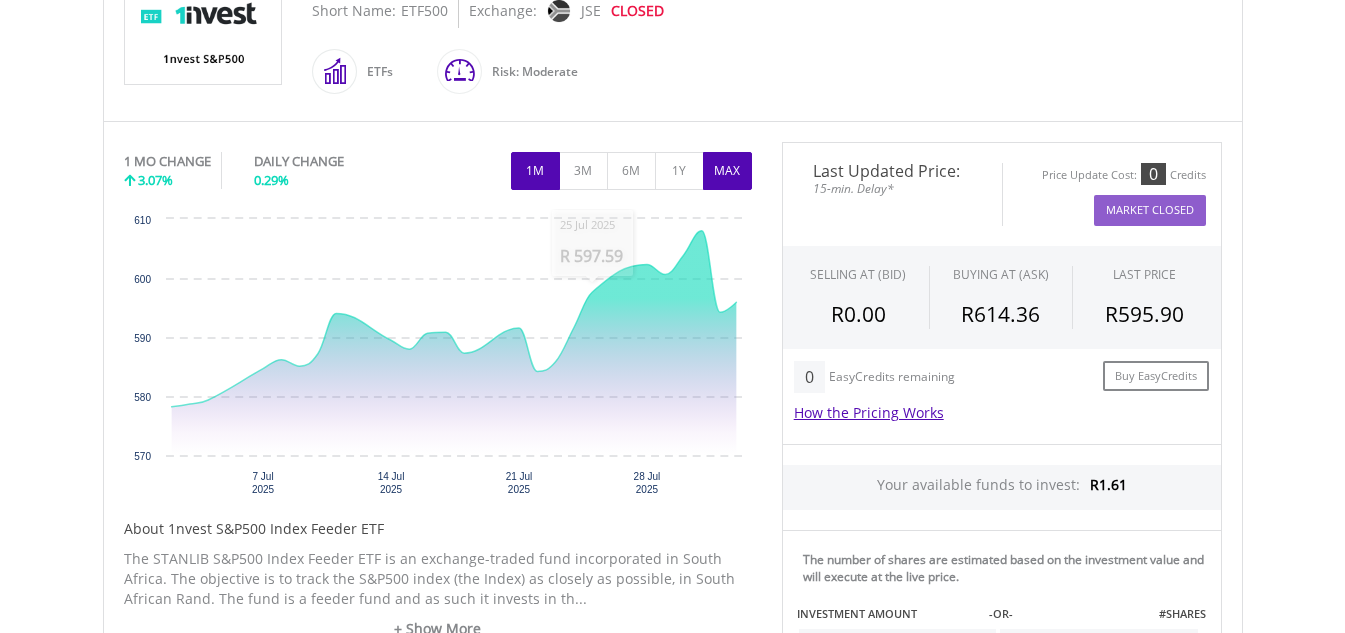 type 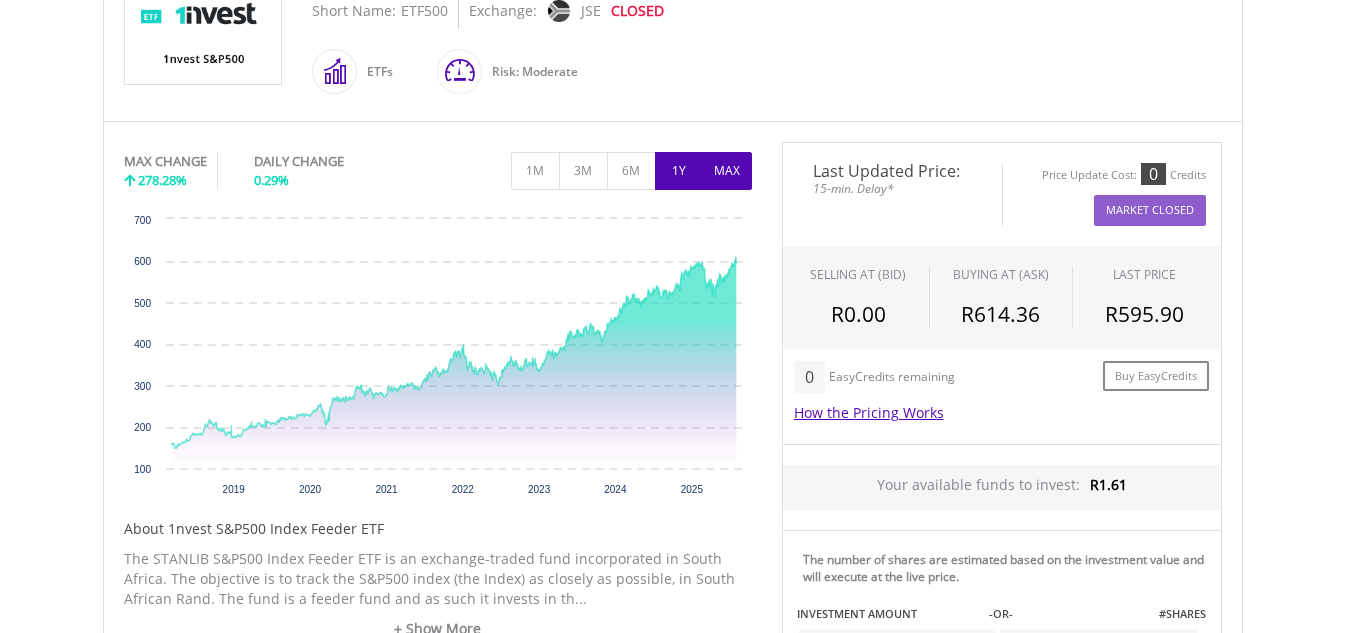 type 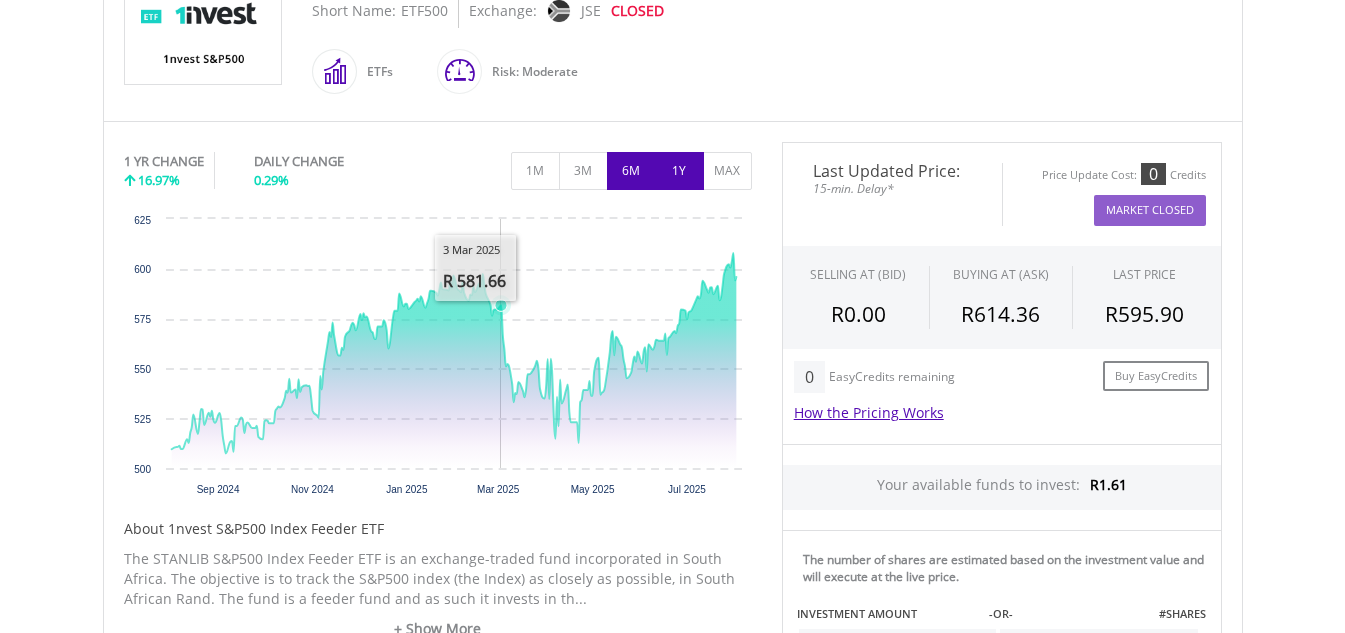 type 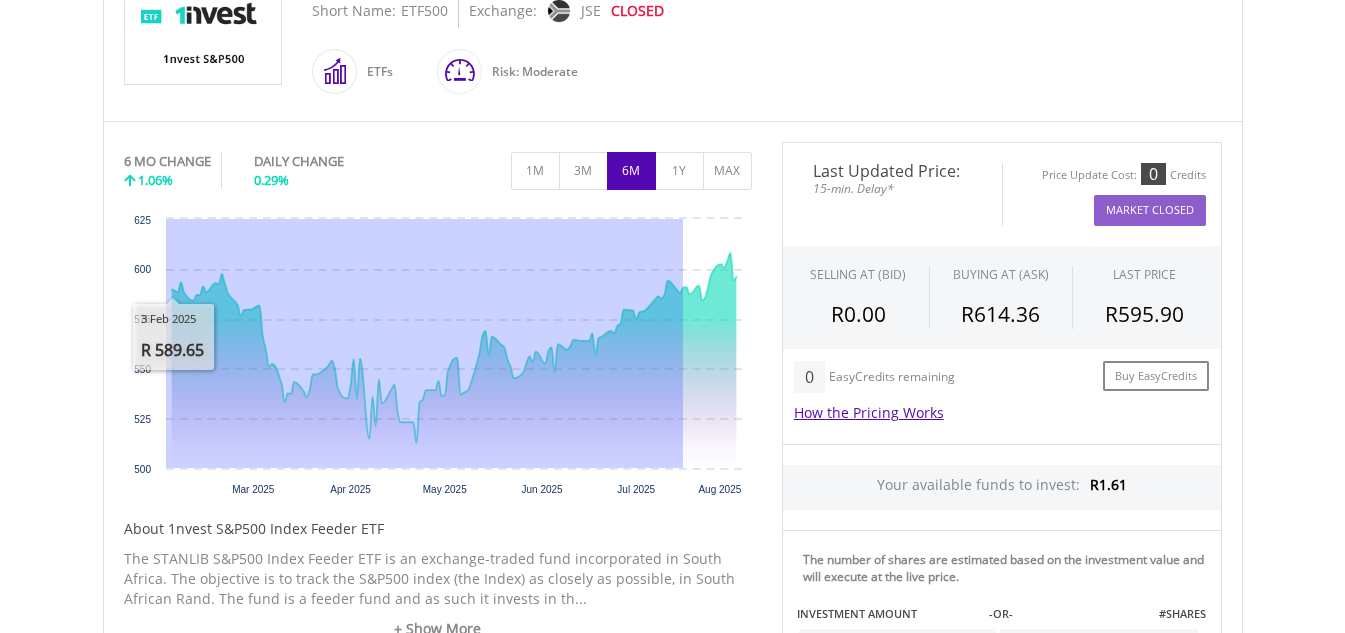 drag, startPoint x: 528, startPoint y: 349, endPoint x: 260, endPoint y: 375, distance: 269.25824 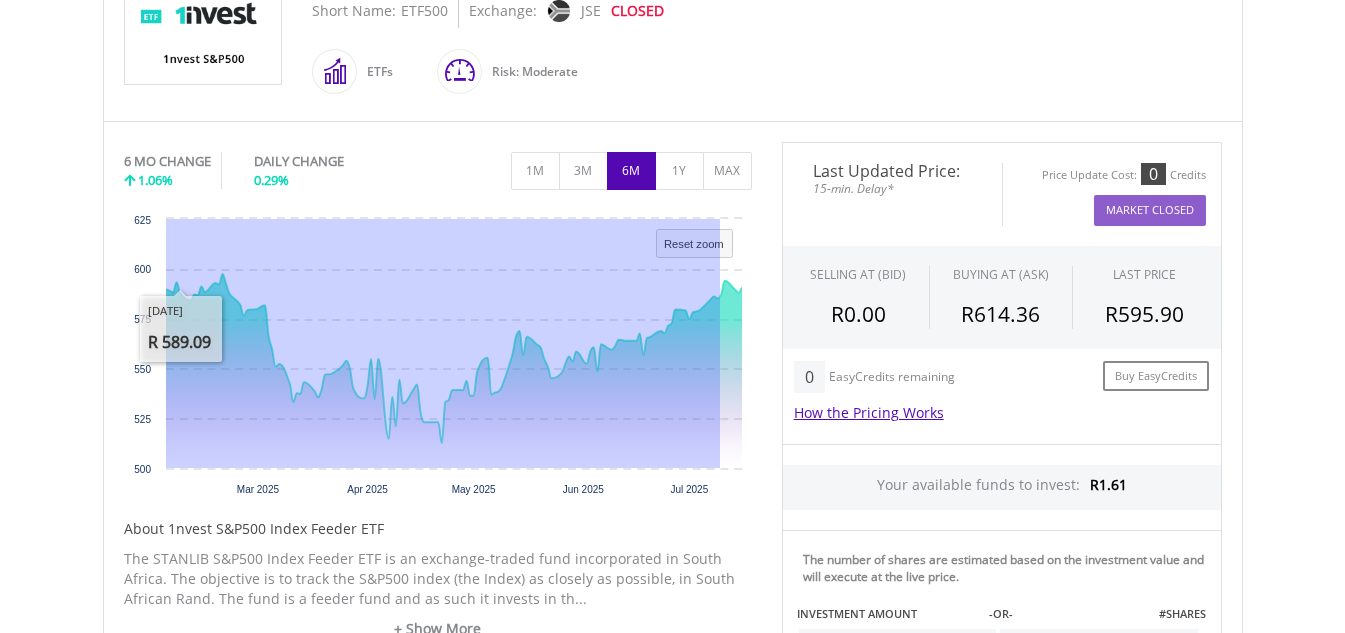 drag, startPoint x: 719, startPoint y: 356, endPoint x: 160, endPoint y: 359, distance: 559.00806 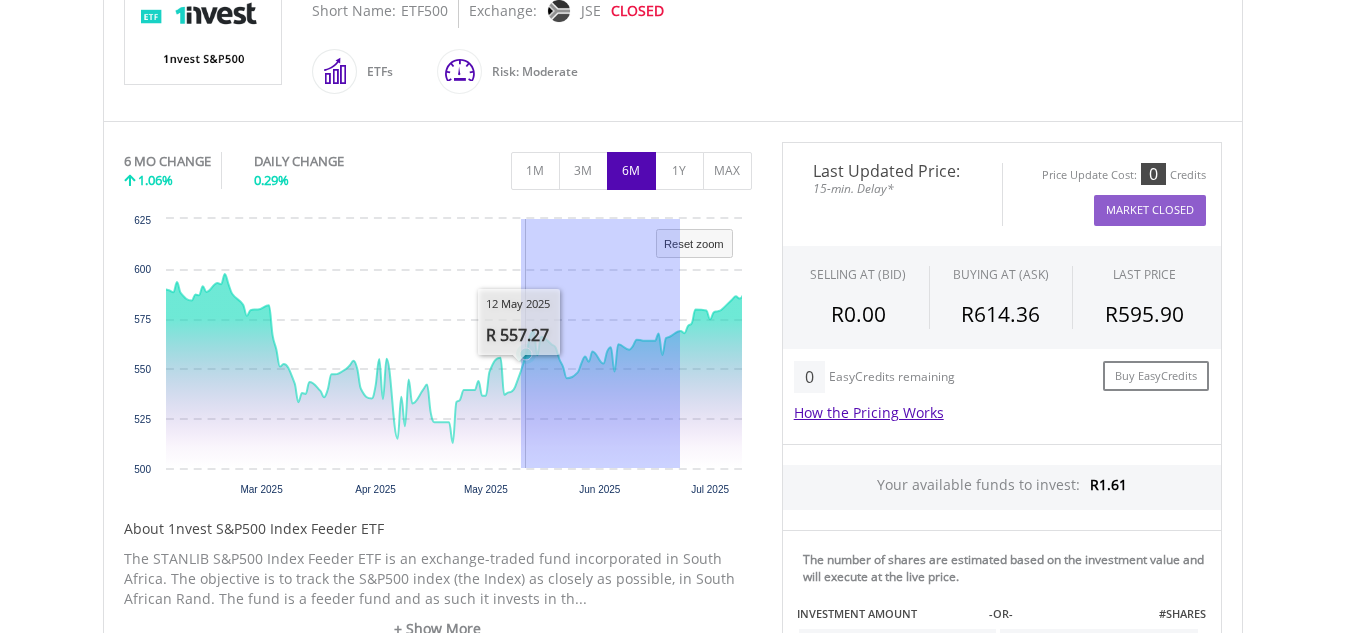 drag, startPoint x: 679, startPoint y: 354, endPoint x: 536, endPoint y: 358, distance: 143.05594 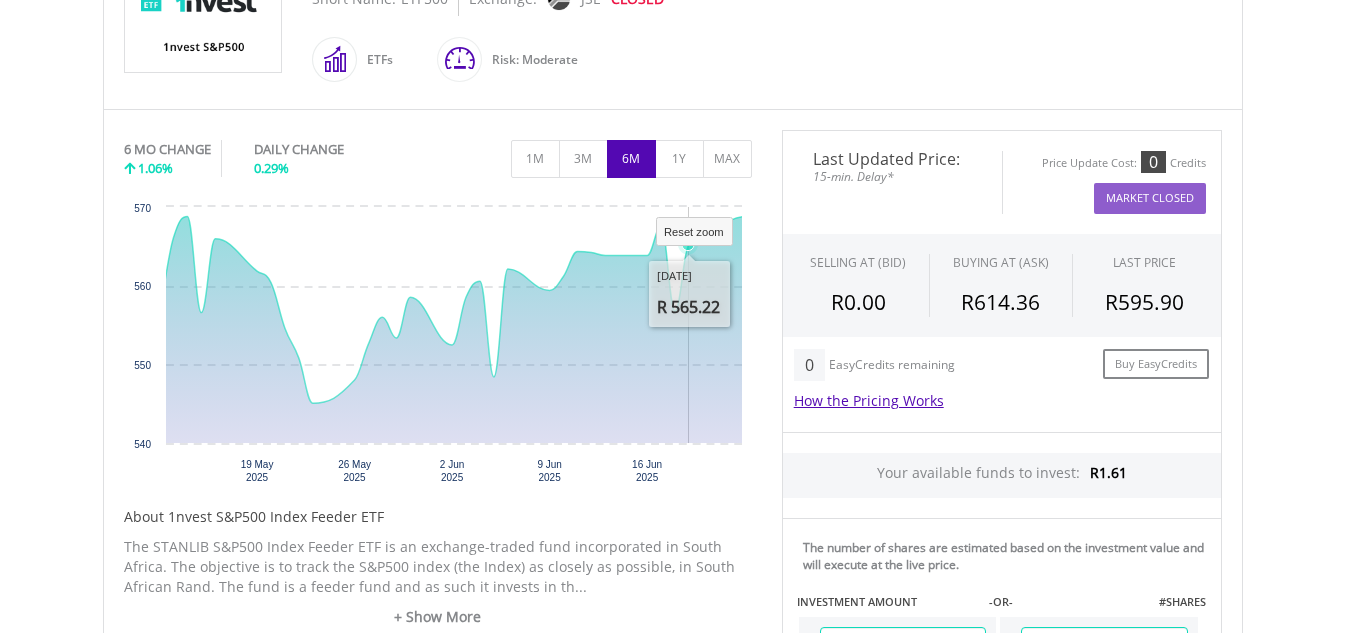 scroll, scrollTop: 500, scrollLeft: 0, axis: vertical 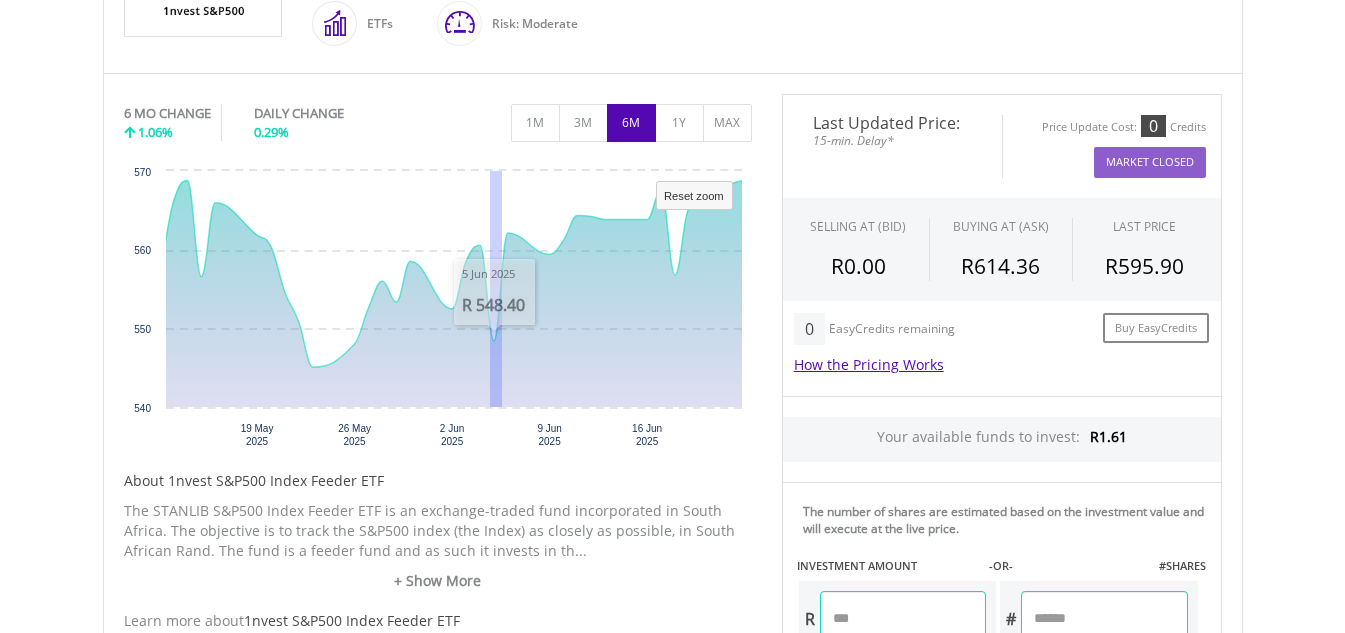 drag, startPoint x: 489, startPoint y: 373, endPoint x: 501, endPoint y: 373, distance: 12 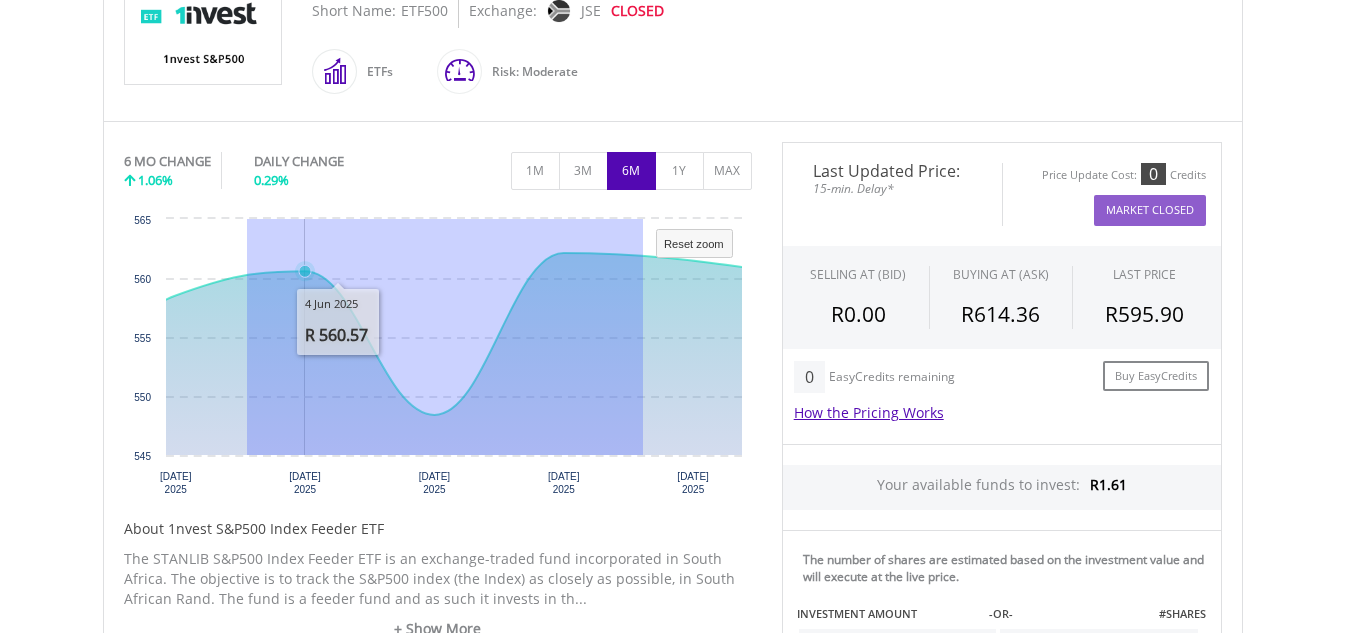 drag, startPoint x: 642, startPoint y: 371, endPoint x: 235, endPoint y: 352, distance: 407.44324 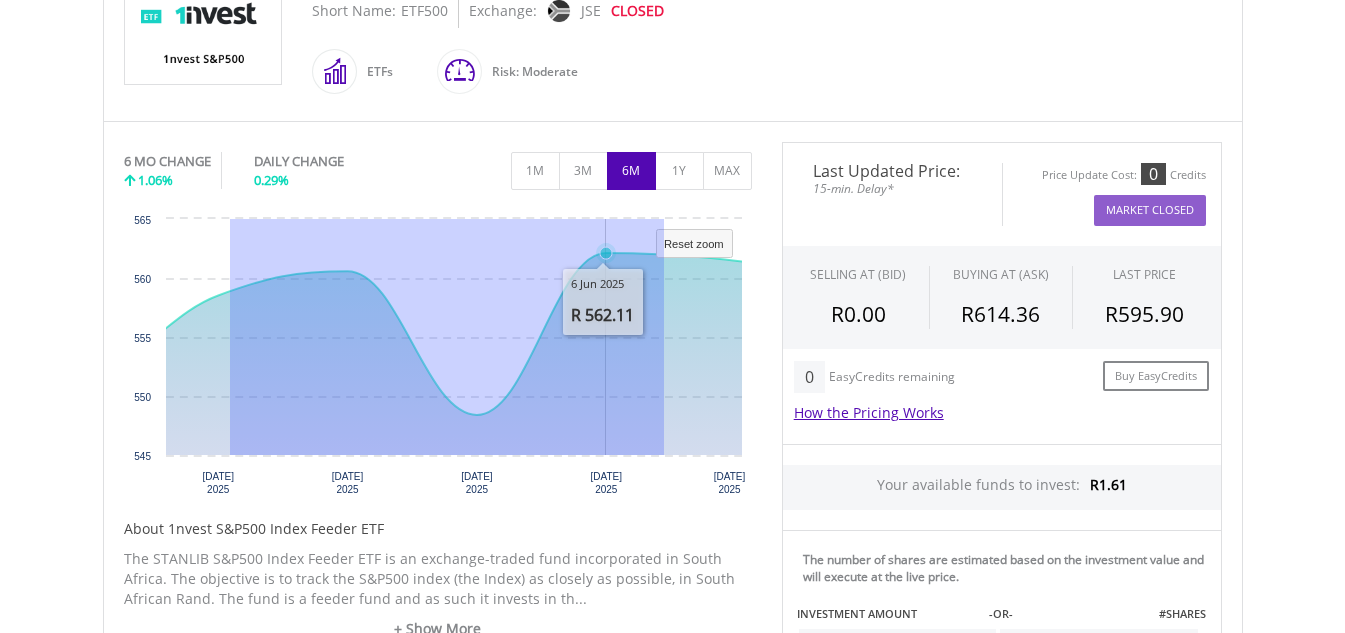 drag, startPoint x: 233, startPoint y: 407, endPoint x: 614, endPoint y: 397, distance: 381.13123 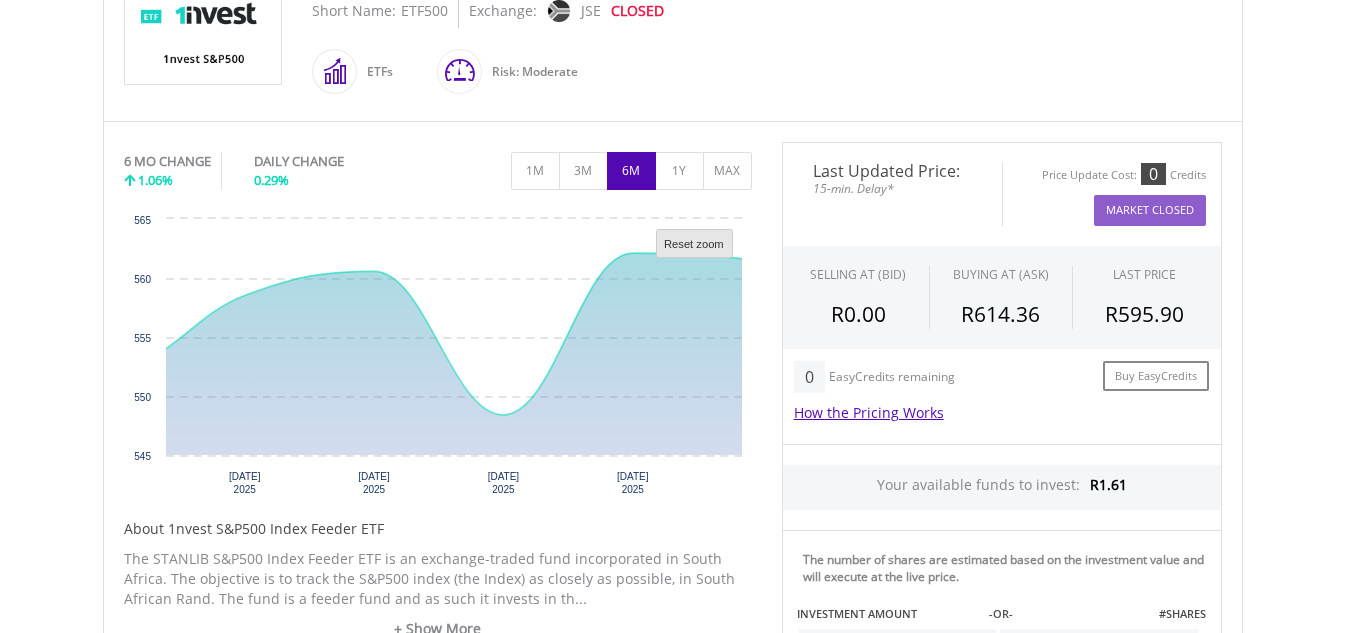 click on "Reset zoom" 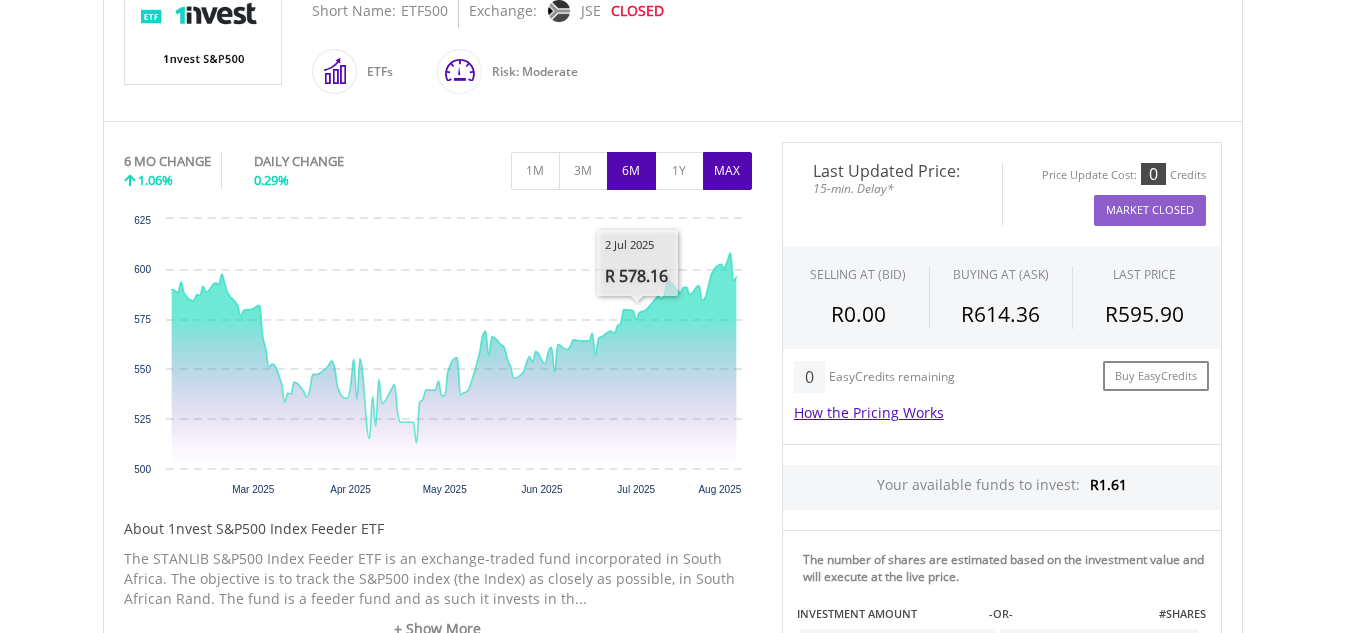 click on "MAX" at bounding box center [727, 171] 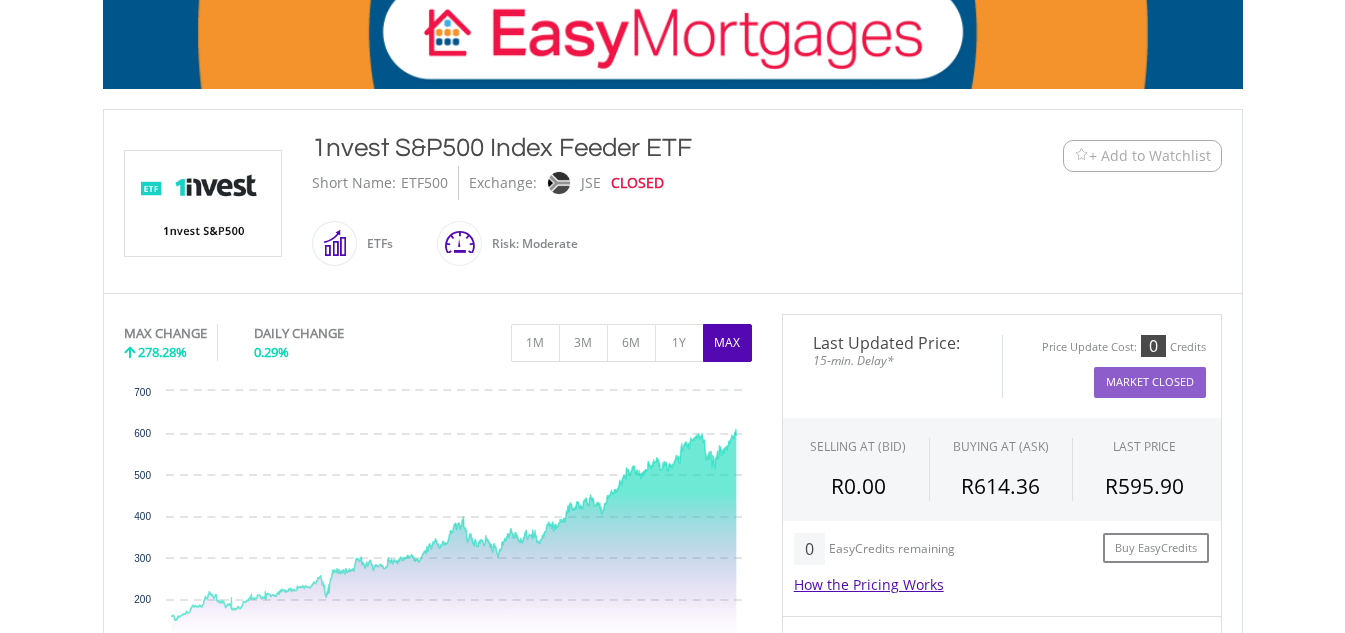 scroll, scrollTop: 200, scrollLeft: 0, axis: vertical 